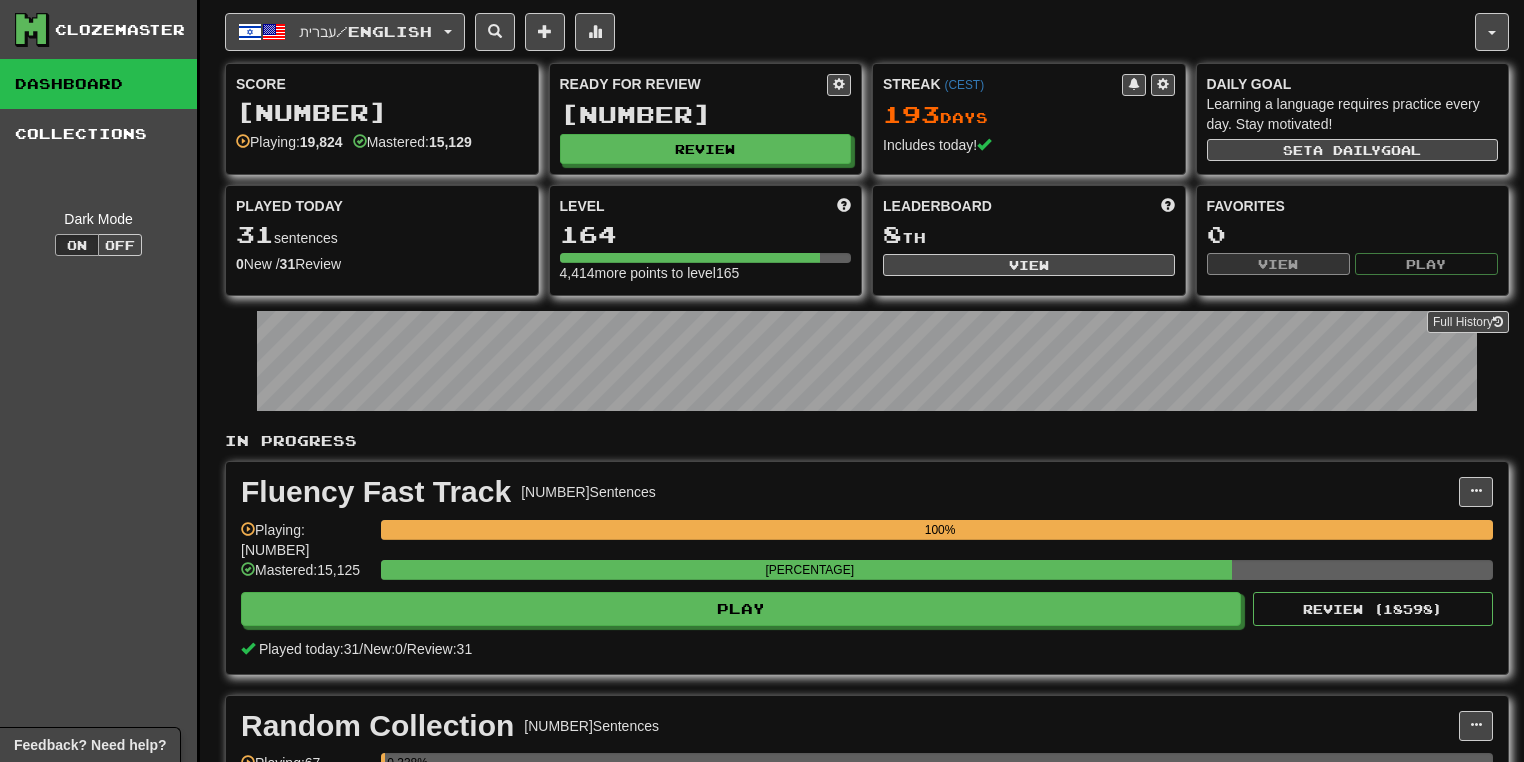 scroll, scrollTop: 0, scrollLeft: 0, axis: both 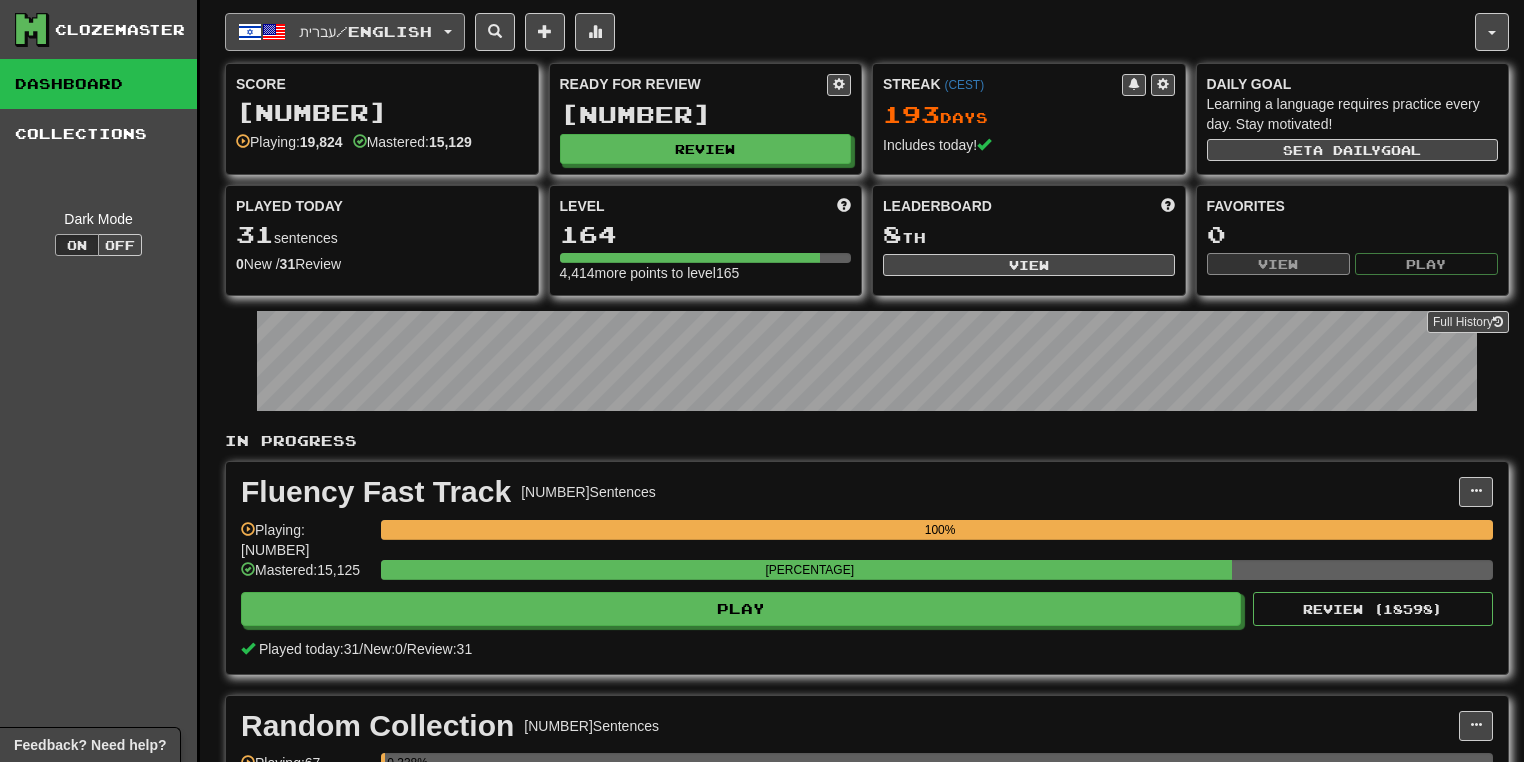 click on "עברית  /  English" at bounding box center [345, 32] 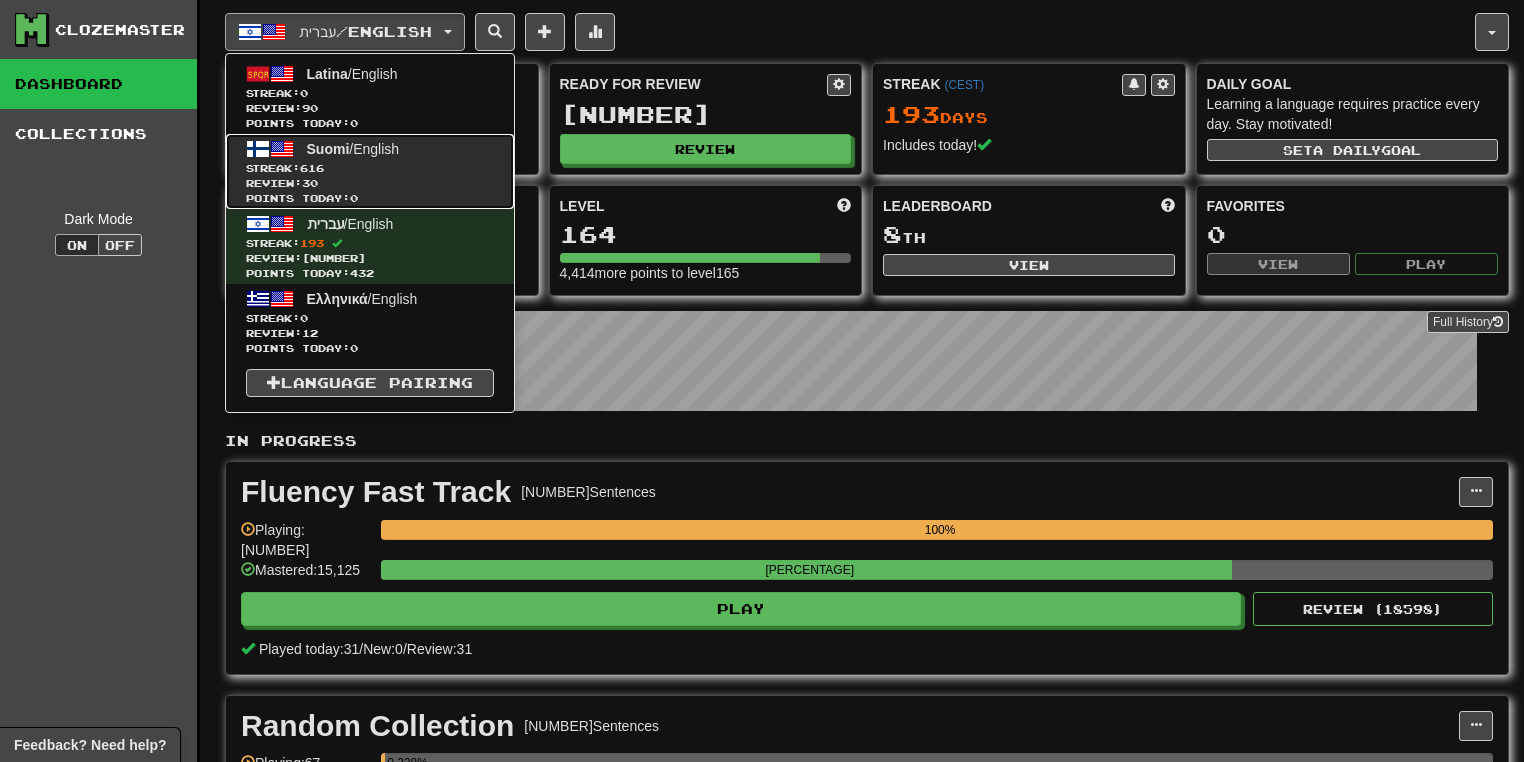 click on "Streak:  616" at bounding box center [370, 168] 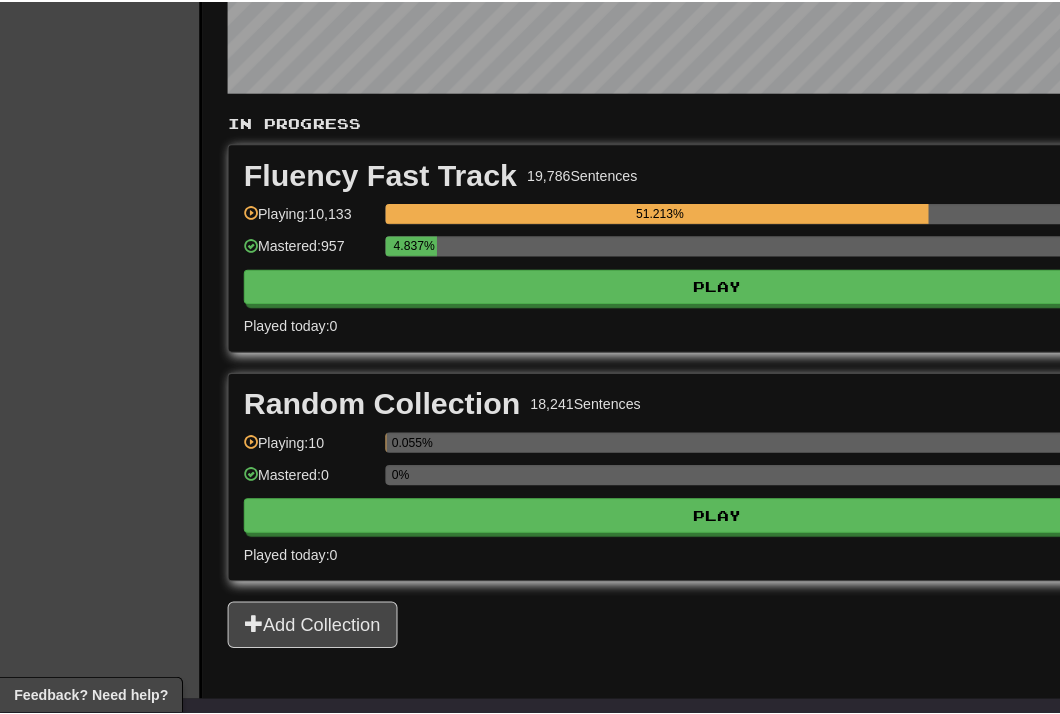 scroll, scrollTop: 320, scrollLeft: 0, axis: vertical 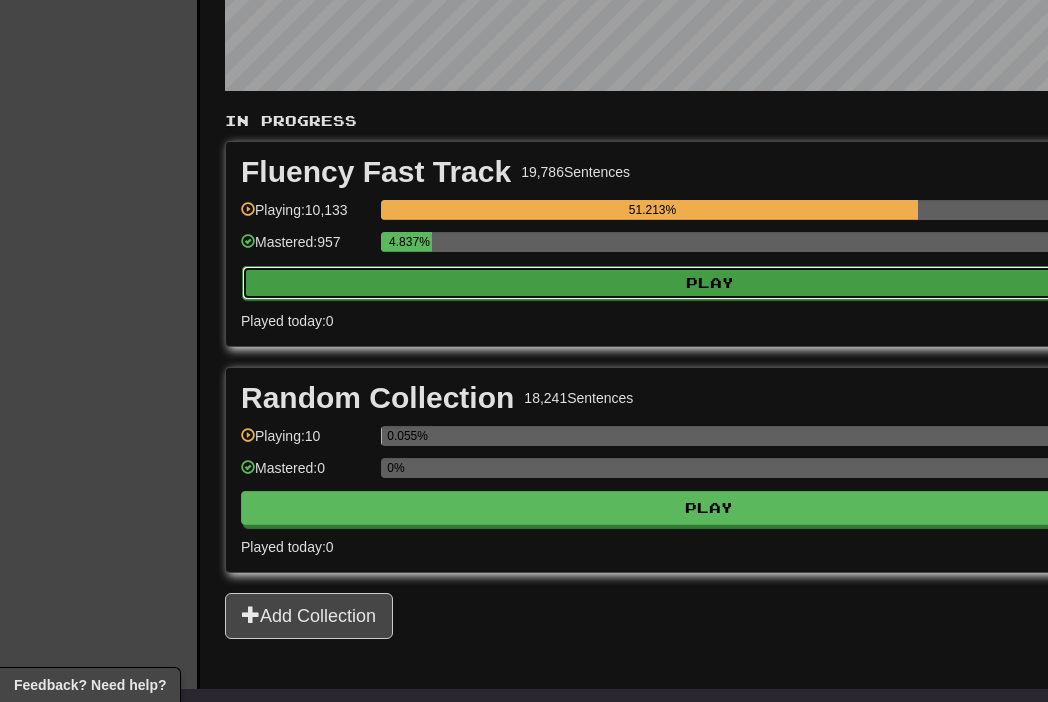 click on "Play" at bounding box center [710, 283] 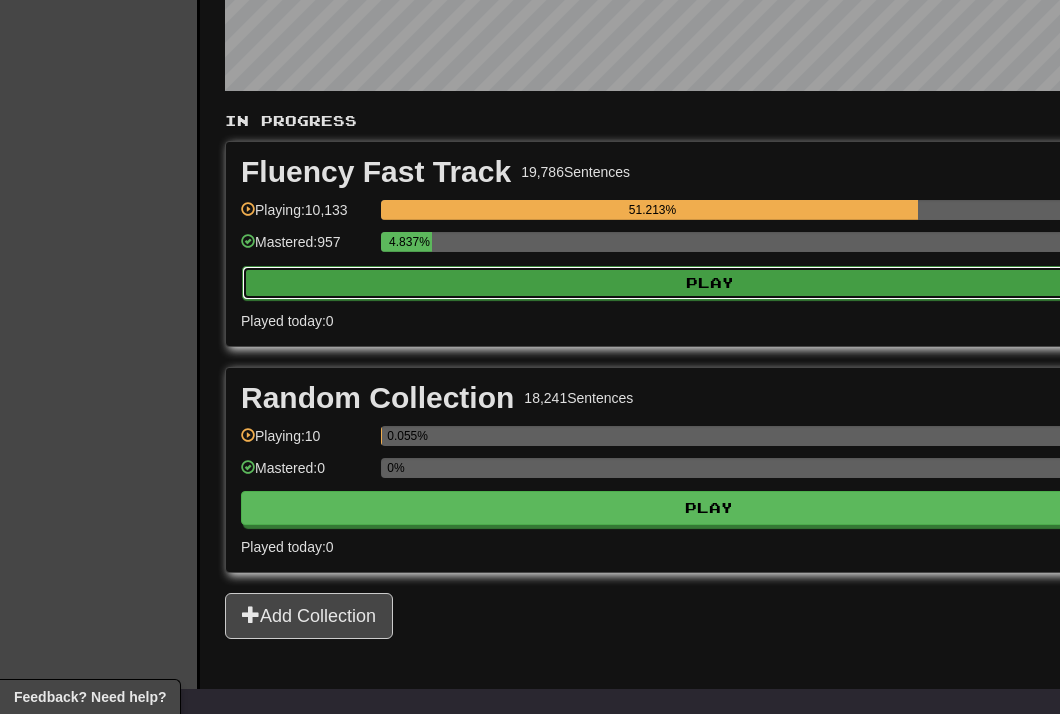 select on "**" 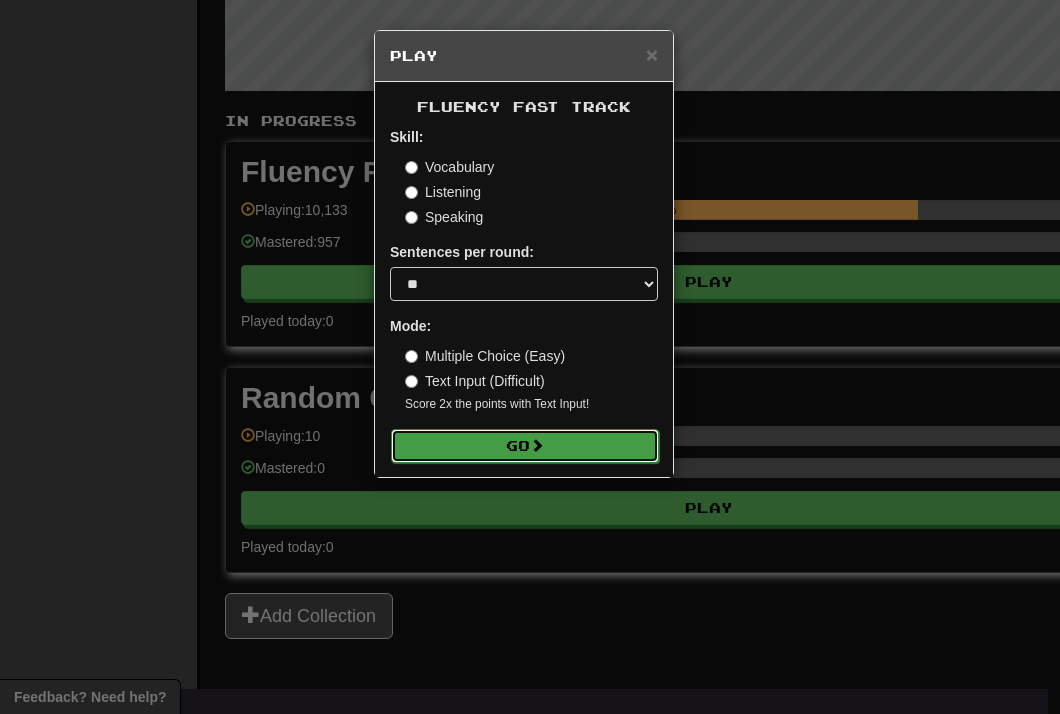 click on "Go" at bounding box center (525, 446) 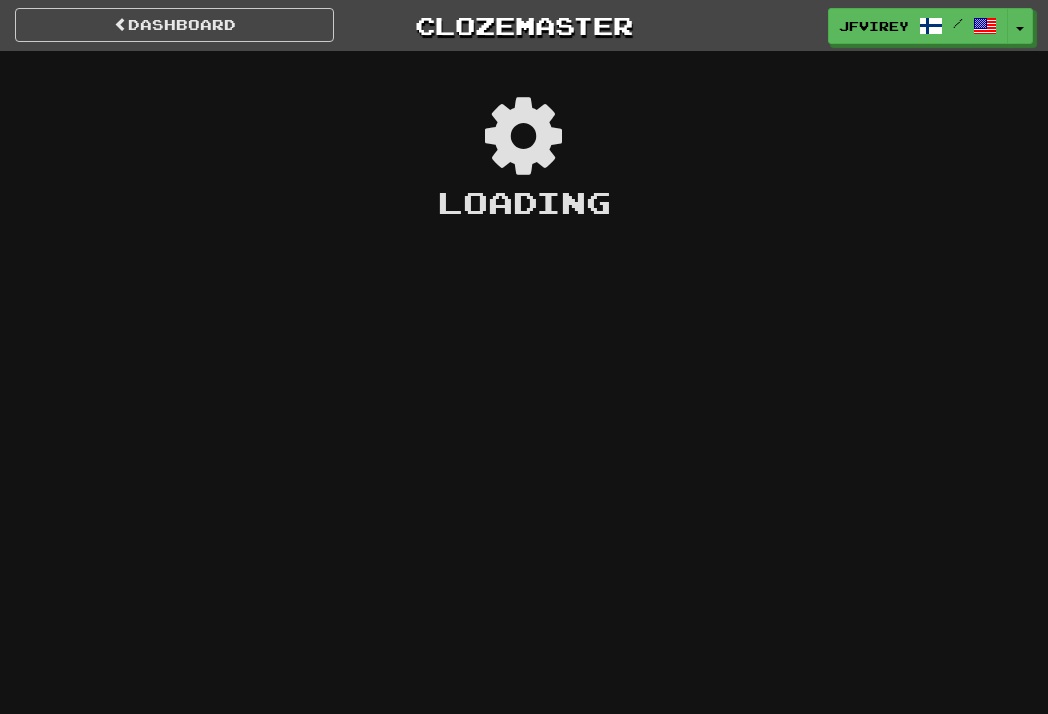 scroll, scrollTop: 0, scrollLeft: 0, axis: both 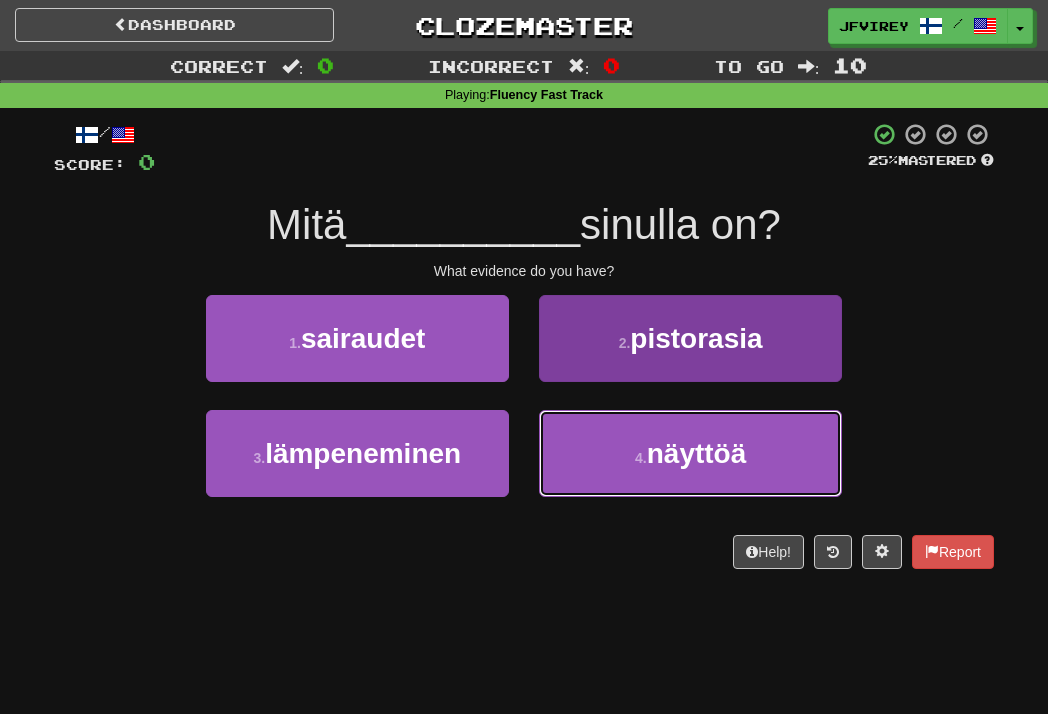 click on "näyttöä" at bounding box center (697, 453) 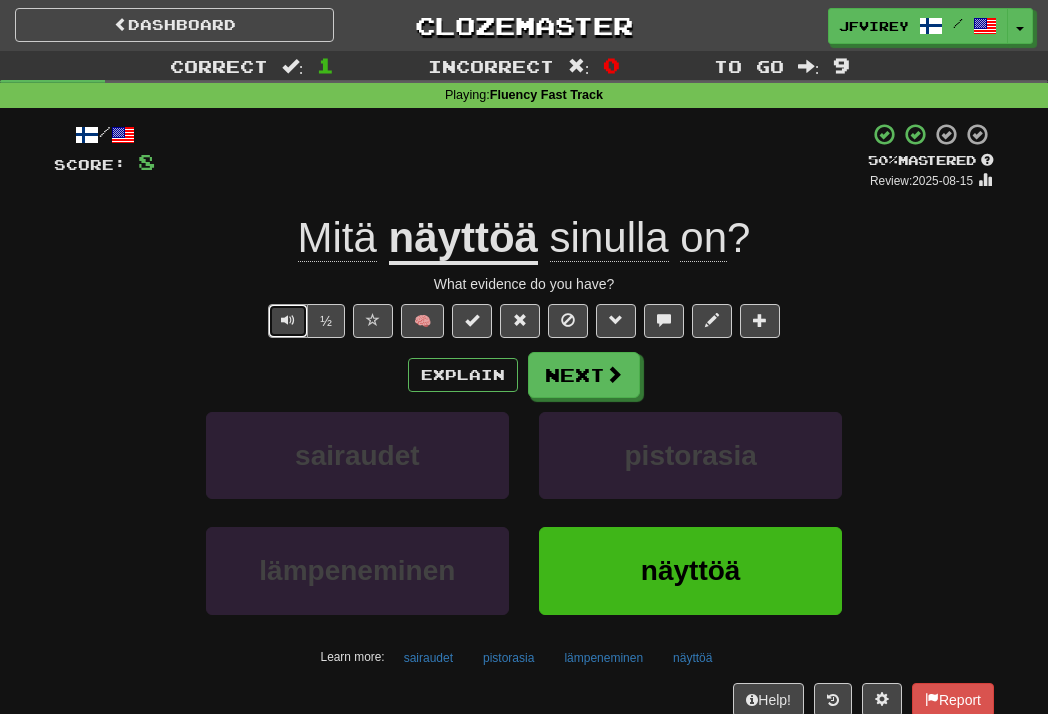 click at bounding box center [288, 320] 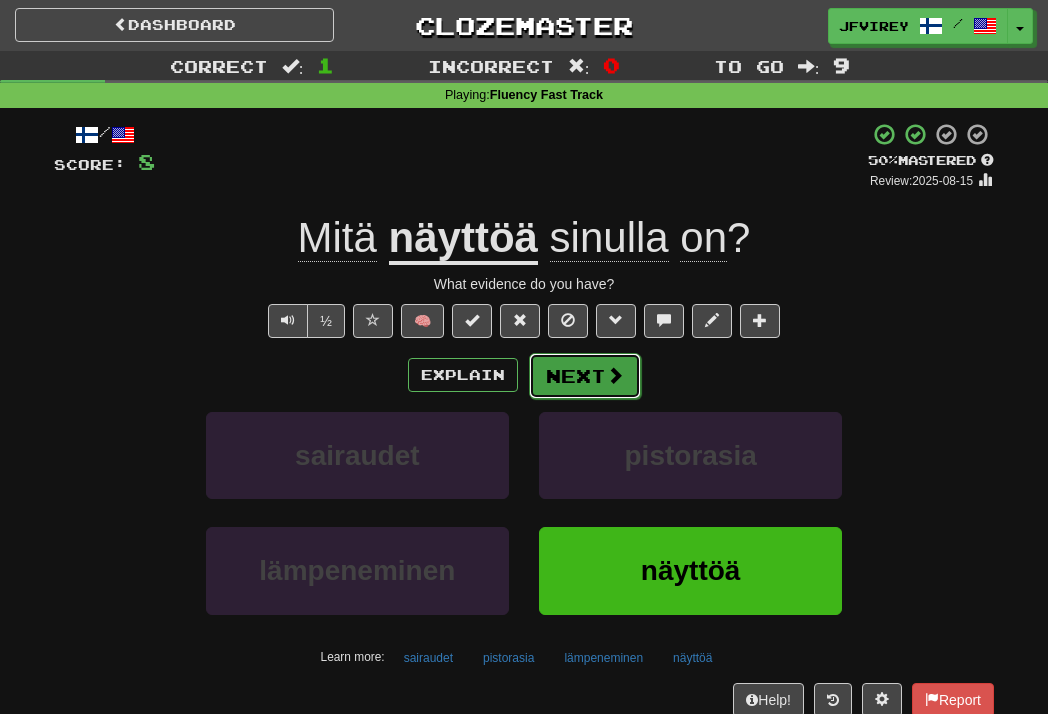 click at bounding box center (615, 375) 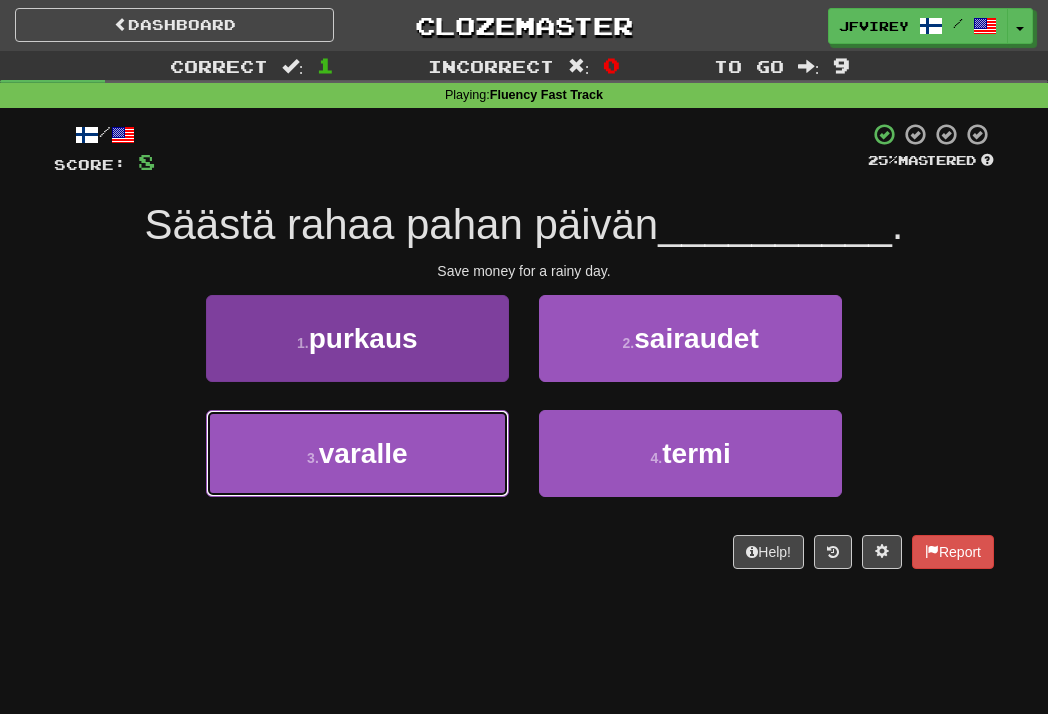 drag, startPoint x: 436, startPoint y: 470, endPoint x: 452, endPoint y: 468, distance: 16.124516 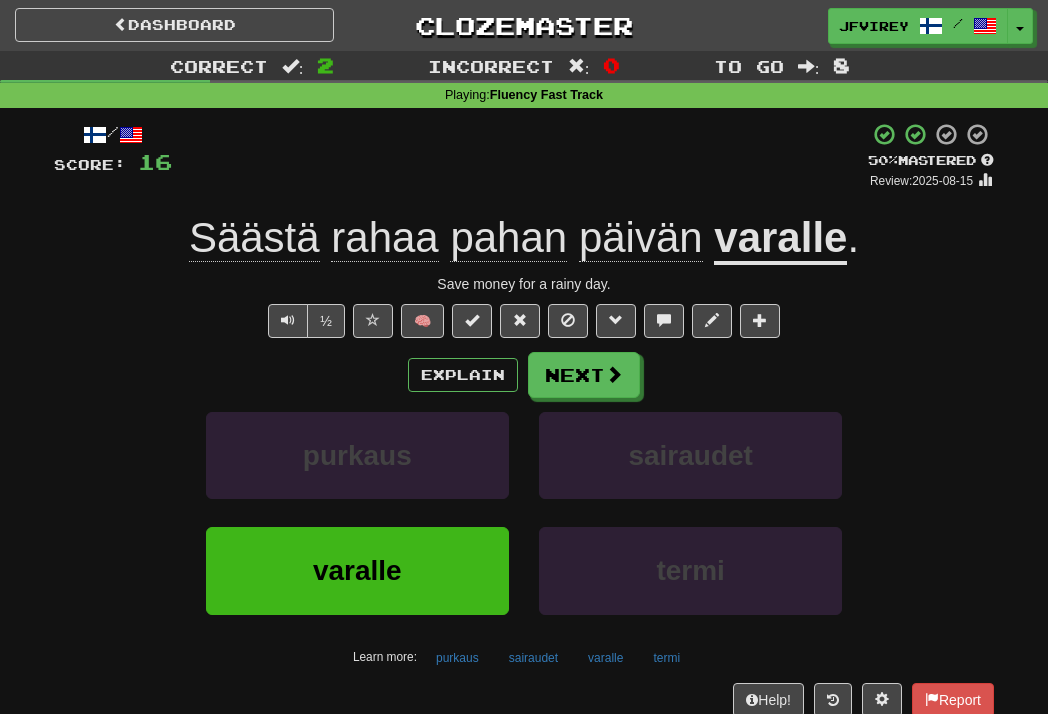 click on "varalle" at bounding box center [780, 239] 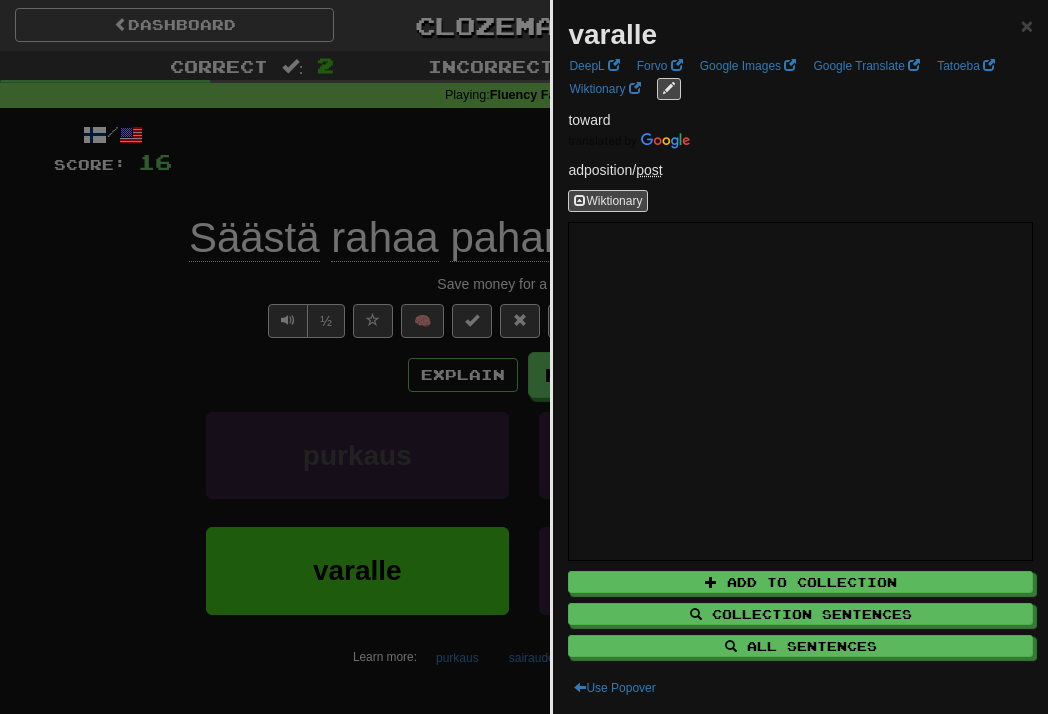 click at bounding box center (524, 357) 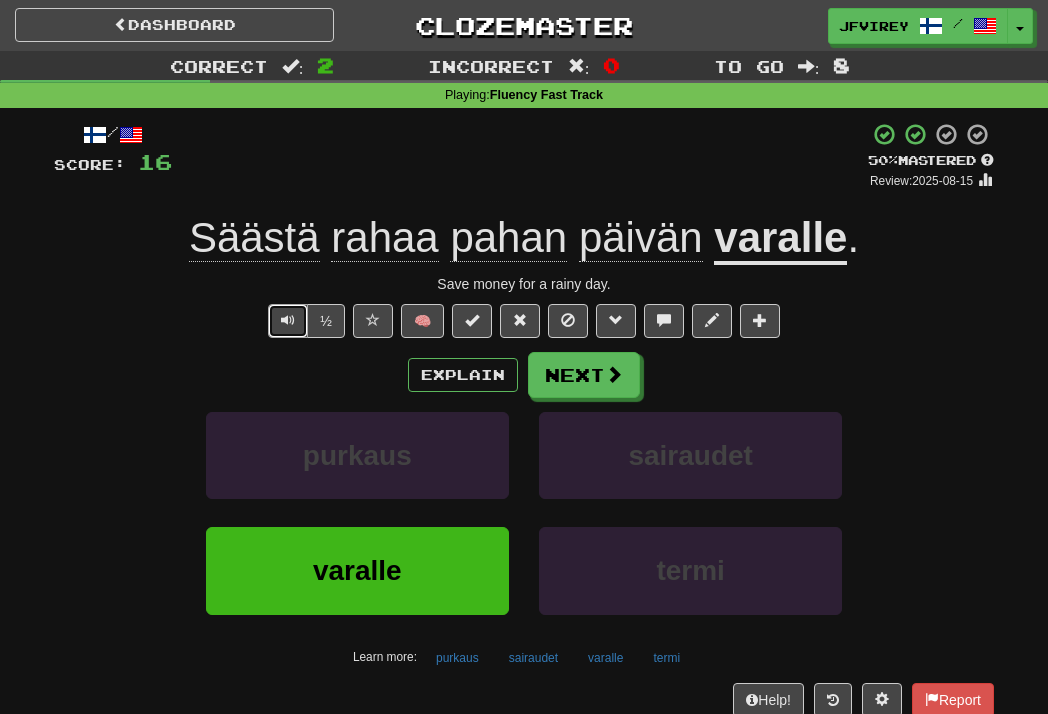 click at bounding box center (288, 321) 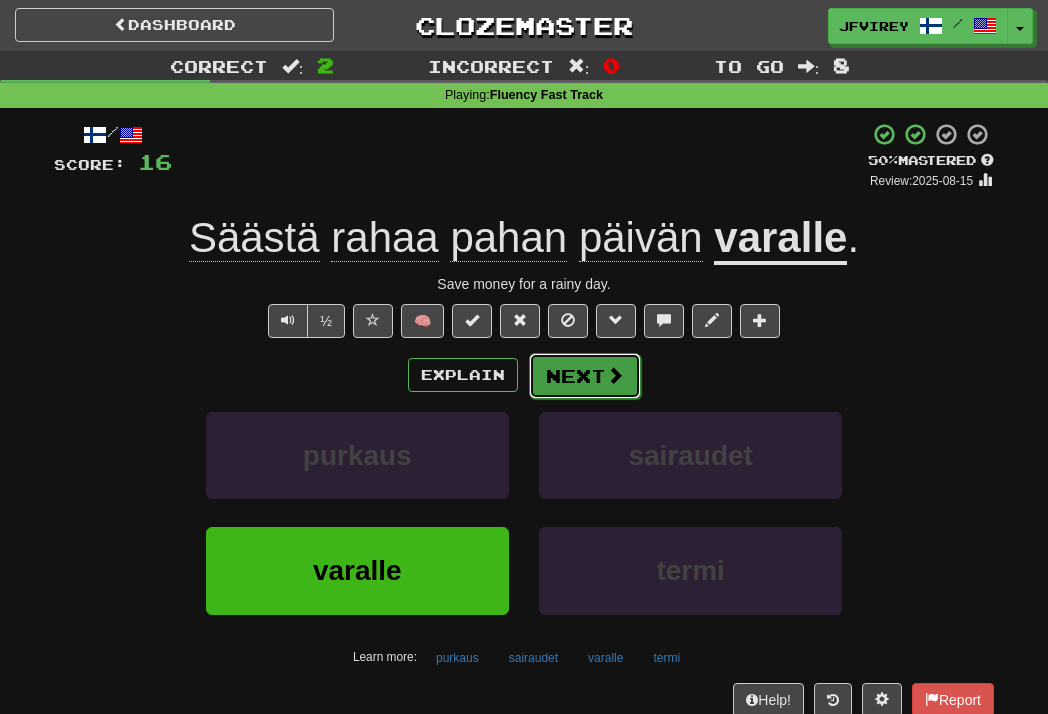 click at bounding box center (615, 375) 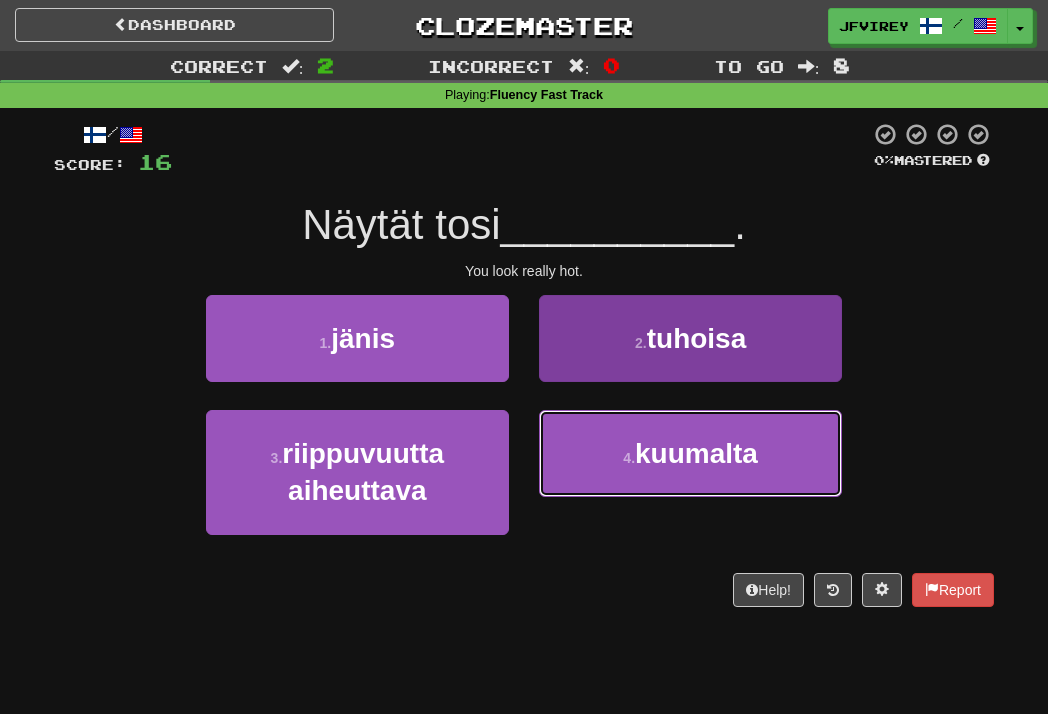 click on "4 .  kuumalta" at bounding box center (690, 453) 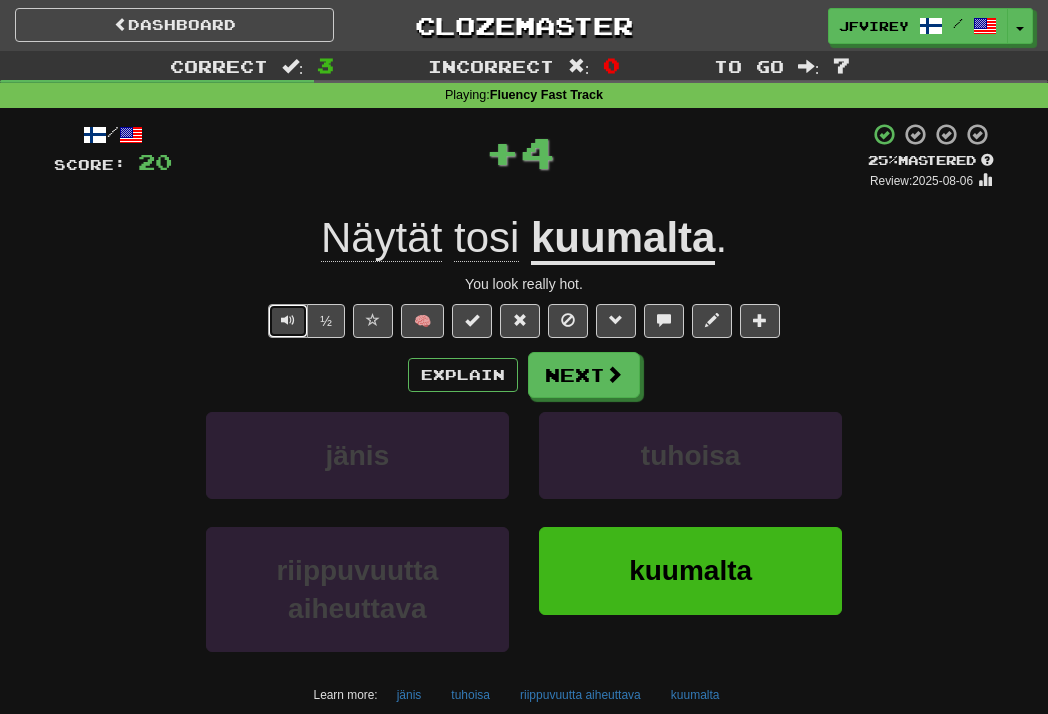 click at bounding box center [288, 321] 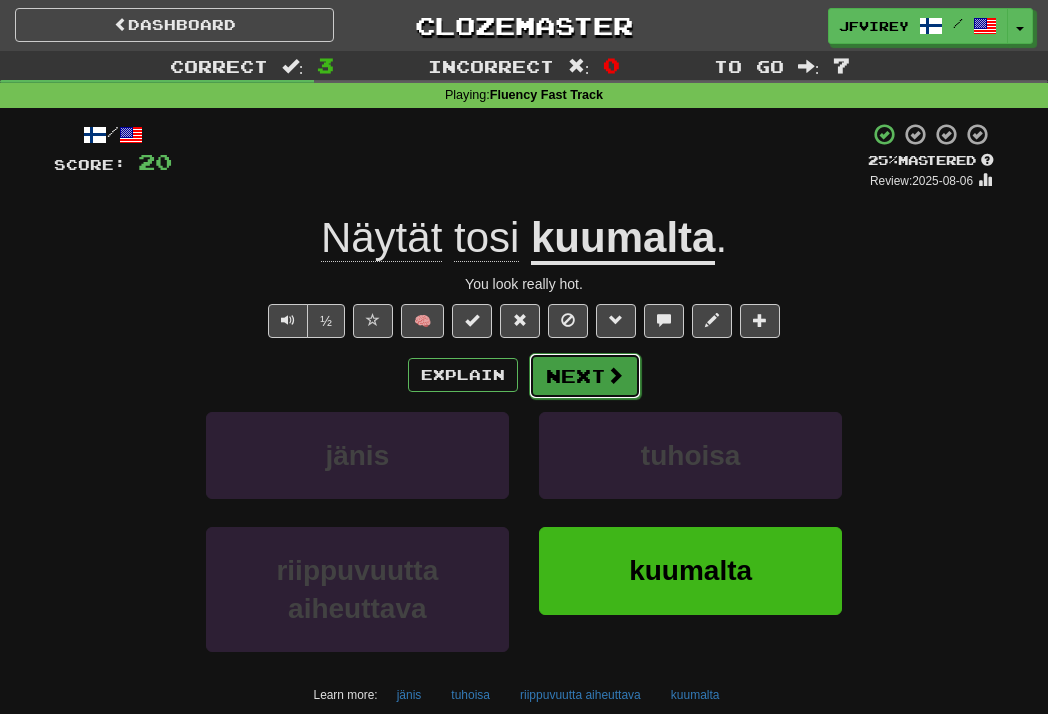 click on "Next" at bounding box center [585, 376] 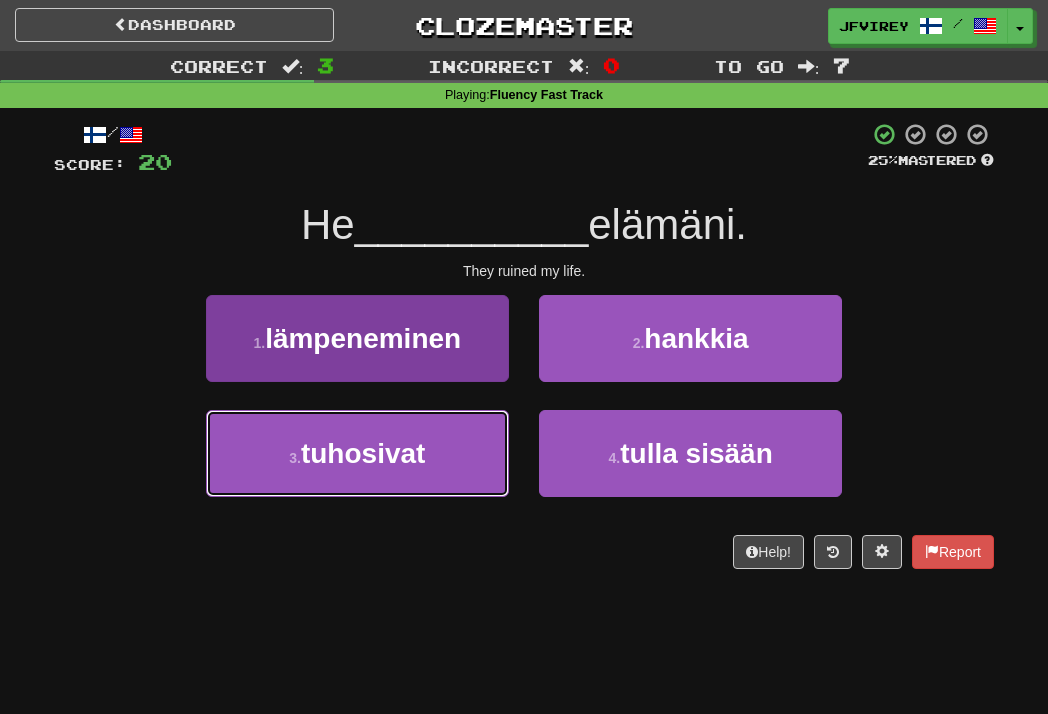 click on "tuhosivat" at bounding box center (363, 453) 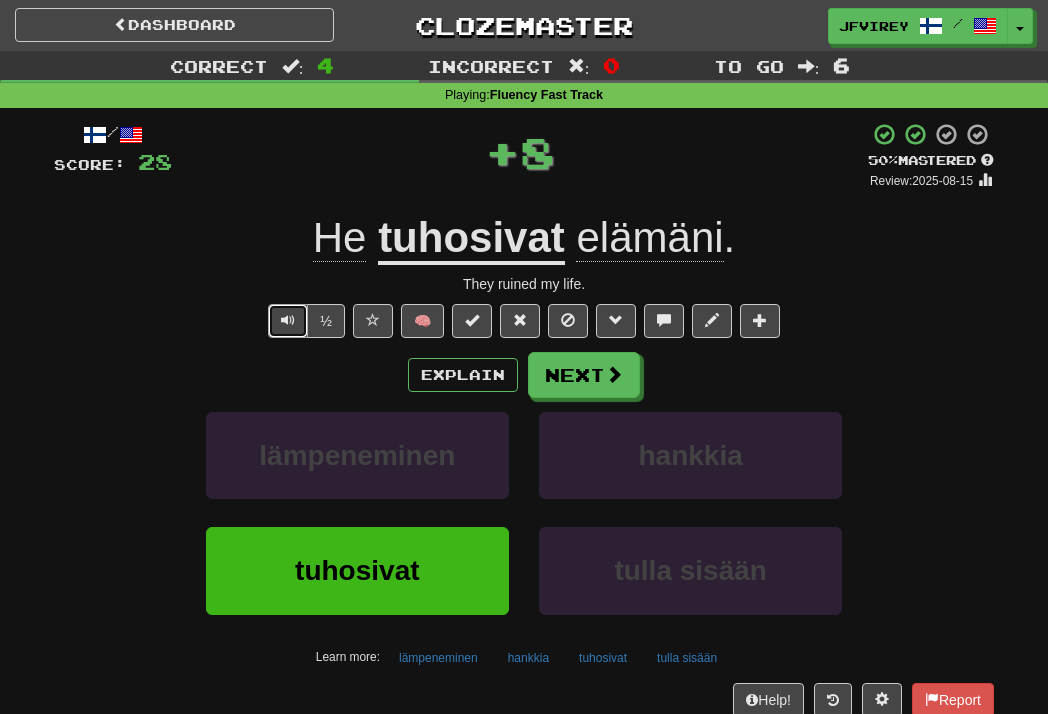 click at bounding box center [288, 320] 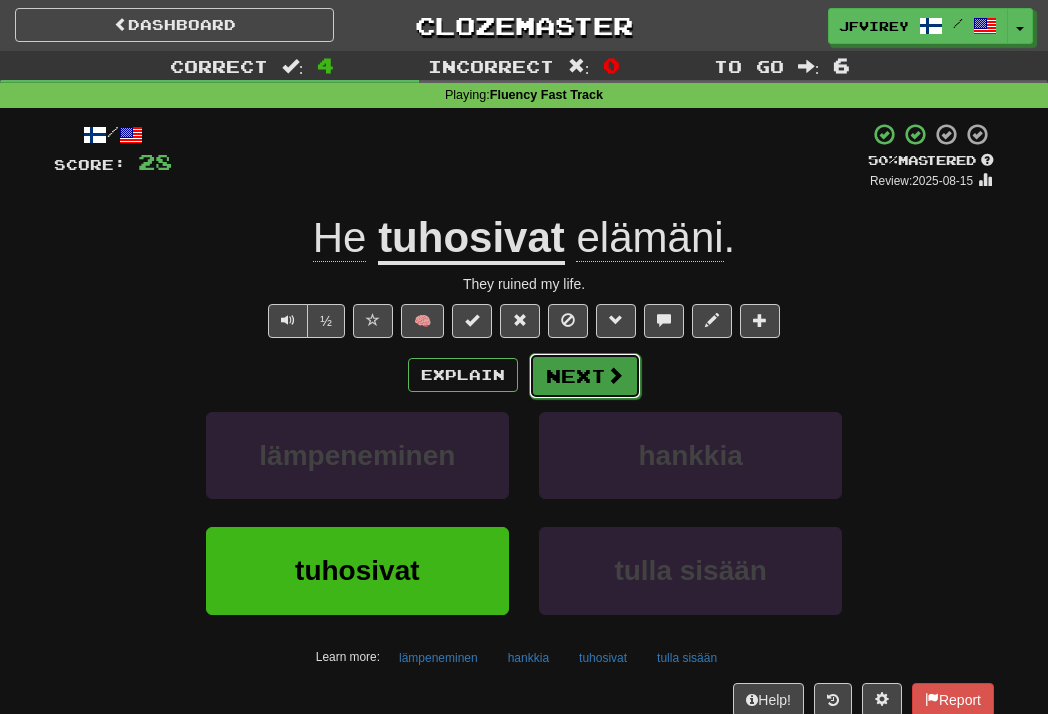click on "Next" at bounding box center [585, 376] 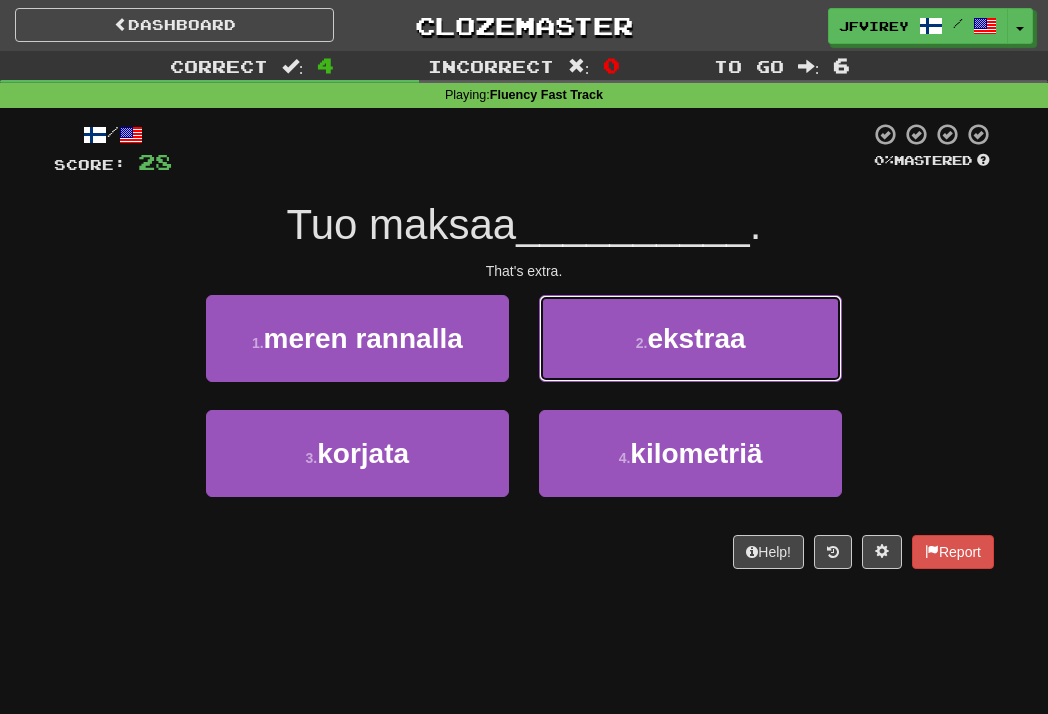 click on "2 .  ekstraa" at bounding box center [690, 338] 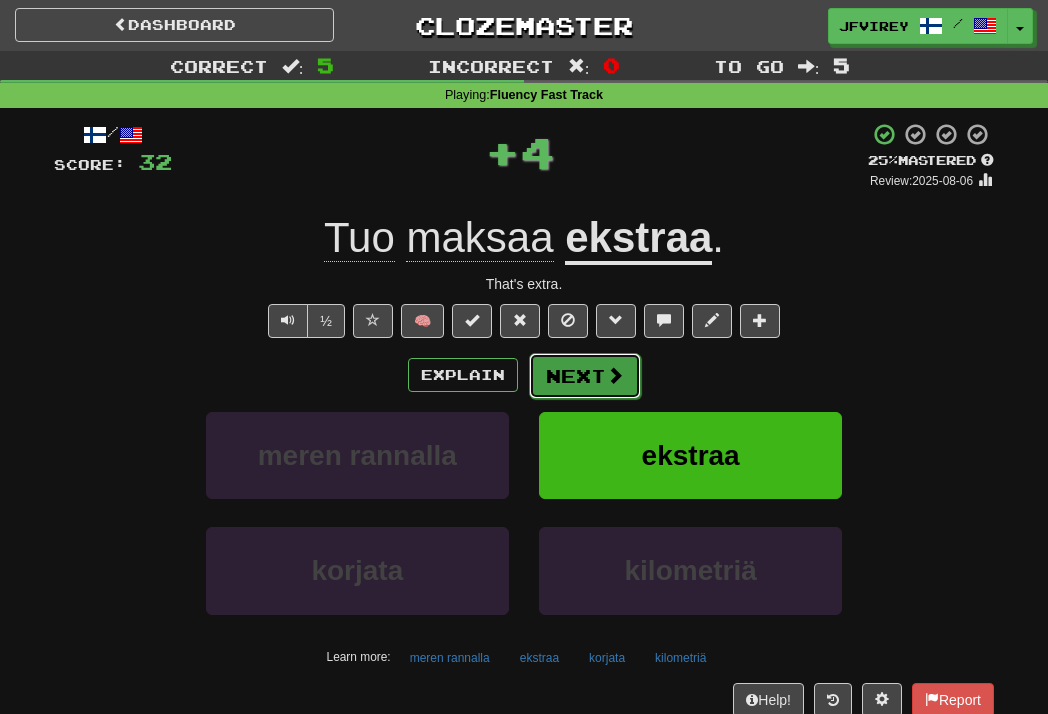 click on "Next" at bounding box center [585, 376] 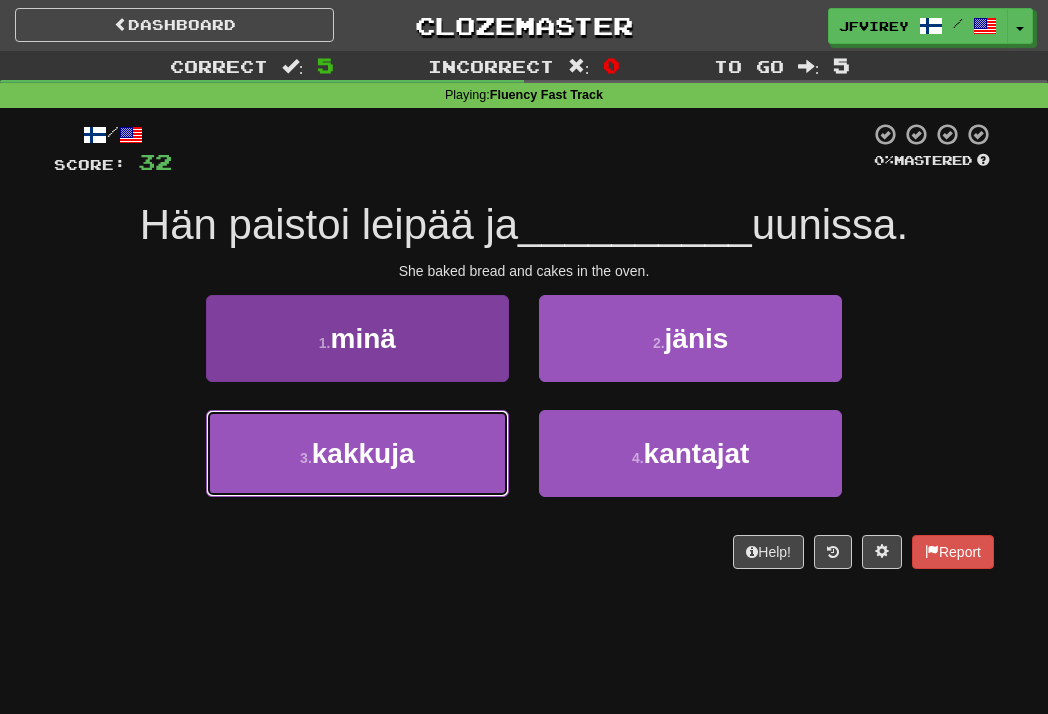 click on "3 .  kakkuja" at bounding box center [357, 453] 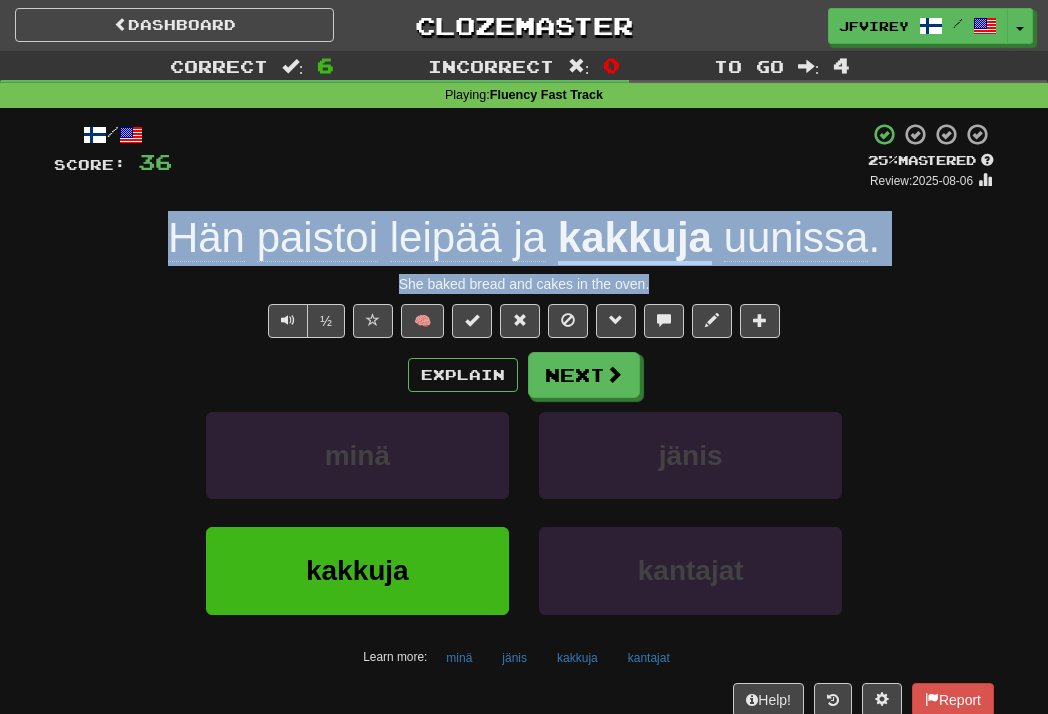 drag, startPoint x: 672, startPoint y: 279, endPoint x: 88, endPoint y: 232, distance: 585.88824 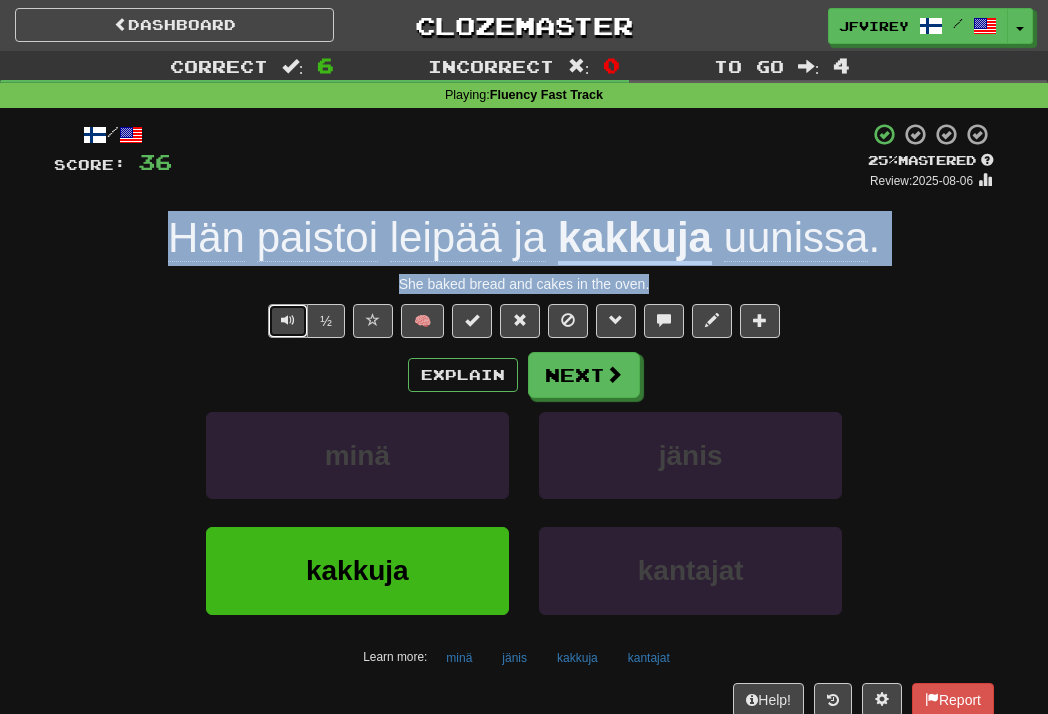 click at bounding box center (288, 320) 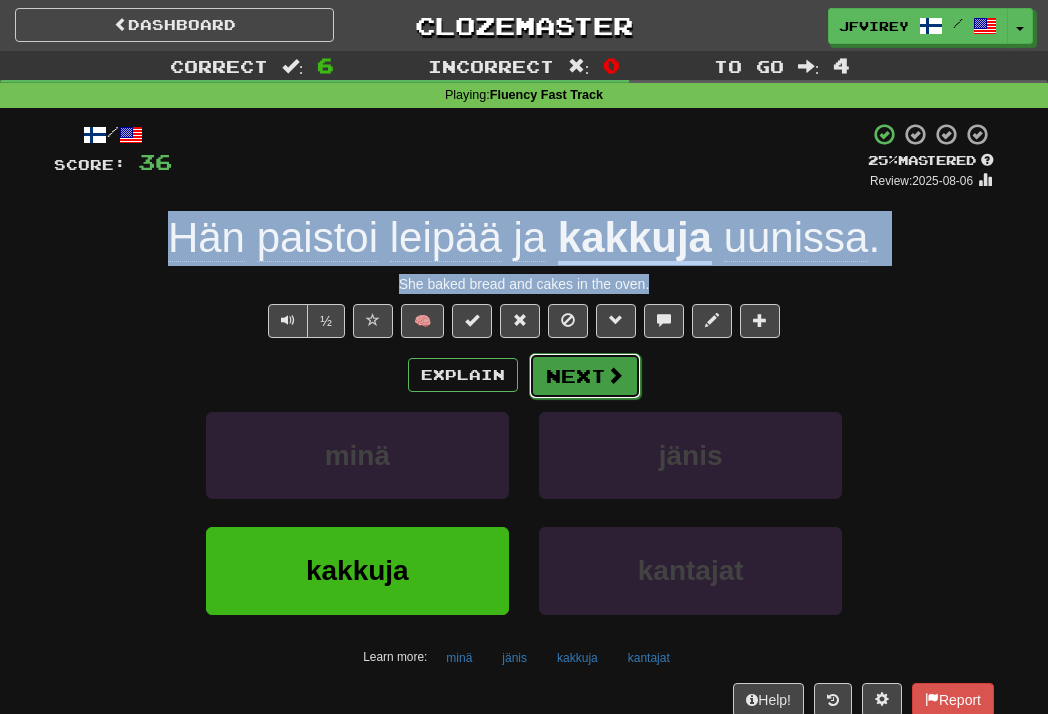 click on "Next" at bounding box center (585, 376) 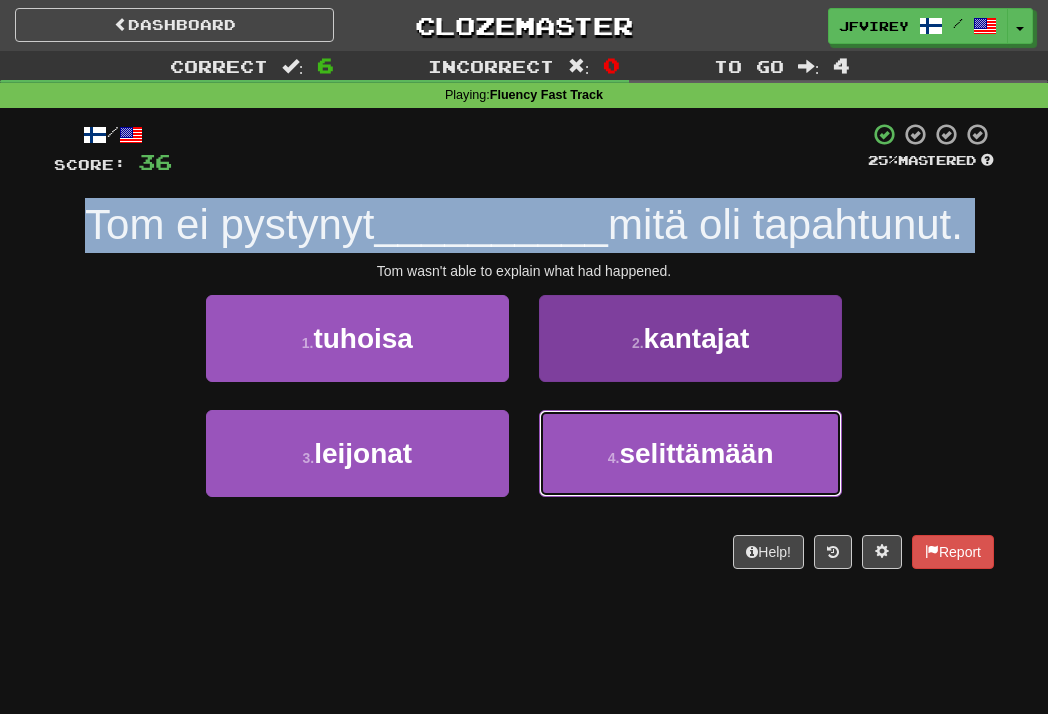 click on "4 .  selittämään" at bounding box center [690, 453] 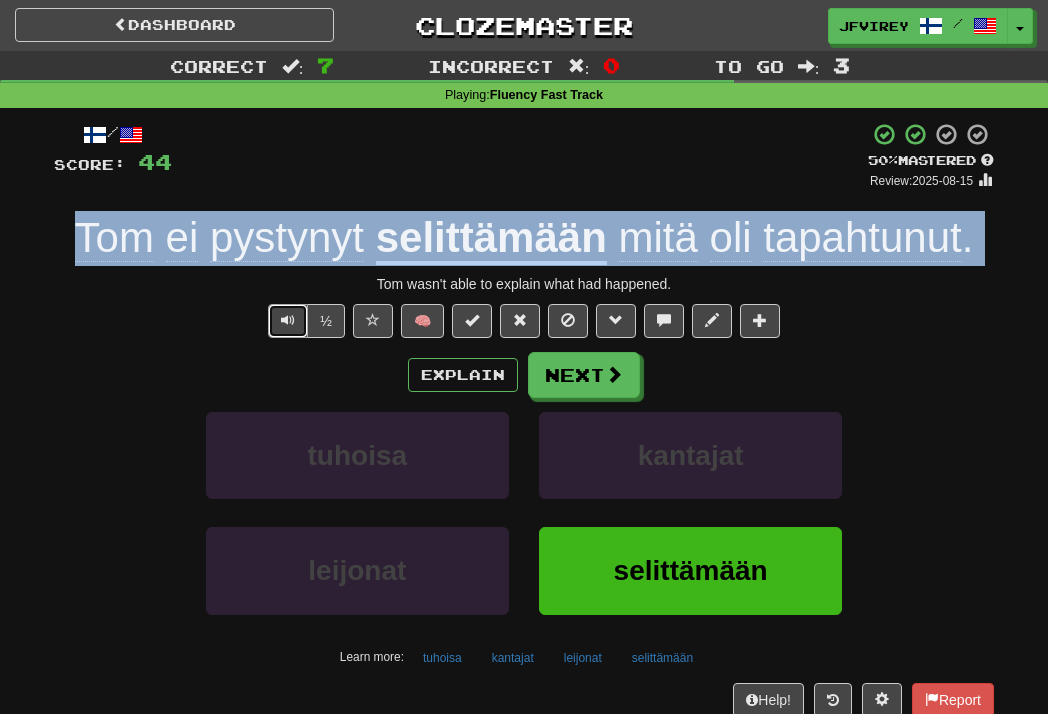 click at bounding box center [288, 320] 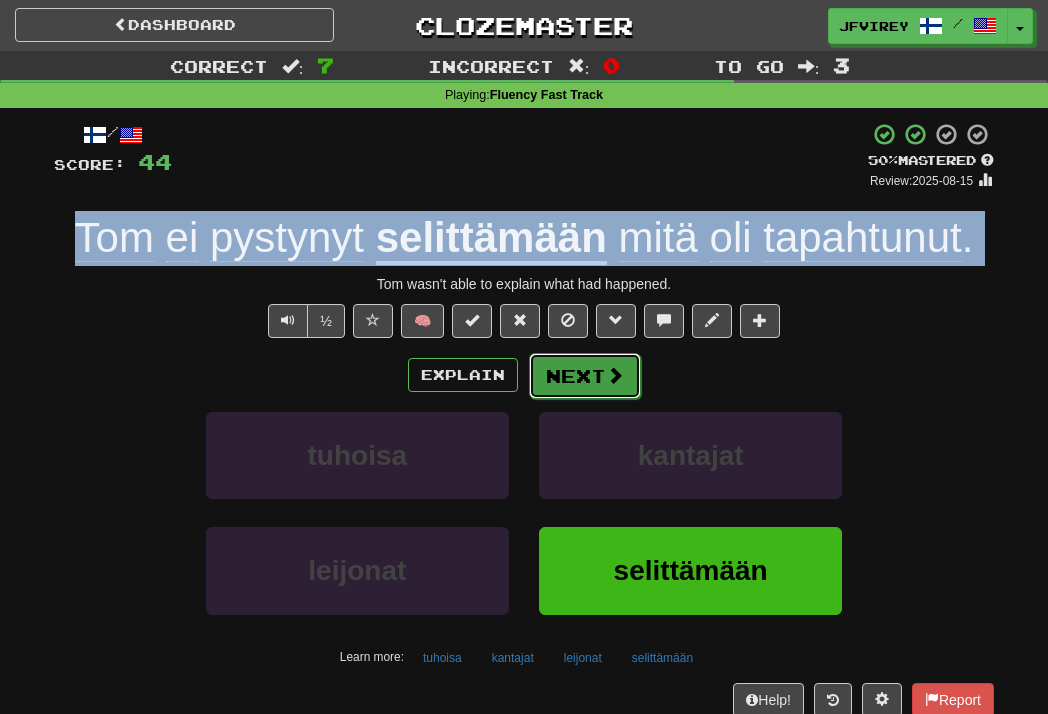click on "Next" at bounding box center (585, 376) 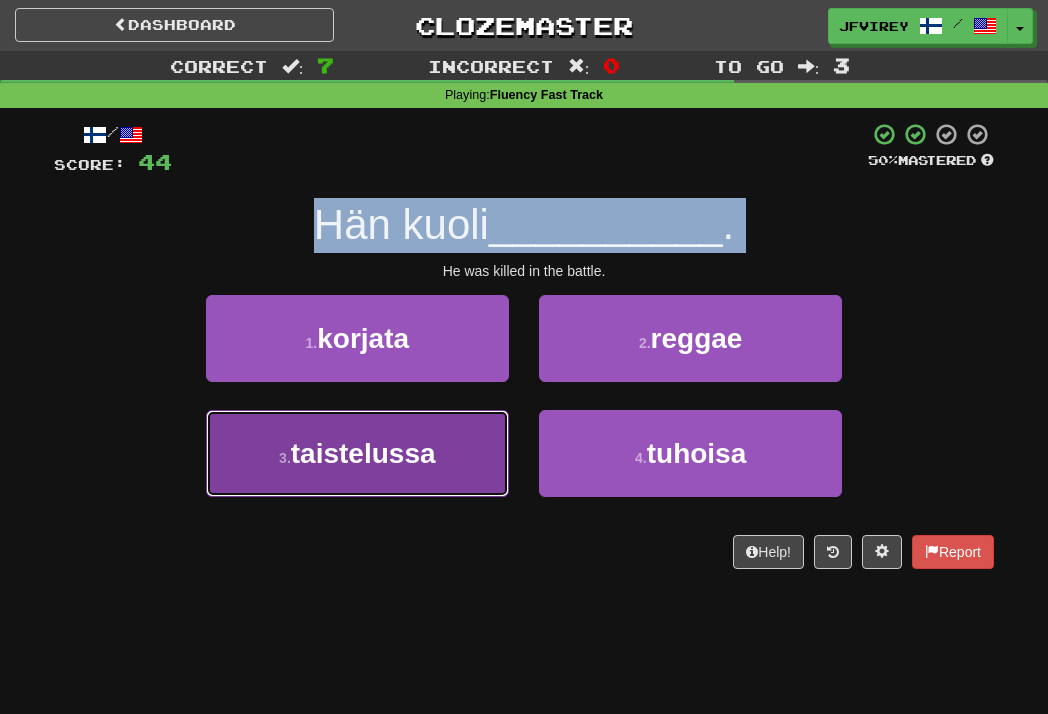 click on "3 .  taistelussa" at bounding box center (357, 453) 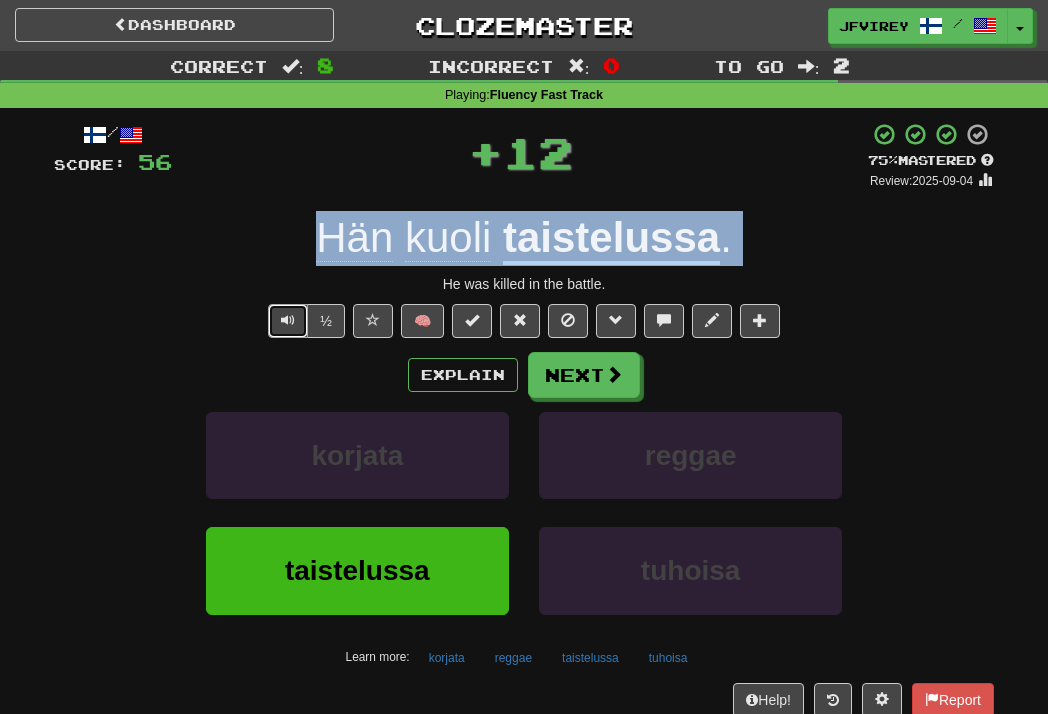 click at bounding box center [288, 321] 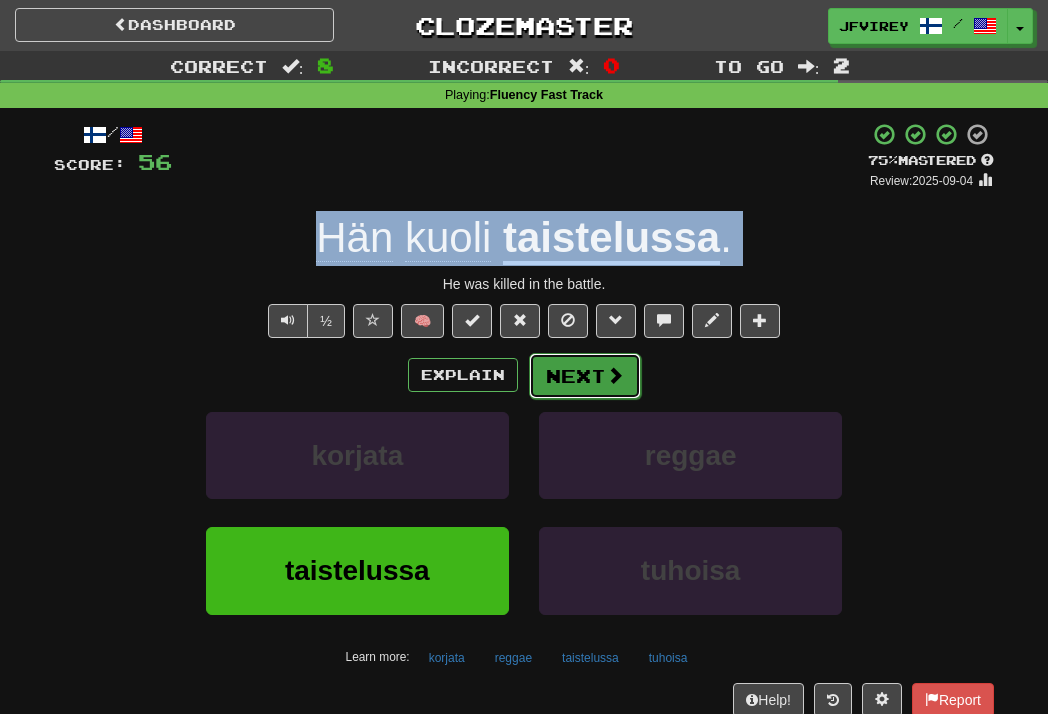 click on "Next" at bounding box center [585, 376] 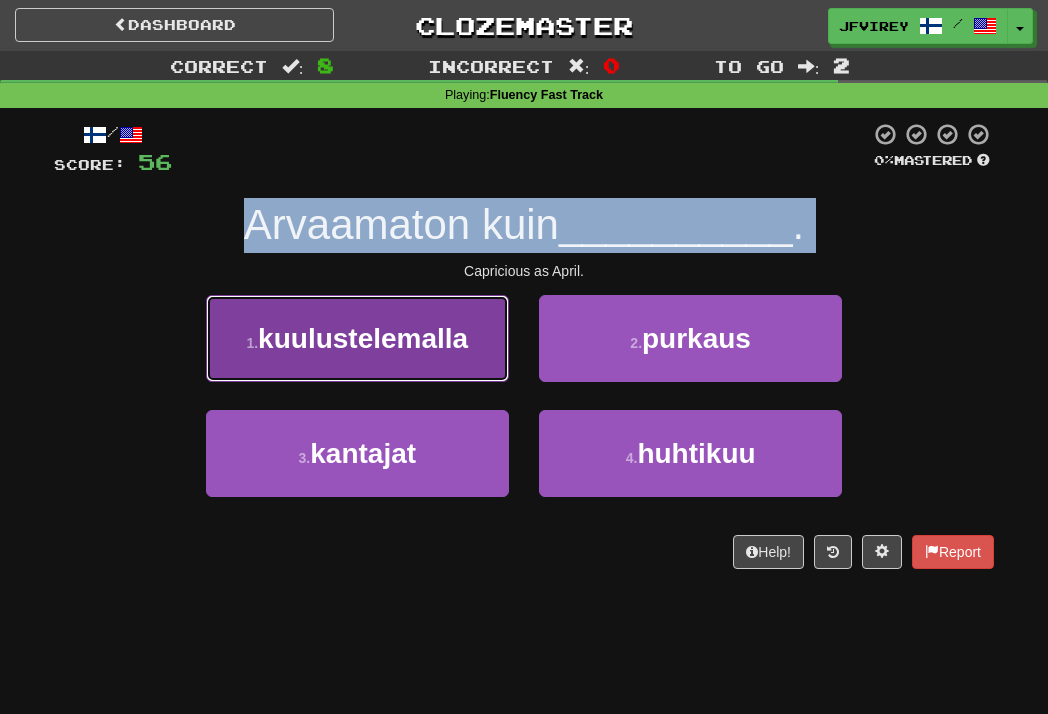 click on "kuulustelemalla" at bounding box center (363, 338) 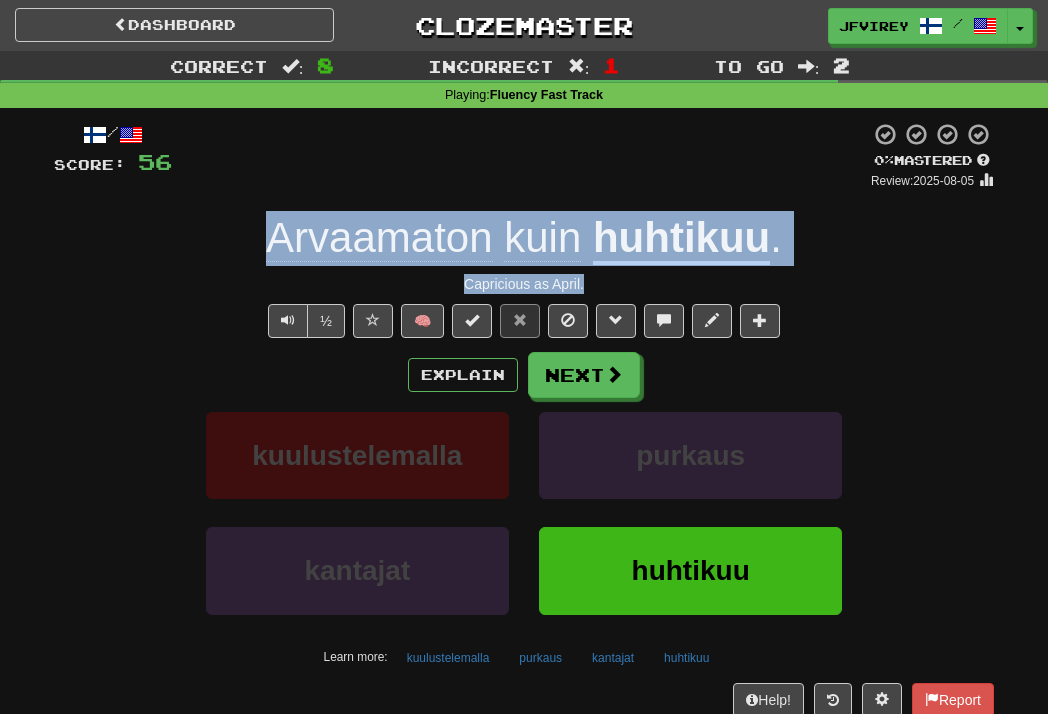 drag, startPoint x: 604, startPoint y: 287, endPoint x: 272, endPoint y: 245, distance: 334.6461 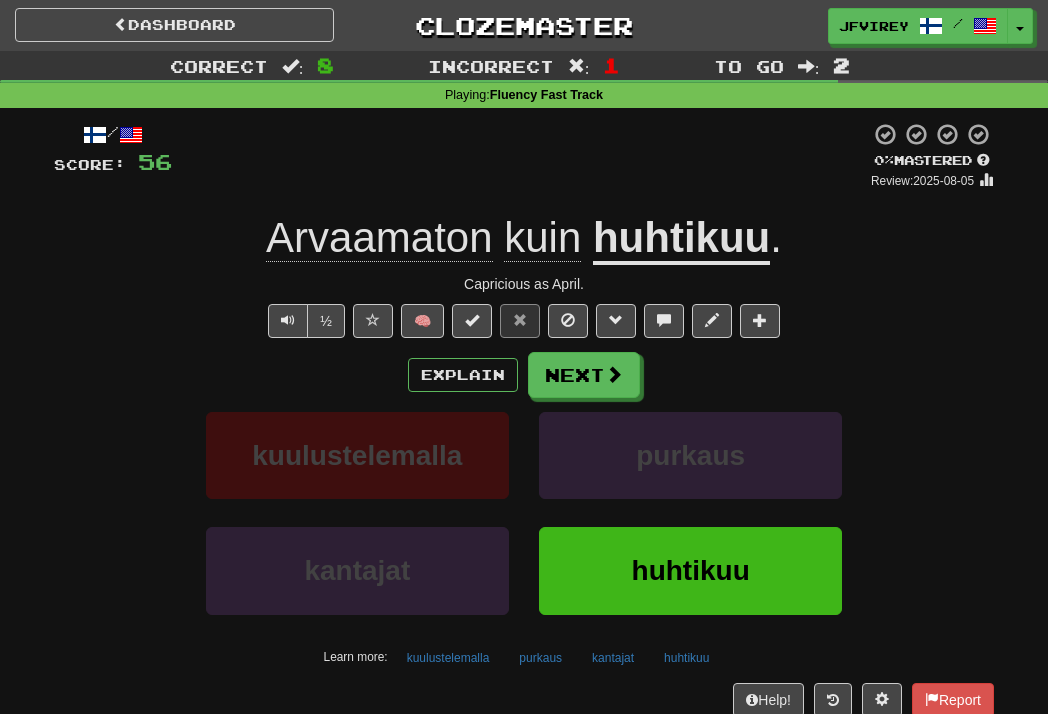 drag, startPoint x: 420, startPoint y: 156, endPoint x: 391, endPoint y: 192, distance: 46.227695 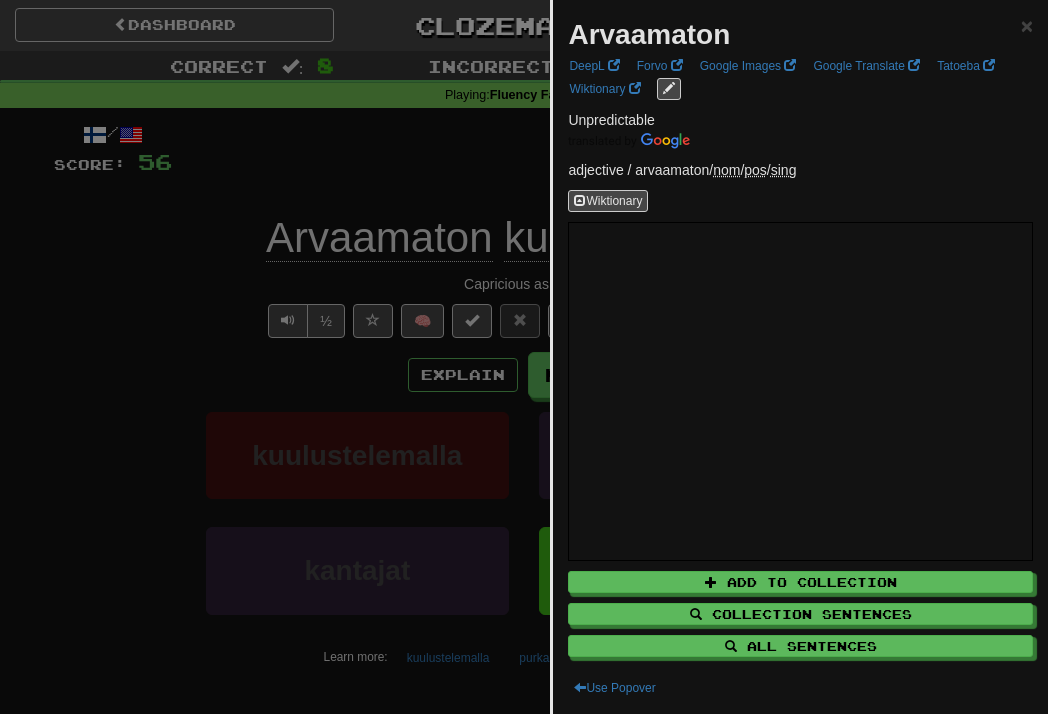 click at bounding box center [524, 357] 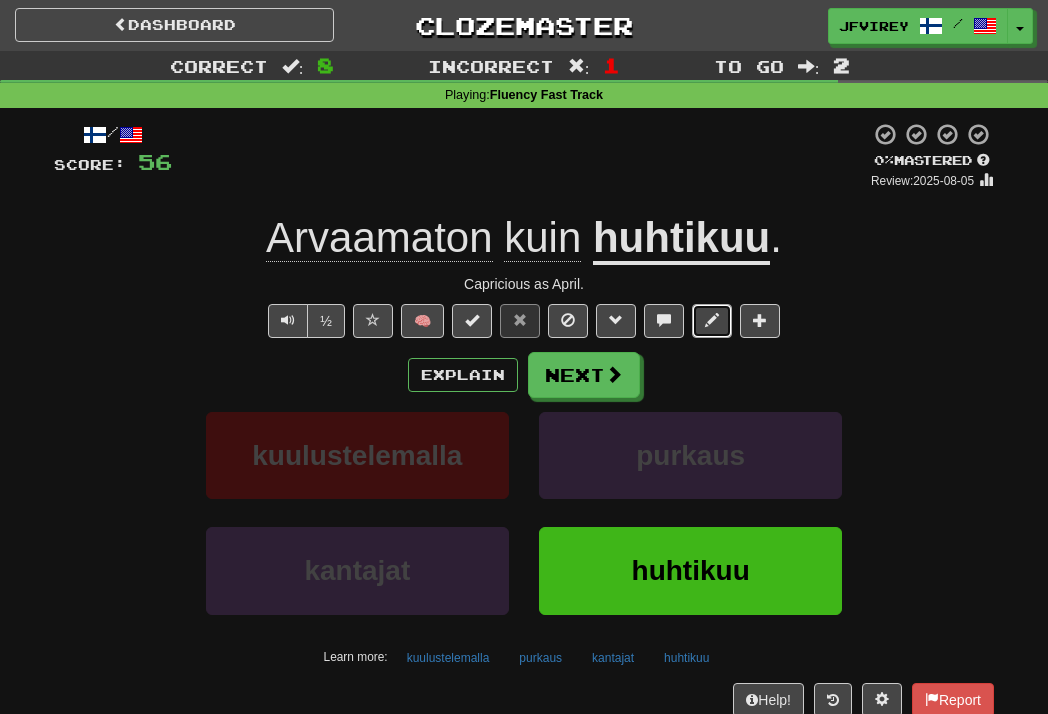 click at bounding box center [712, 320] 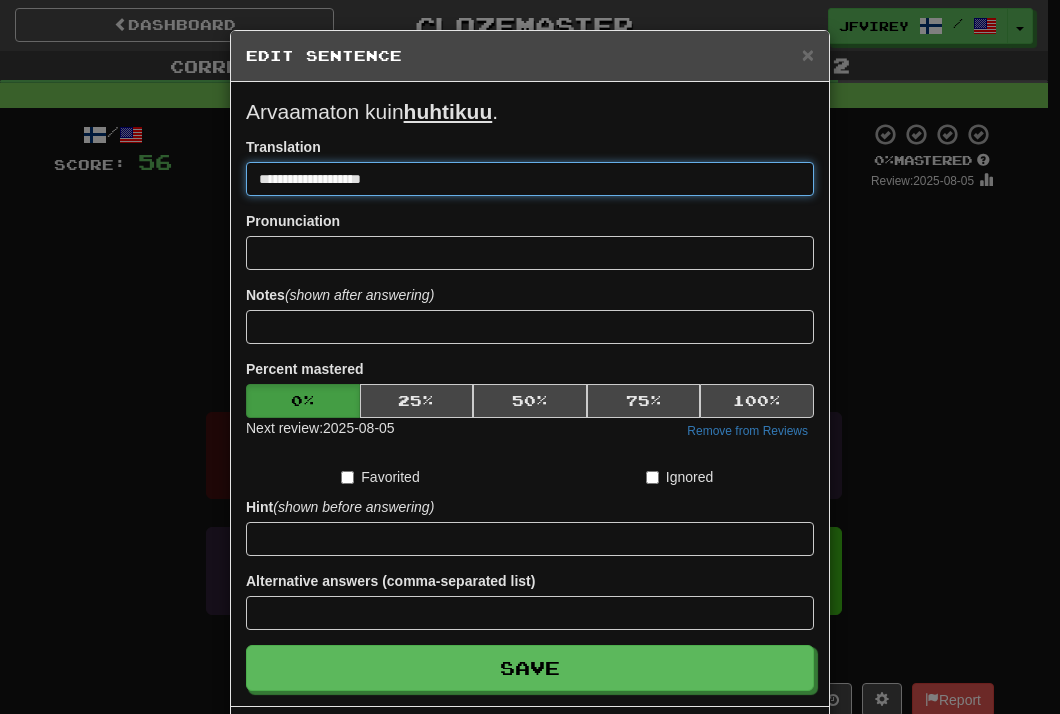 drag, startPoint x: 316, startPoint y: 176, endPoint x: 188, endPoint y: 180, distance: 128.06248 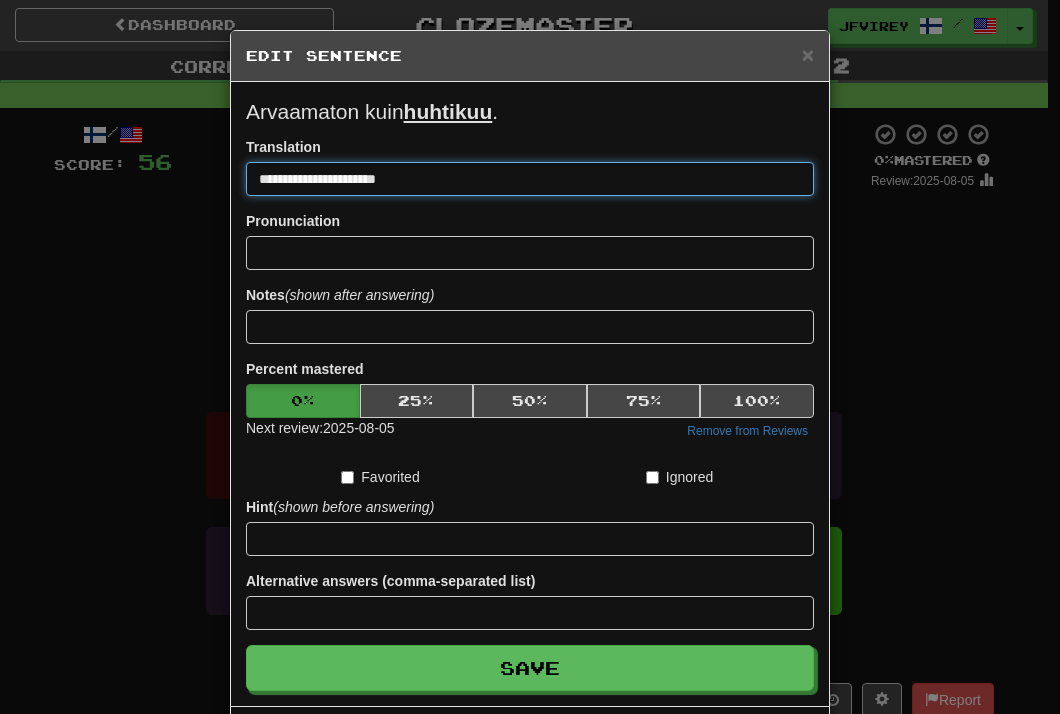 type on "**********" 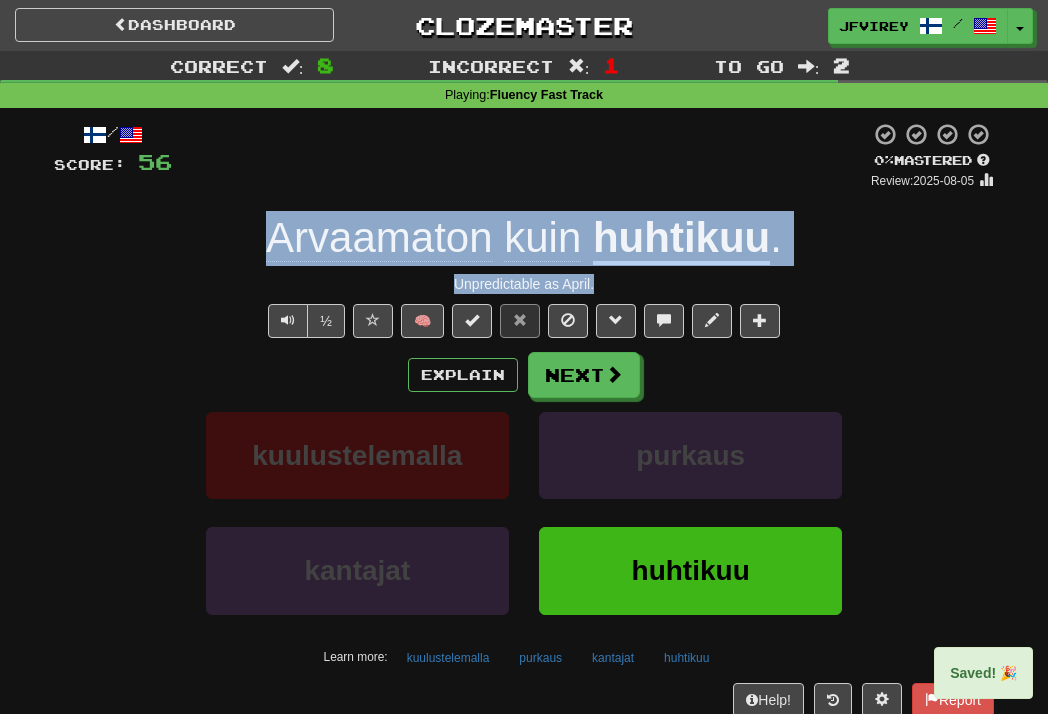 drag, startPoint x: 613, startPoint y: 276, endPoint x: 257, endPoint y: 236, distance: 358.24014 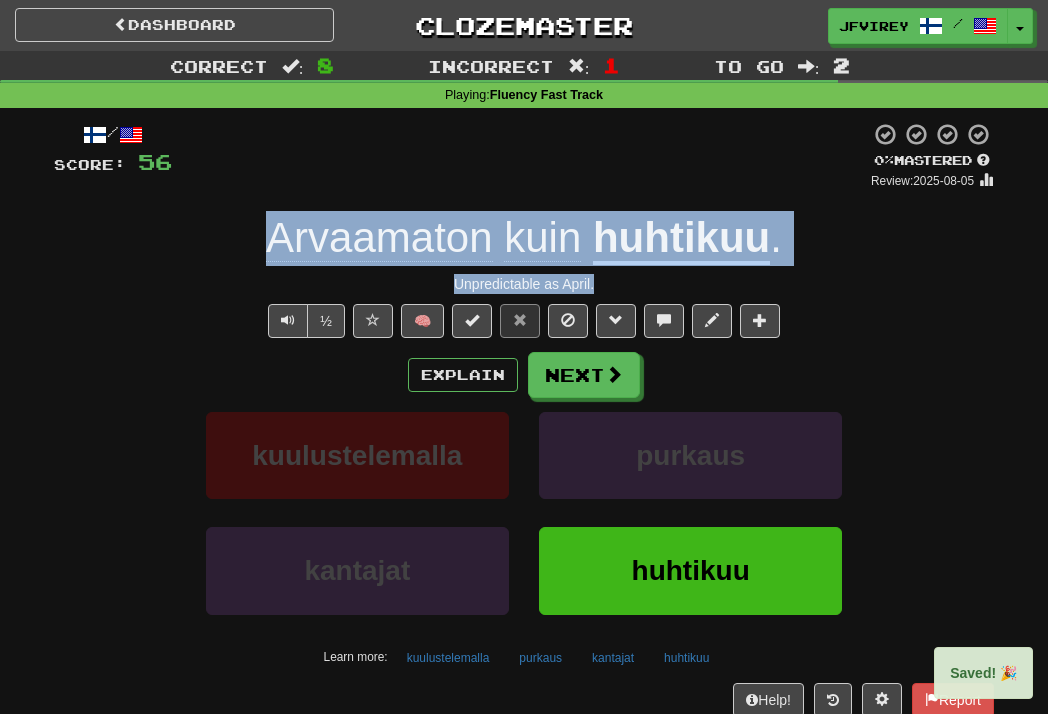 copy on "Arvaamaton   kuin   huhtikuu . Unpredictable as April." 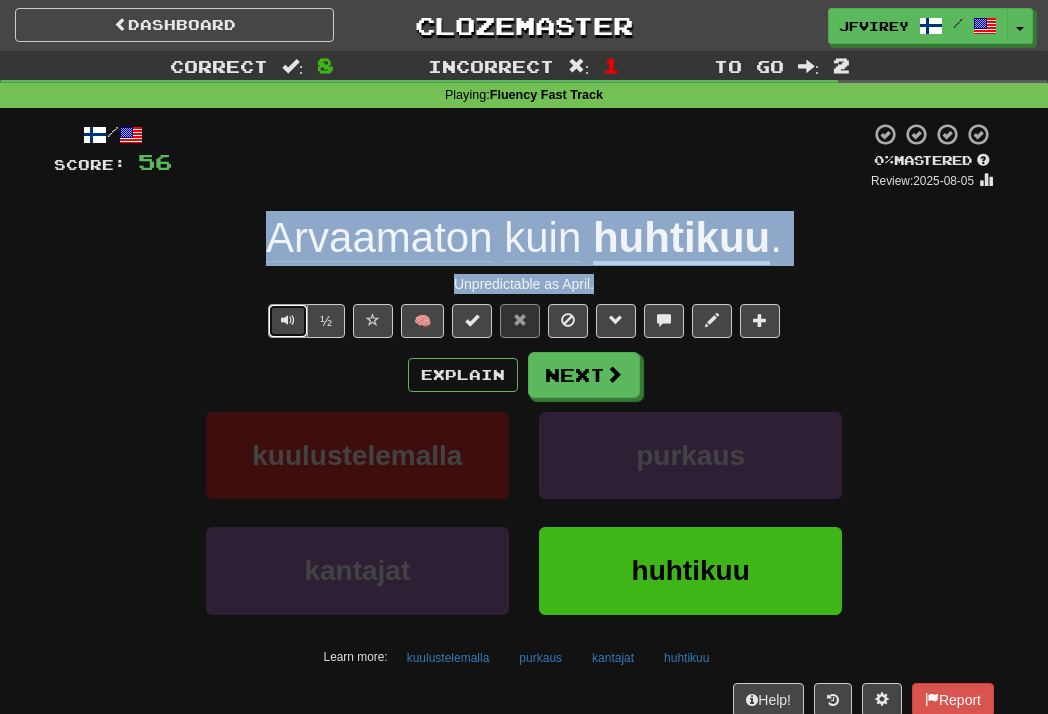 click at bounding box center (288, 320) 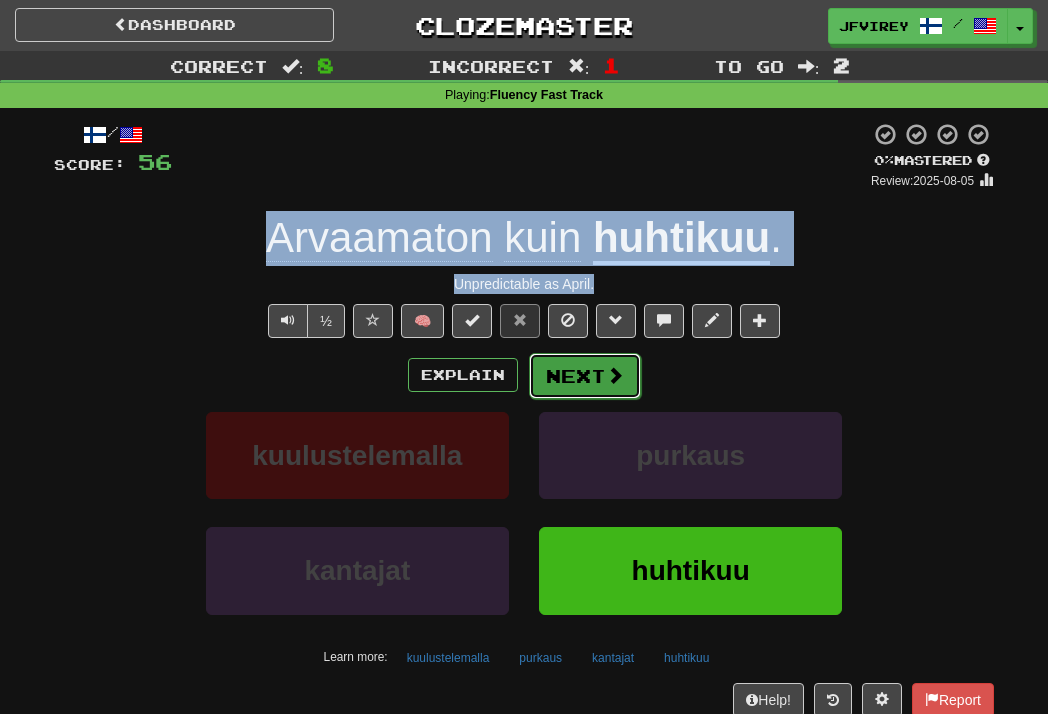 click on "Next" at bounding box center [585, 376] 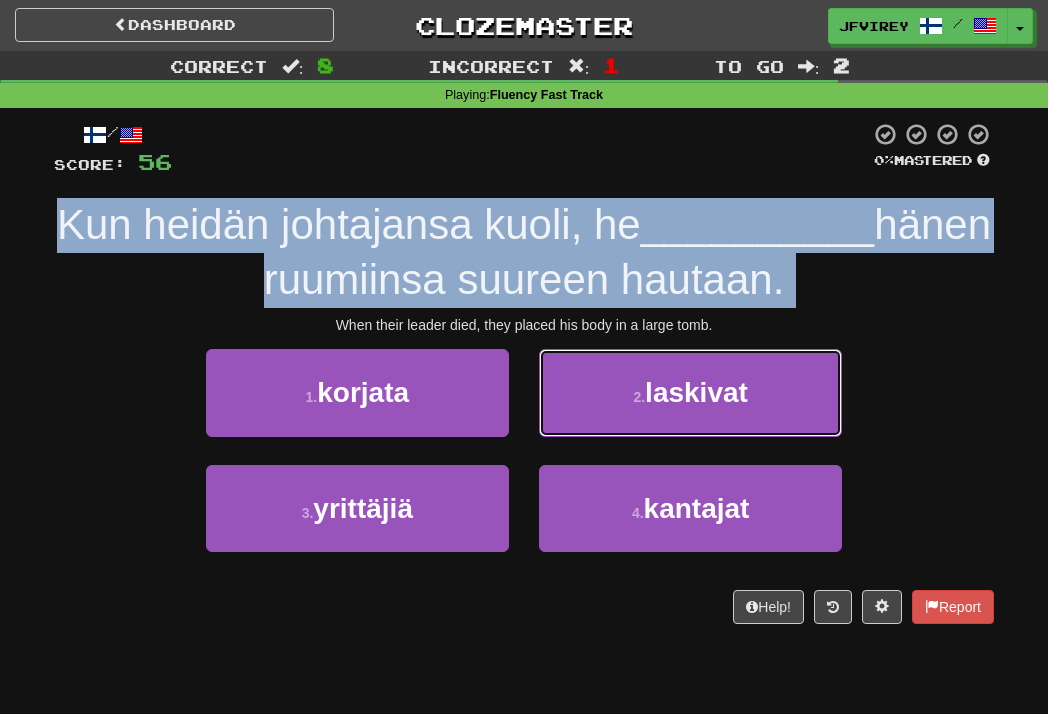 drag, startPoint x: 691, startPoint y: 389, endPoint x: 732, endPoint y: 388, distance: 41.01219 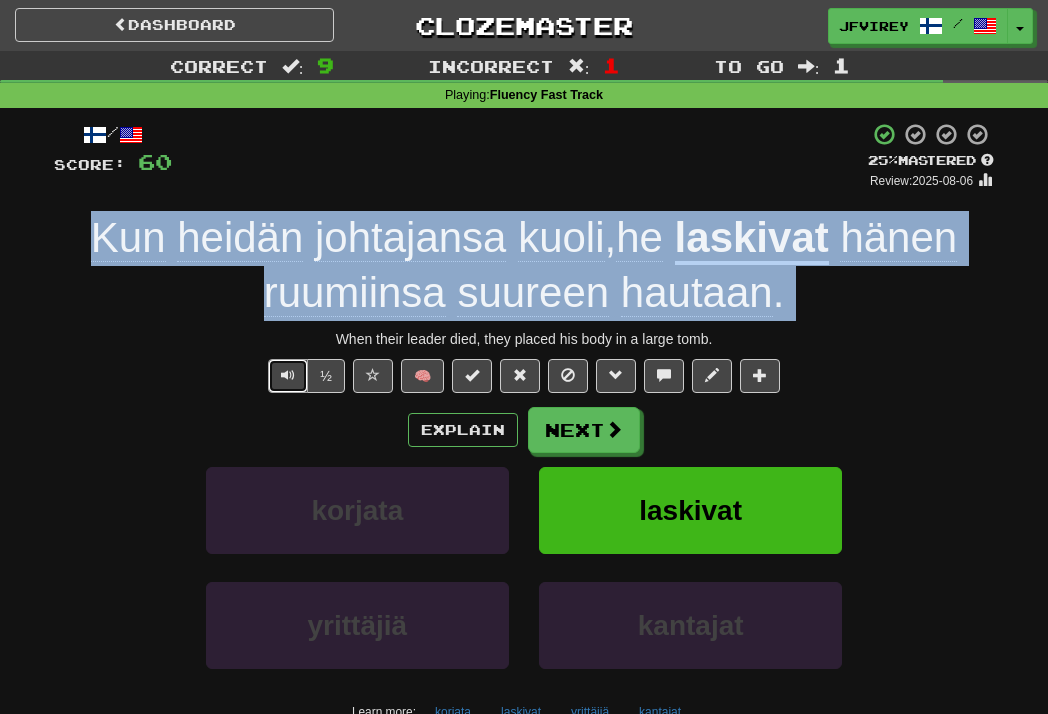click at bounding box center [288, 376] 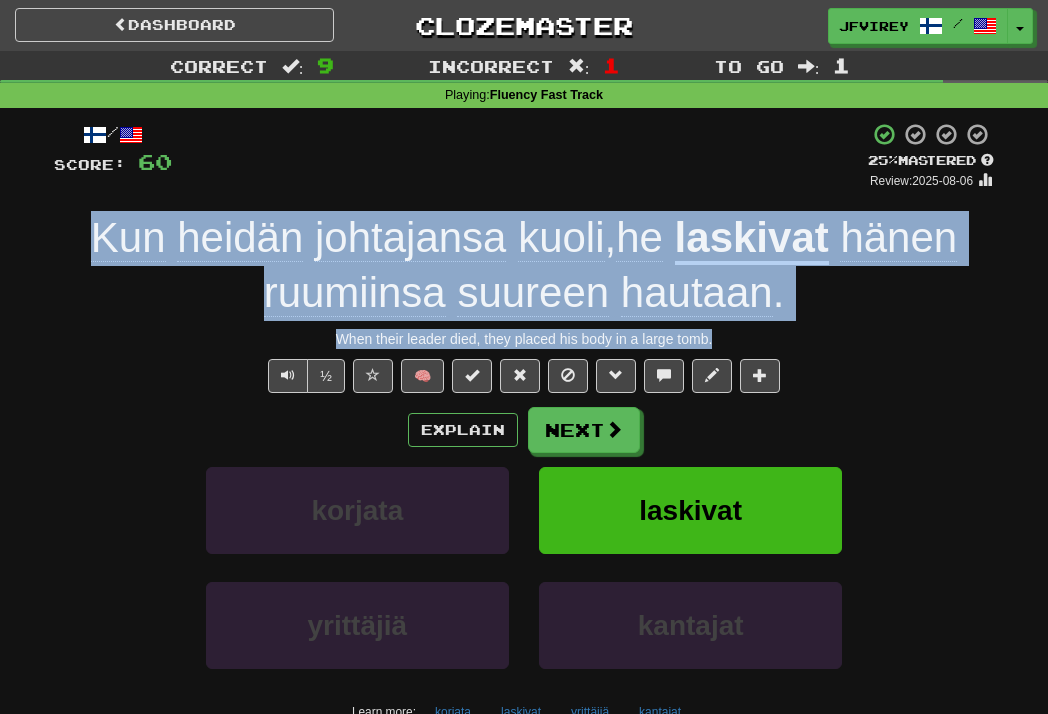 drag, startPoint x: 769, startPoint y: 345, endPoint x: 19, endPoint y: 238, distance: 757.59424 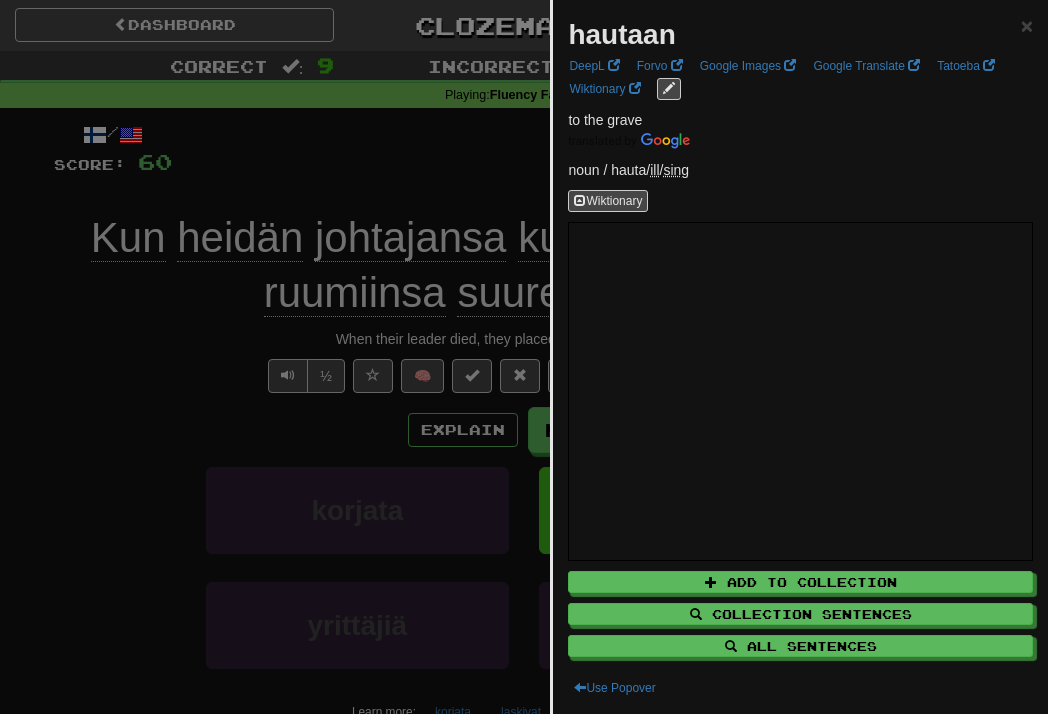 drag, startPoint x: 88, startPoint y: 380, endPoint x: 180, endPoint y: 378, distance: 92.021736 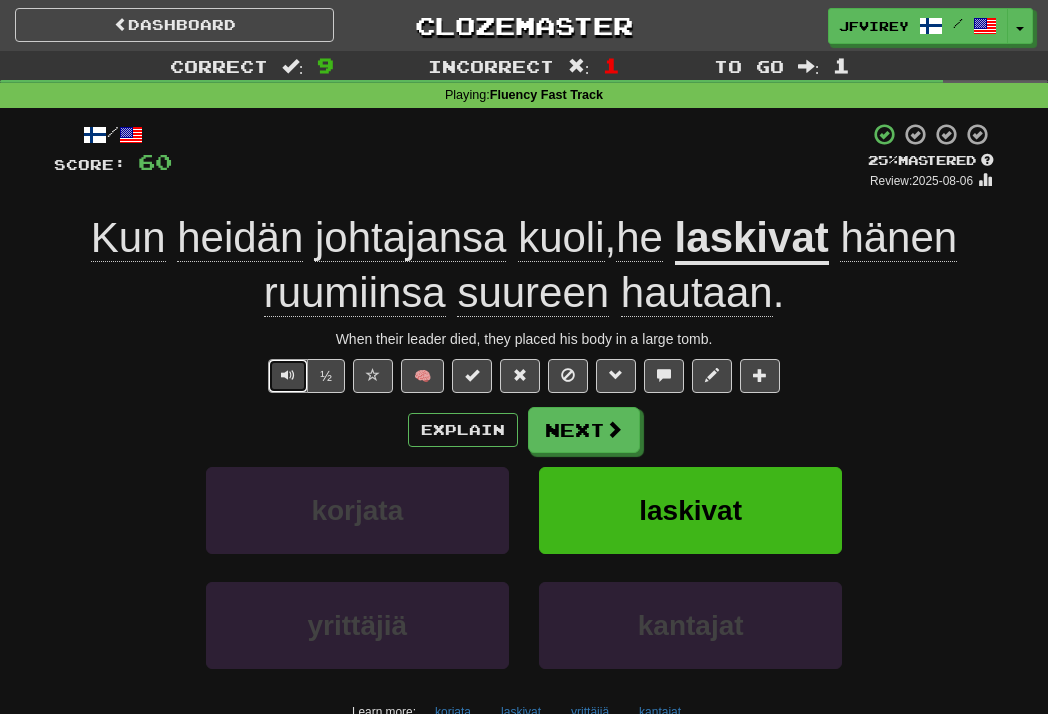 click at bounding box center (288, 376) 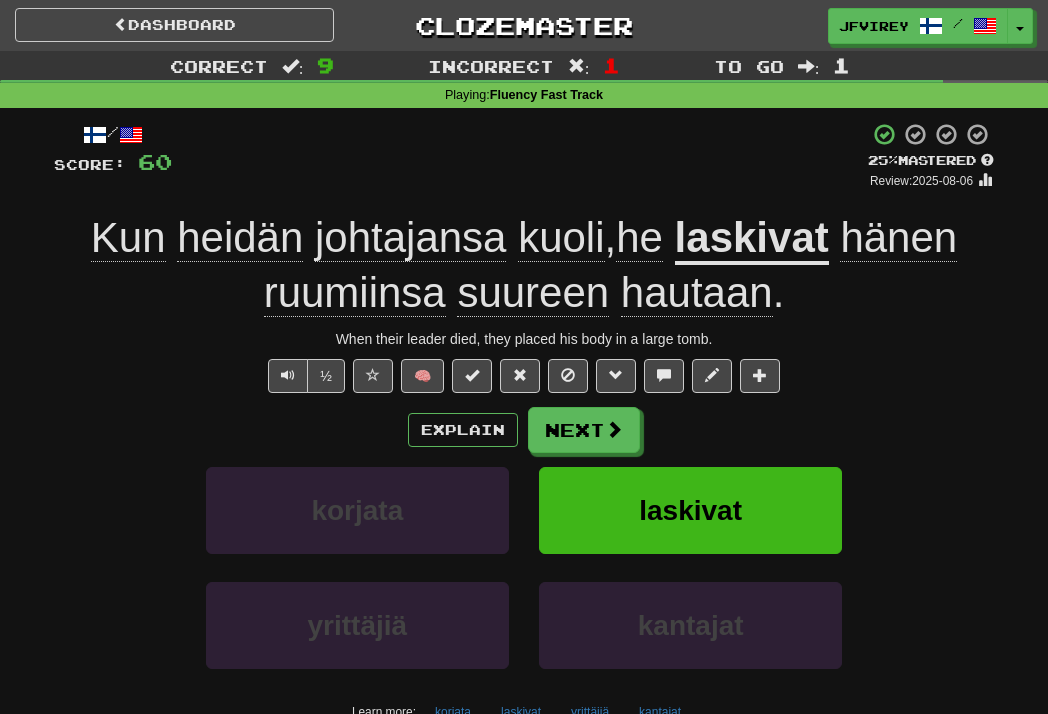 click on "hautaan" at bounding box center (697, 293) 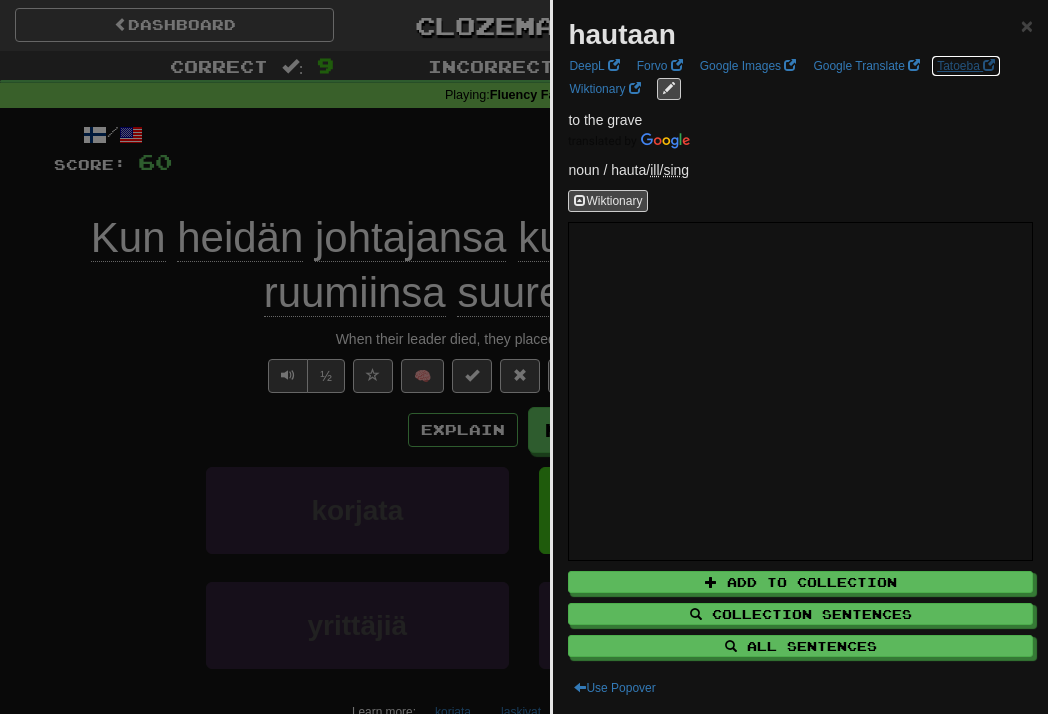 click on "Tatoeba" at bounding box center [966, 66] 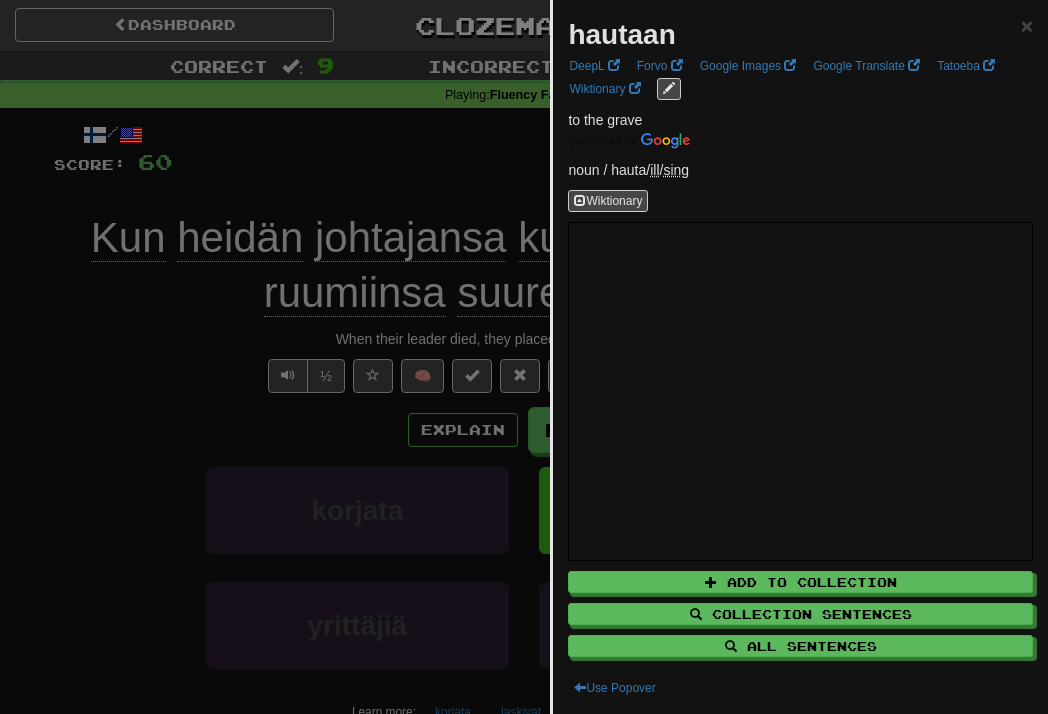 click at bounding box center (524, 357) 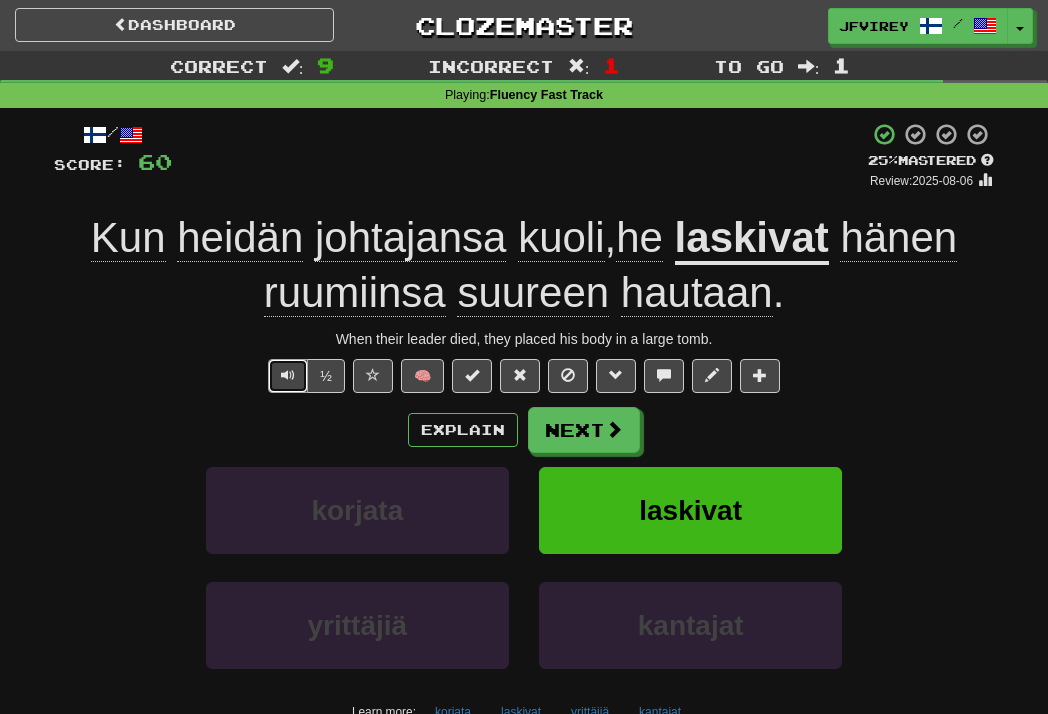 click at bounding box center (288, 375) 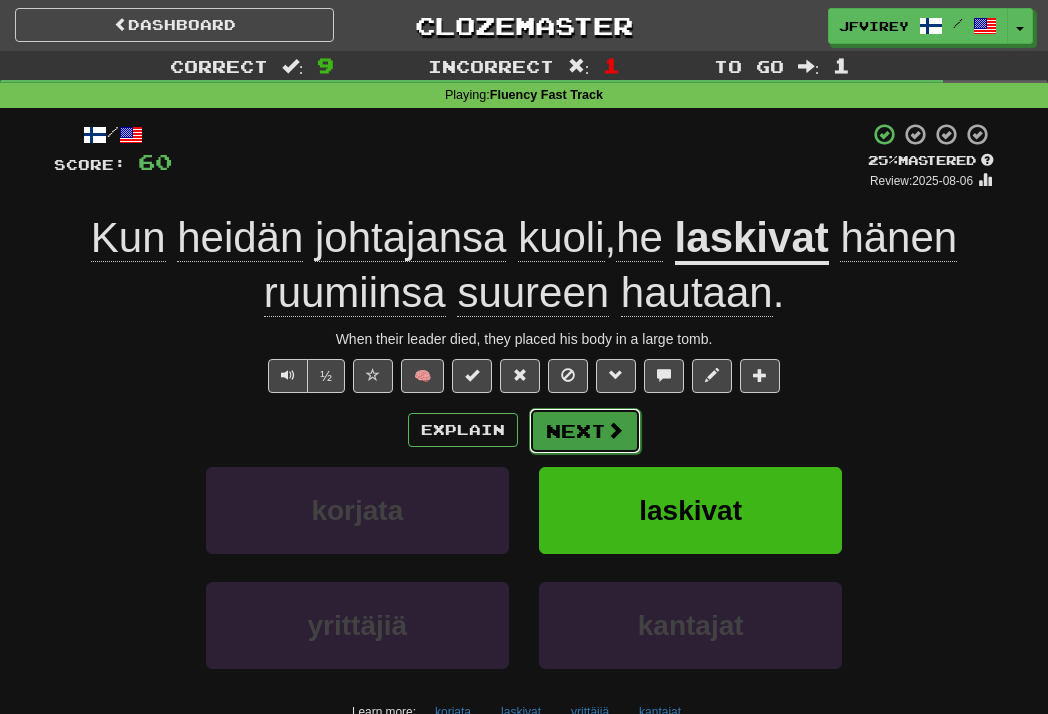 click on "Next" at bounding box center [585, 431] 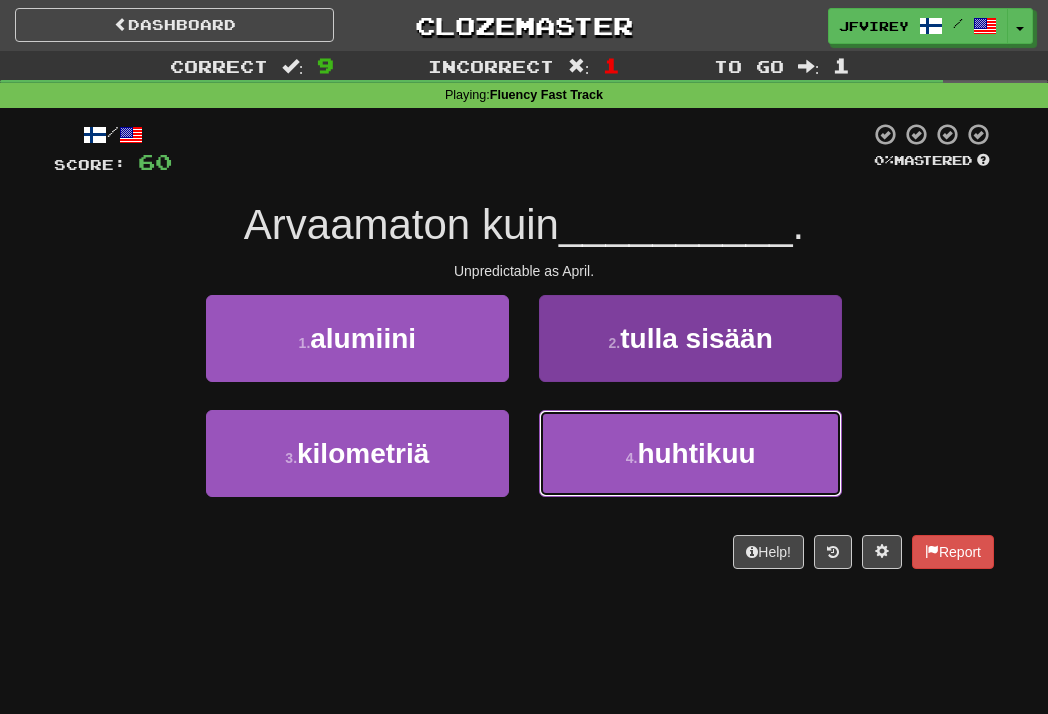 click on "huhtikuu" at bounding box center (696, 453) 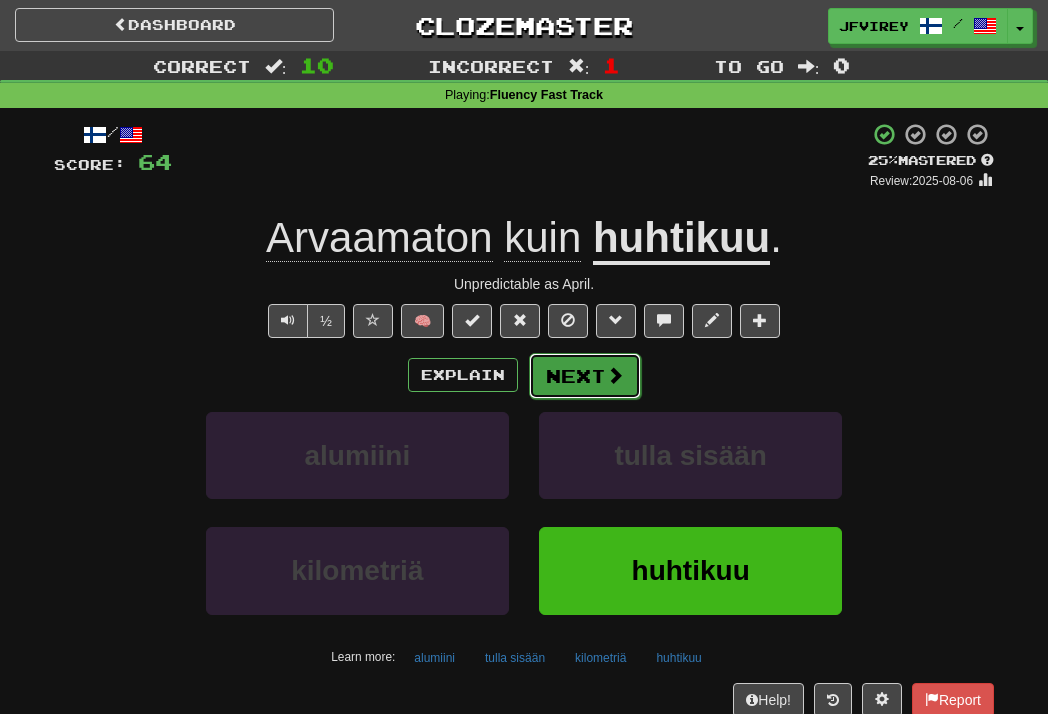 click on "Next" at bounding box center (585, 376) 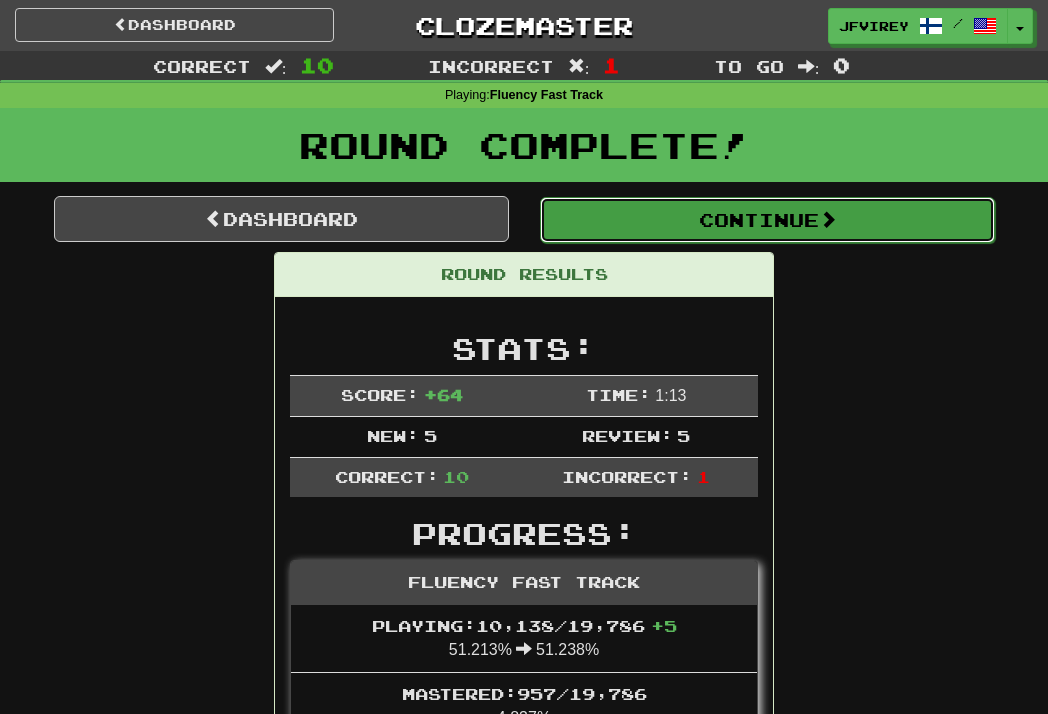 click on "Continue" at bounding box center (767, 220) 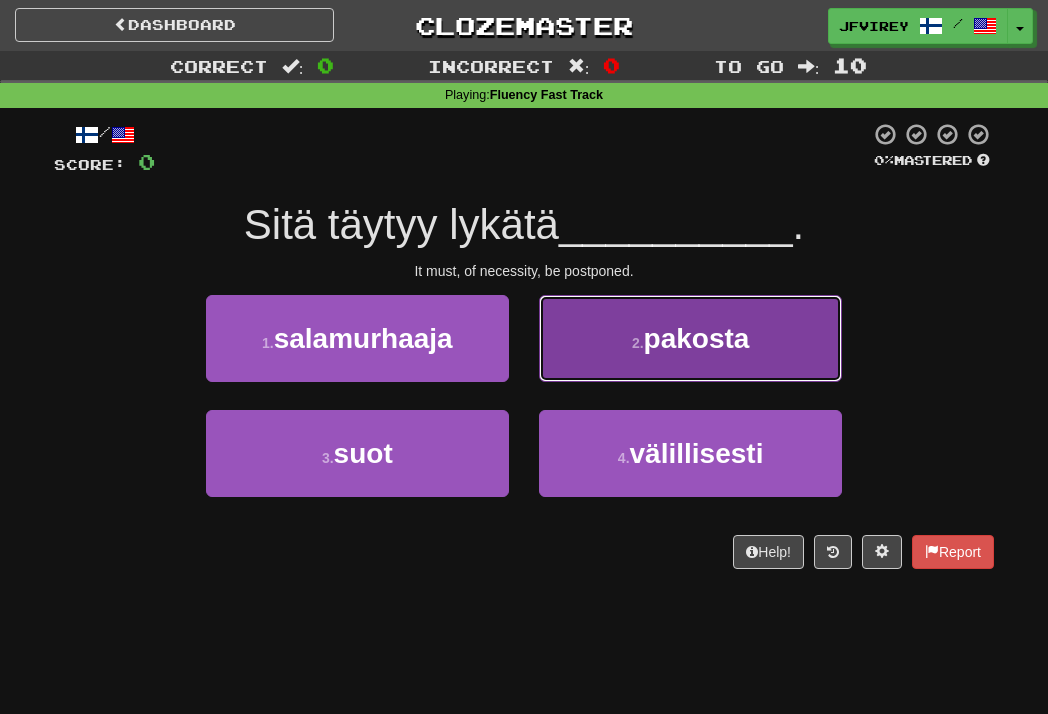 click on "2 .  pakosta" at bounding box center [690, 338] 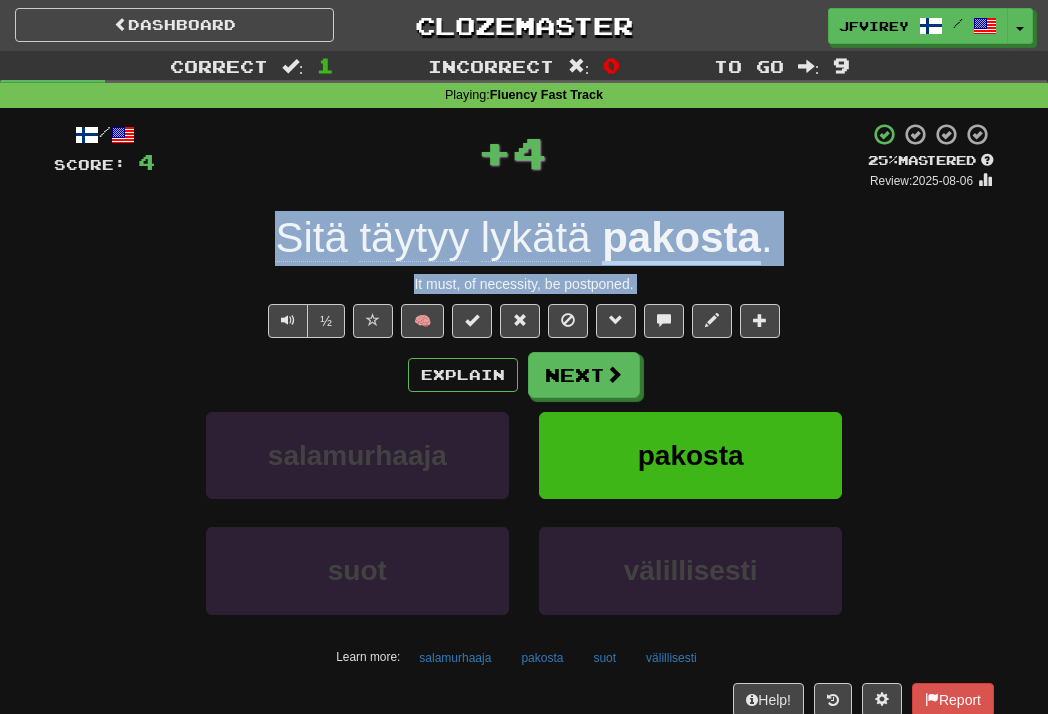 drag, startPoint x: 653, startPoint y: 294, endPoint x: 276, endPoint y: 241, distance: 380.70724 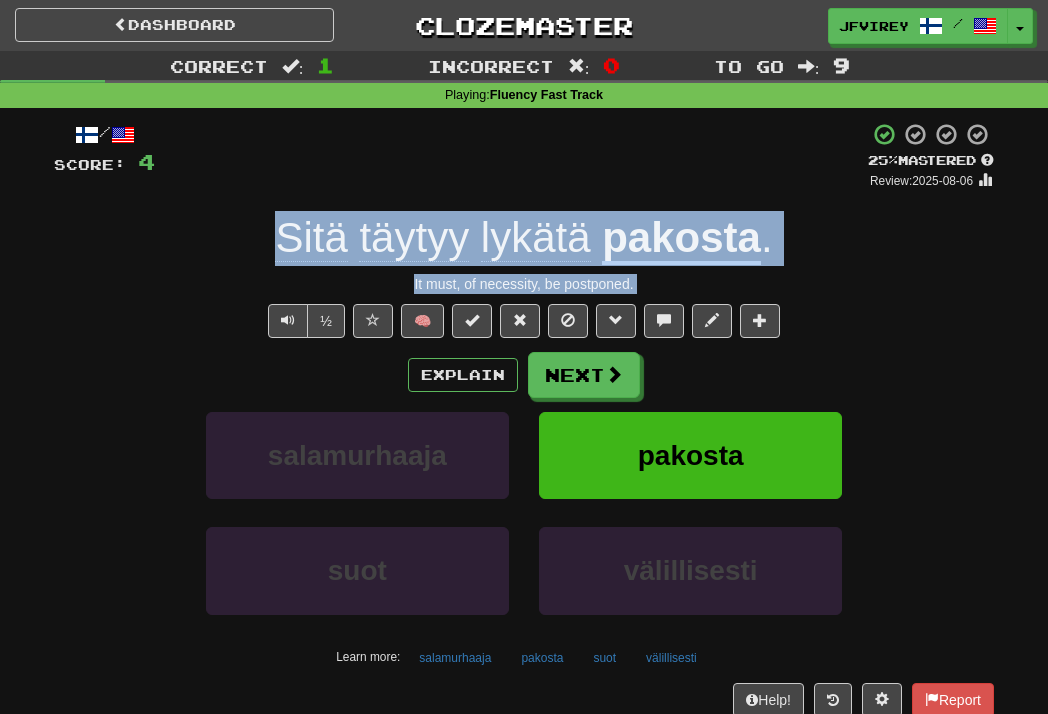 copy on "Sitä   täytyy   lykätä   pakosta . It must, of necessity, be postponed. ½ 🧠 Explain Next salamurhaaja pakosta suot välillisesti" 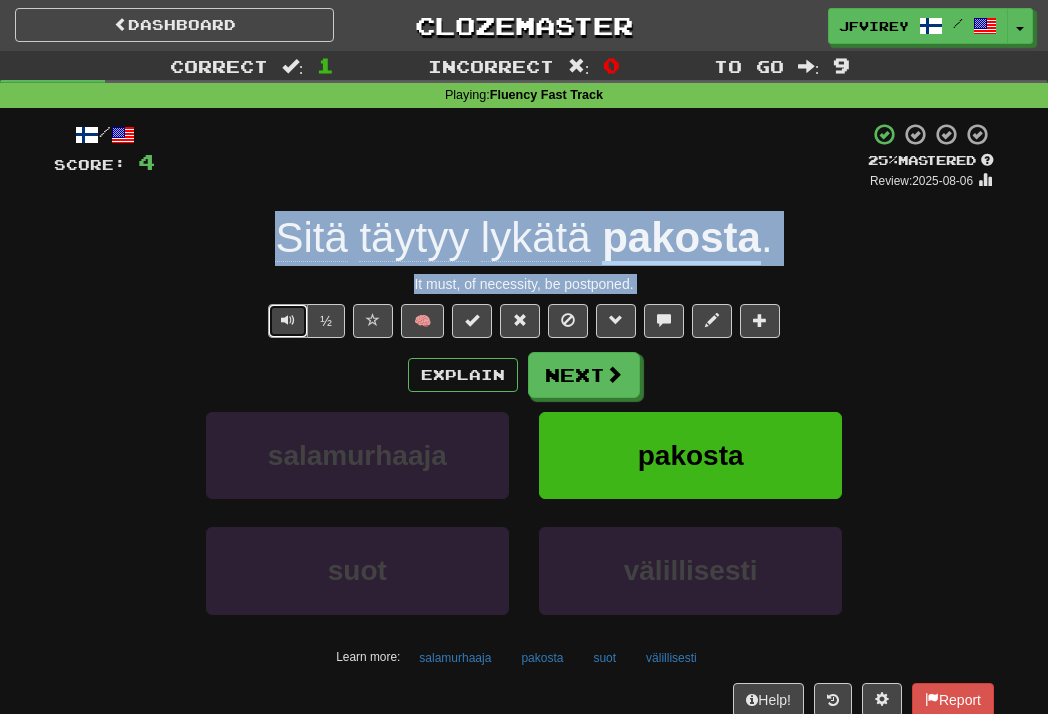 click at bounding box center [288, 320] 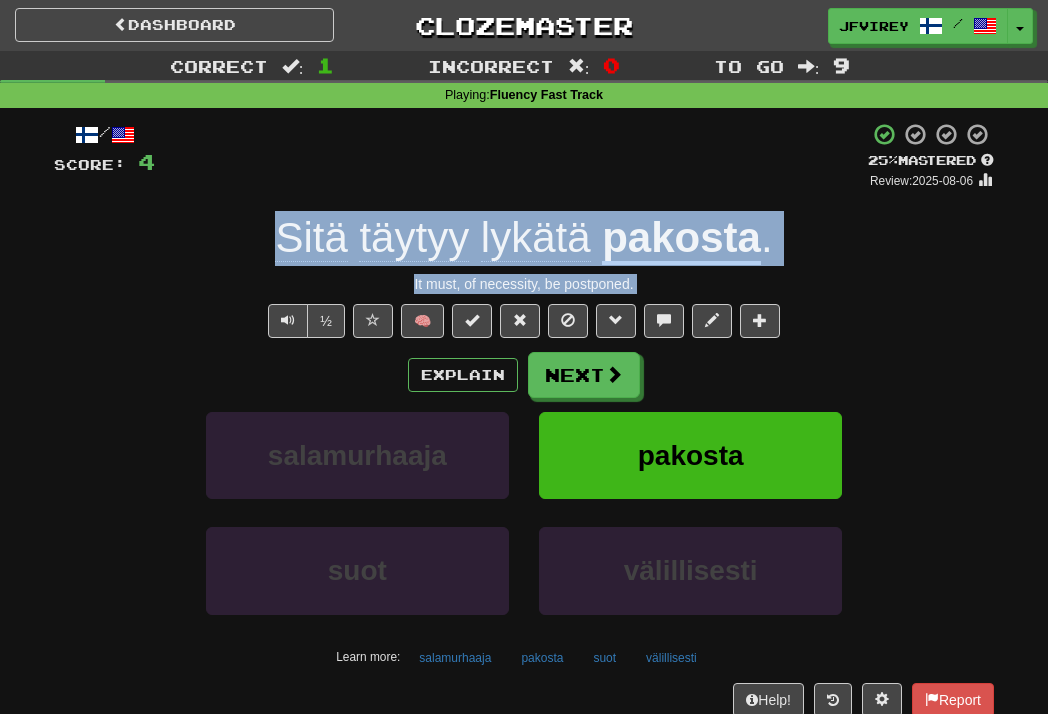 click on "lykätä" 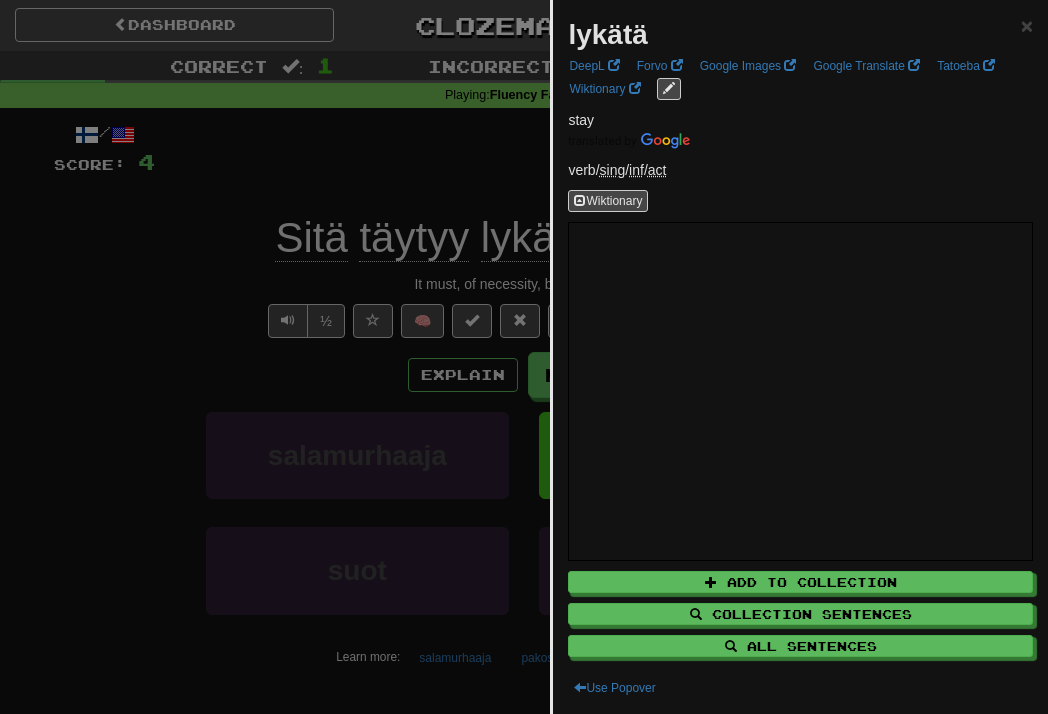 drag, startPoint x: 13, startPoint y: 372, endPoint x: 134, endPoint y: 342, distance: 124.66354 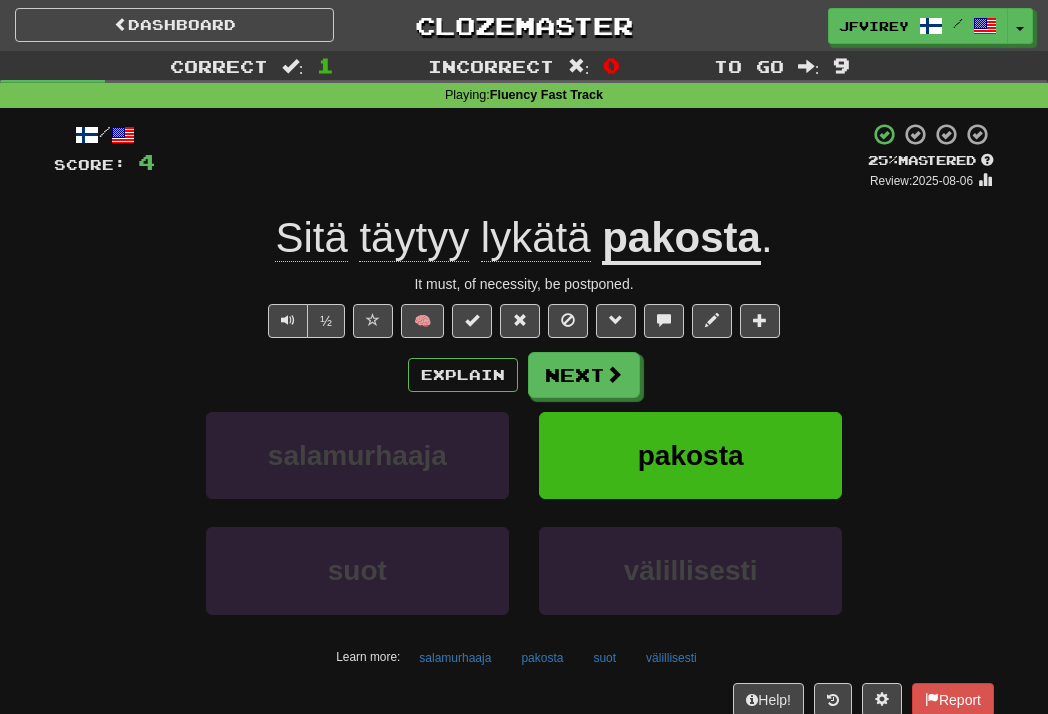 click on "pakosta" at bounding box center (681, 239) 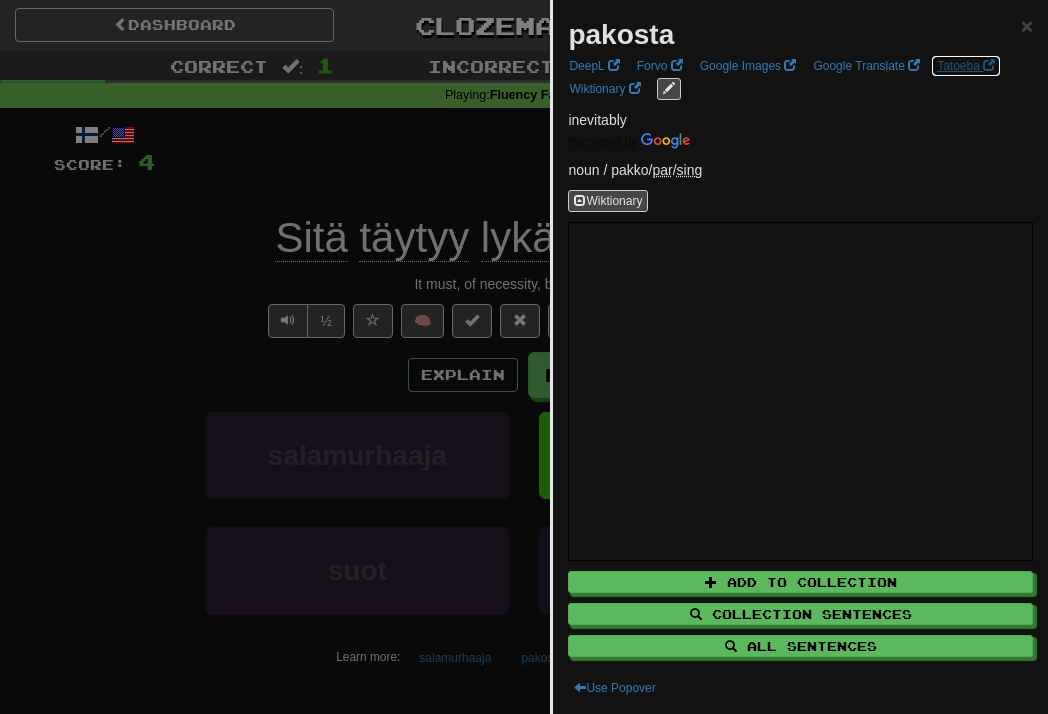 click on "Tatoeba" at bounding box center [966, 66] 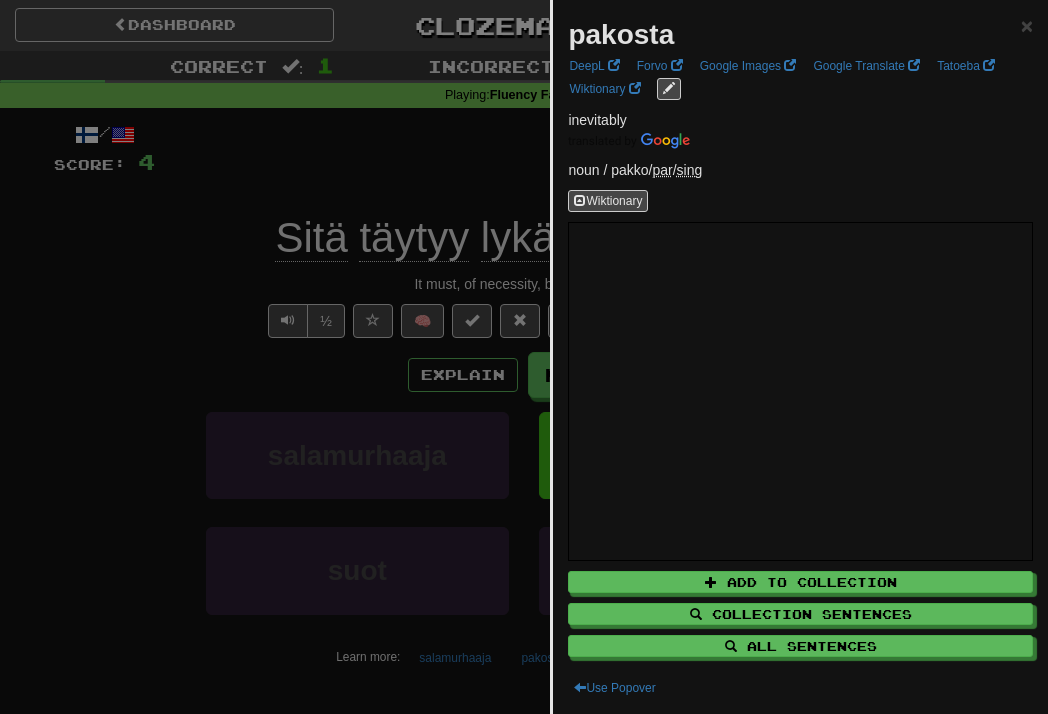 click at bounding box center [524, 357] 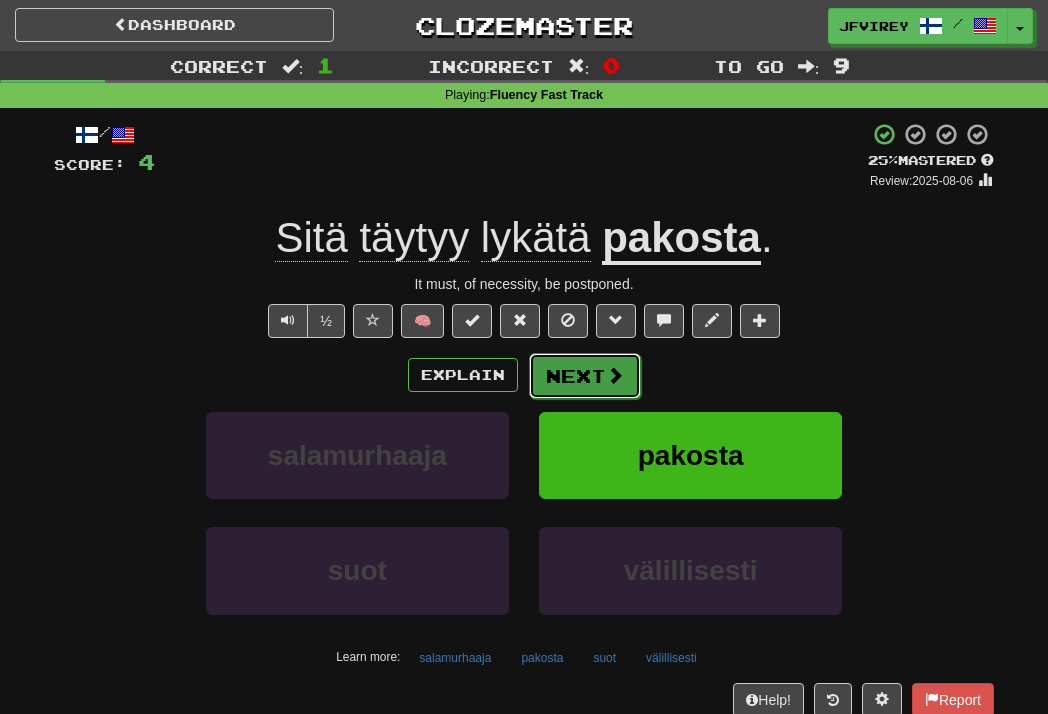 click on "Next" at bounding box center [585, 376] 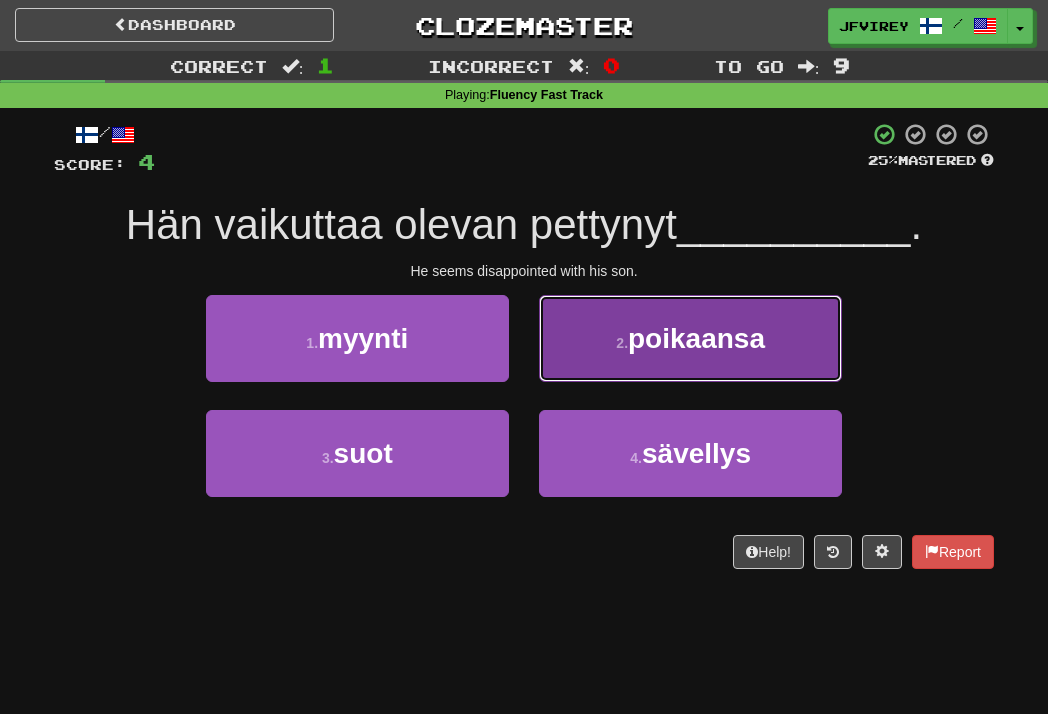 click on "poikaansa" at bounding box center (696, 338) 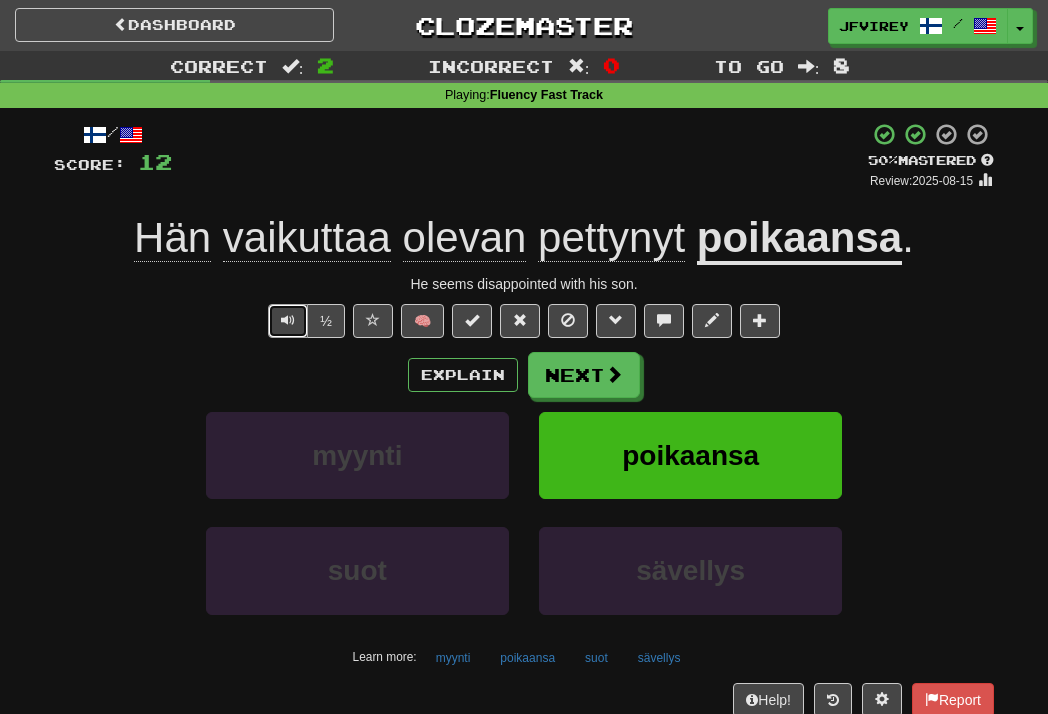 click at bounding box center [288, 320] 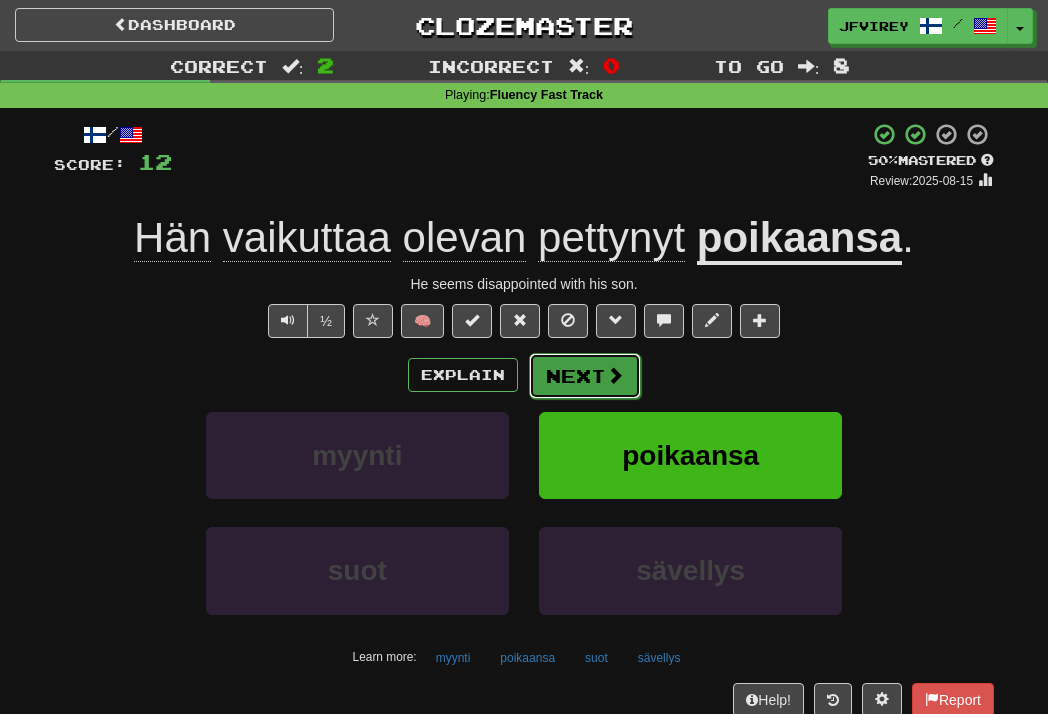 click at bounding box center (615, 375) 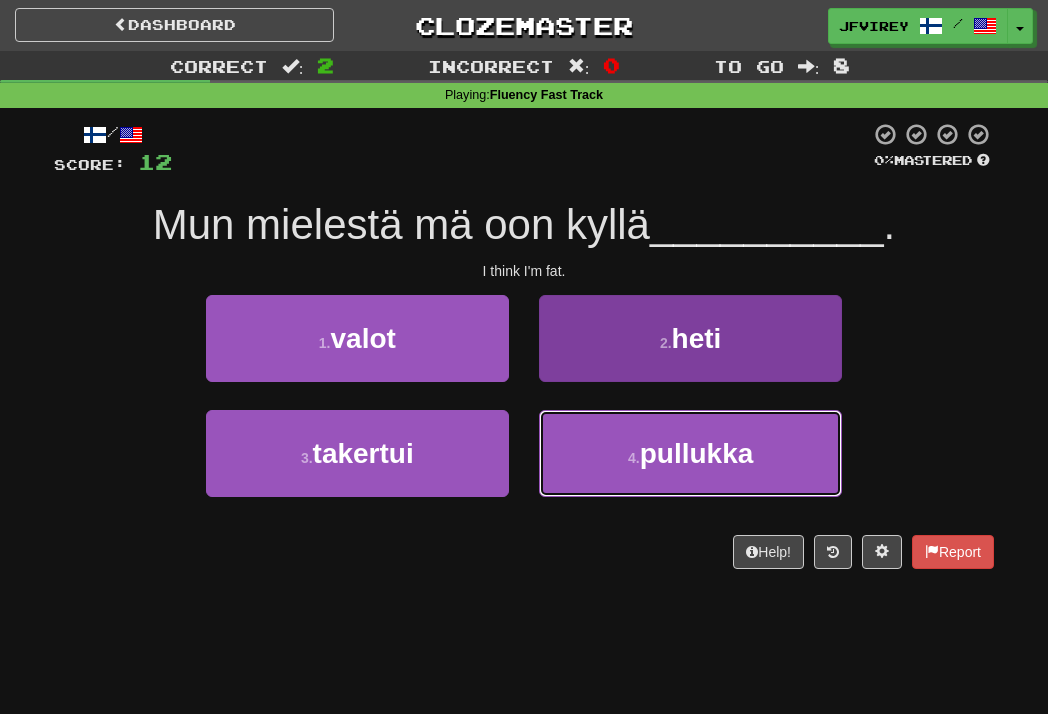 drag, startPoint x: 705, startPoint y: 425, endPoint x: 720, endPoint y: 428, distance: 15.297058 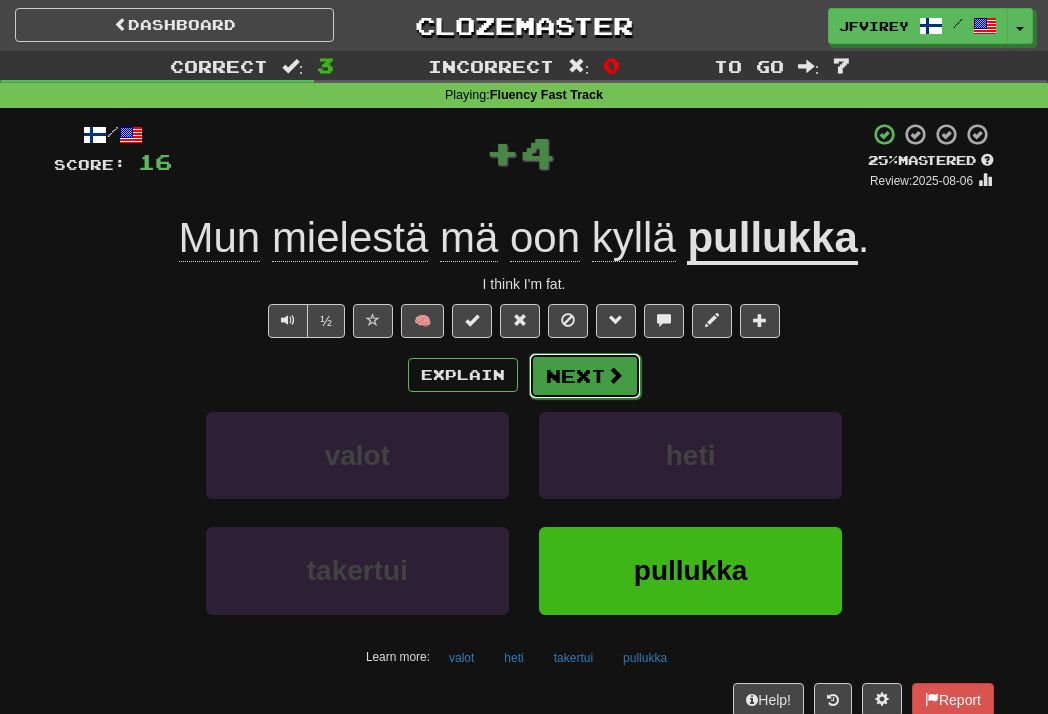 click on "Next" at bounding box center (585, 376) 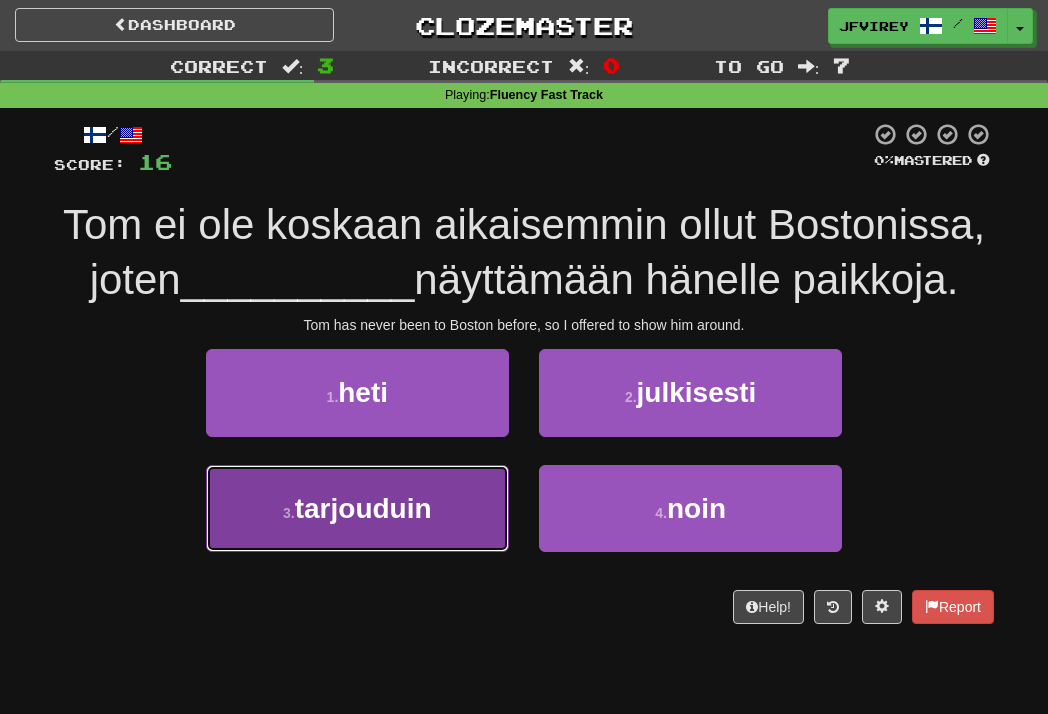 click on "3 .  tarjouduin" at bounding box center (357, 508) 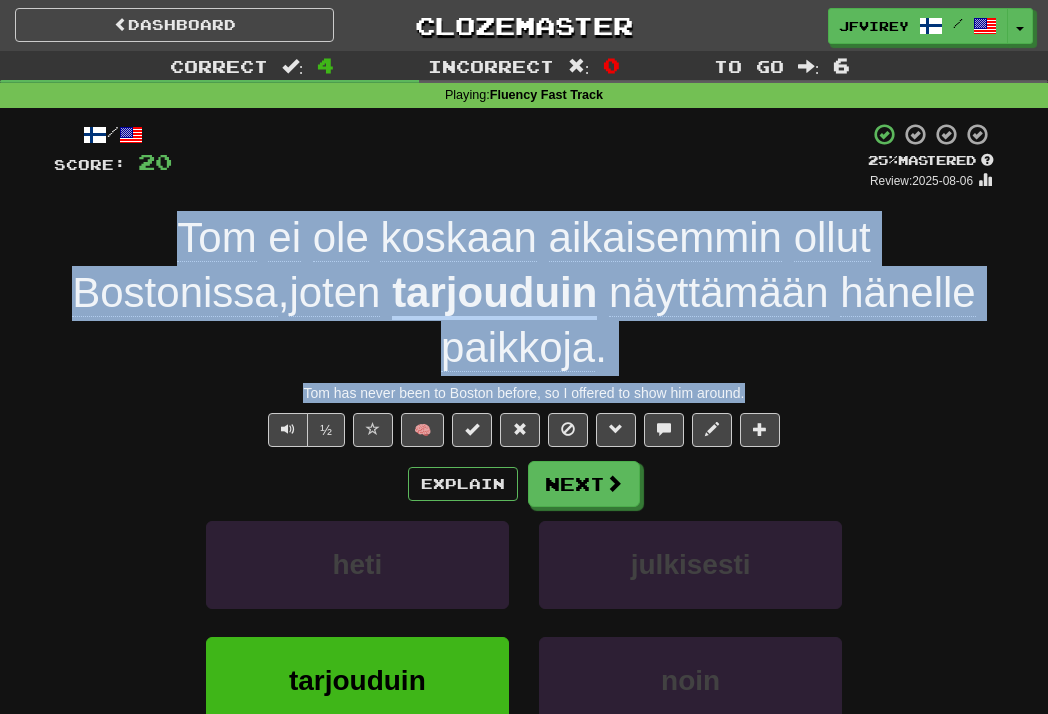 drag, startPoint x: 768, startPoint y: 340, endPoint x: 43, endPoint y: 261, distance: 729.29144 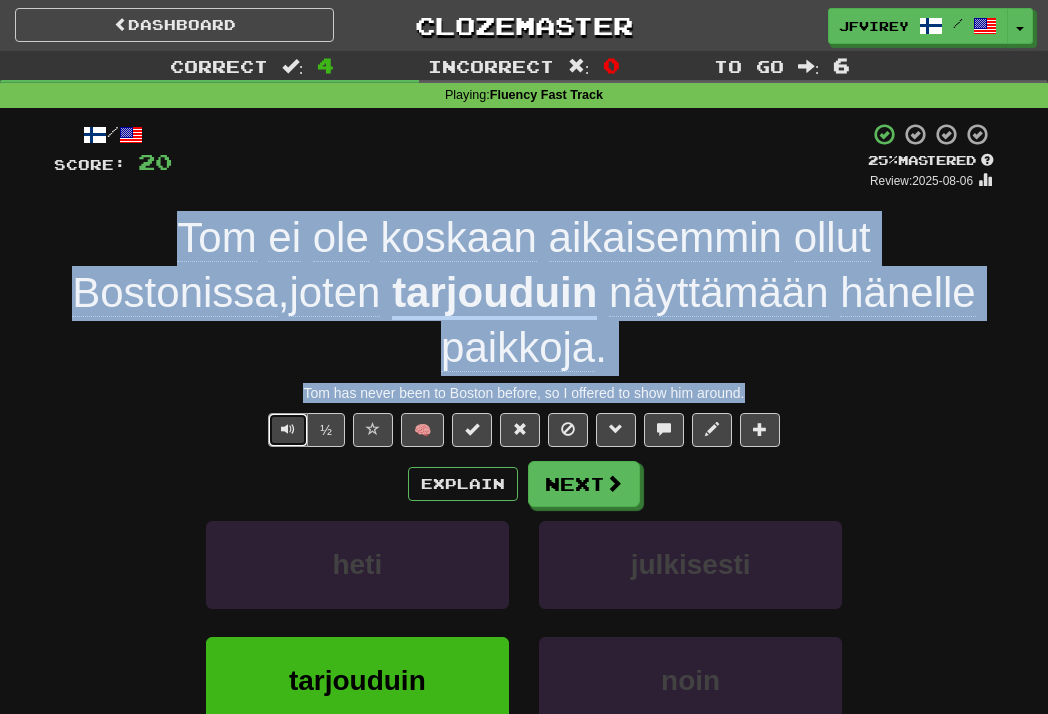 click at bounding box center [288, 430] 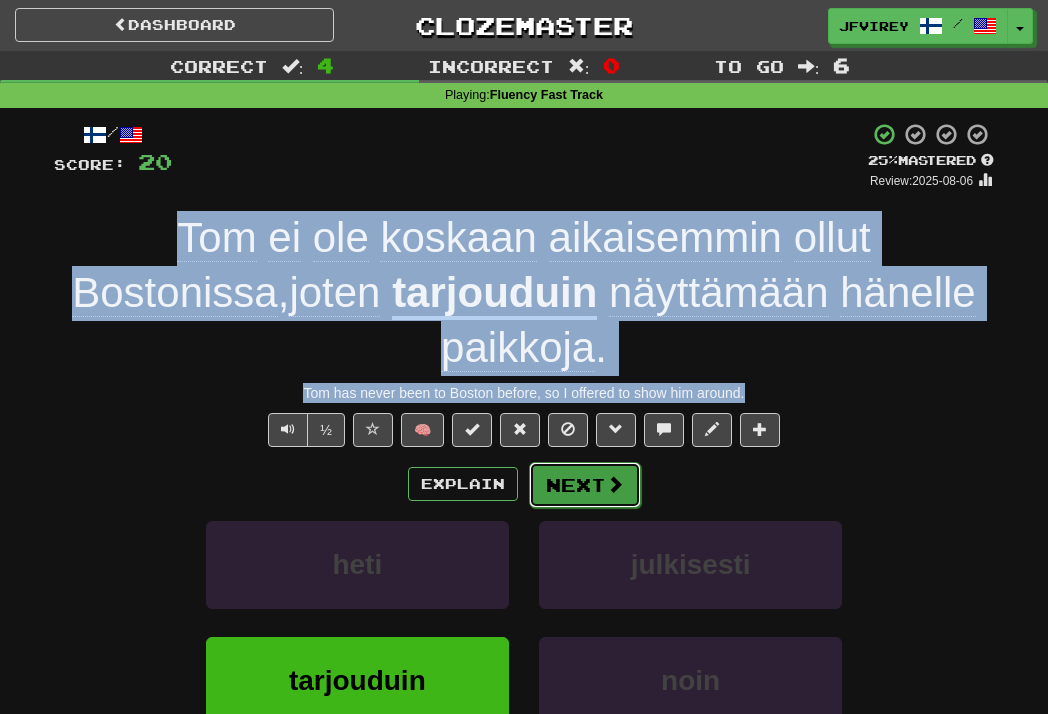 click on "Next" at bounding box center [585, 485] 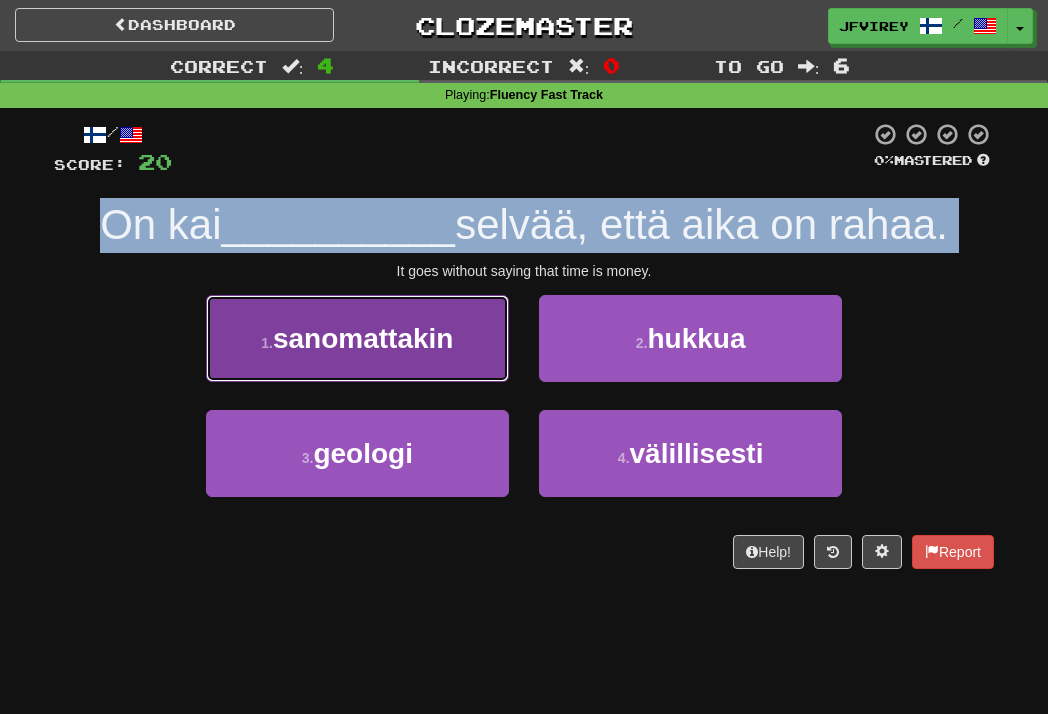 click on "1 .  sanomattakin" at bounding box center (357, 338) 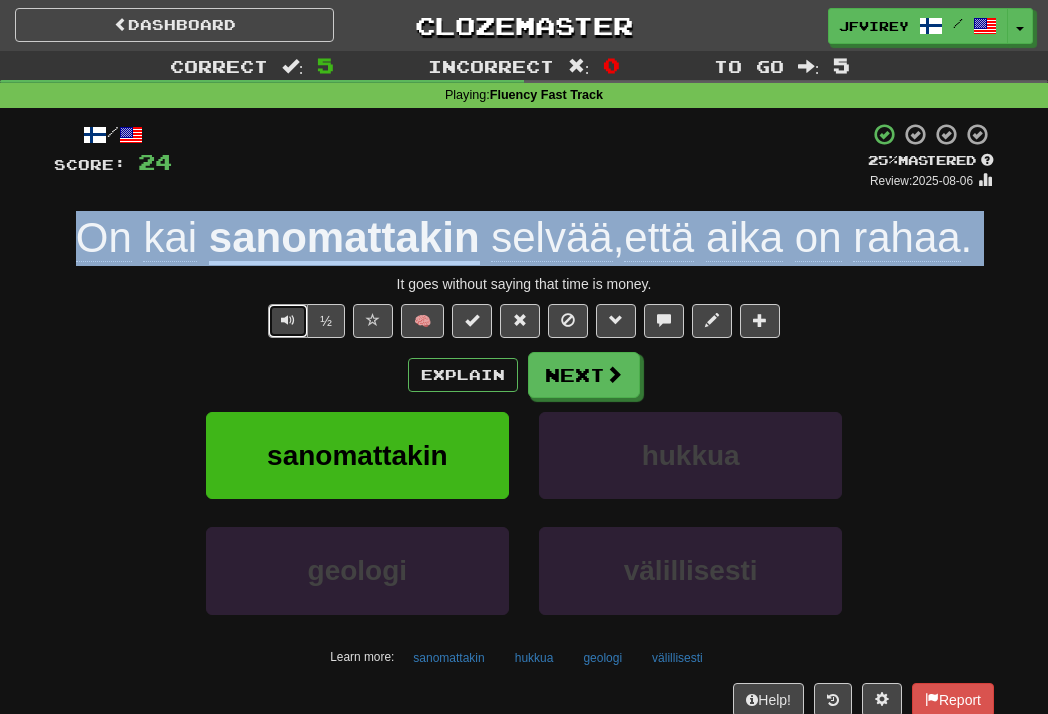 click at bounding box center (288, 320) 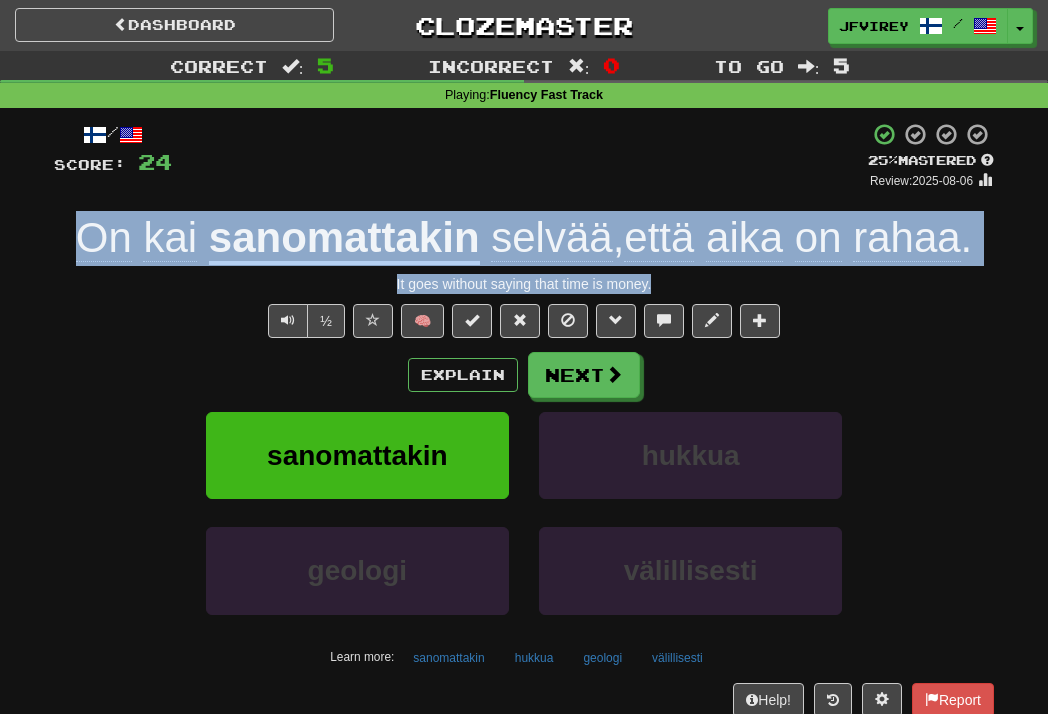 drag, startPoint x: 678, startPoint y: 278, endPoint x: 70, endPoint y: 242, distance: 609.0649 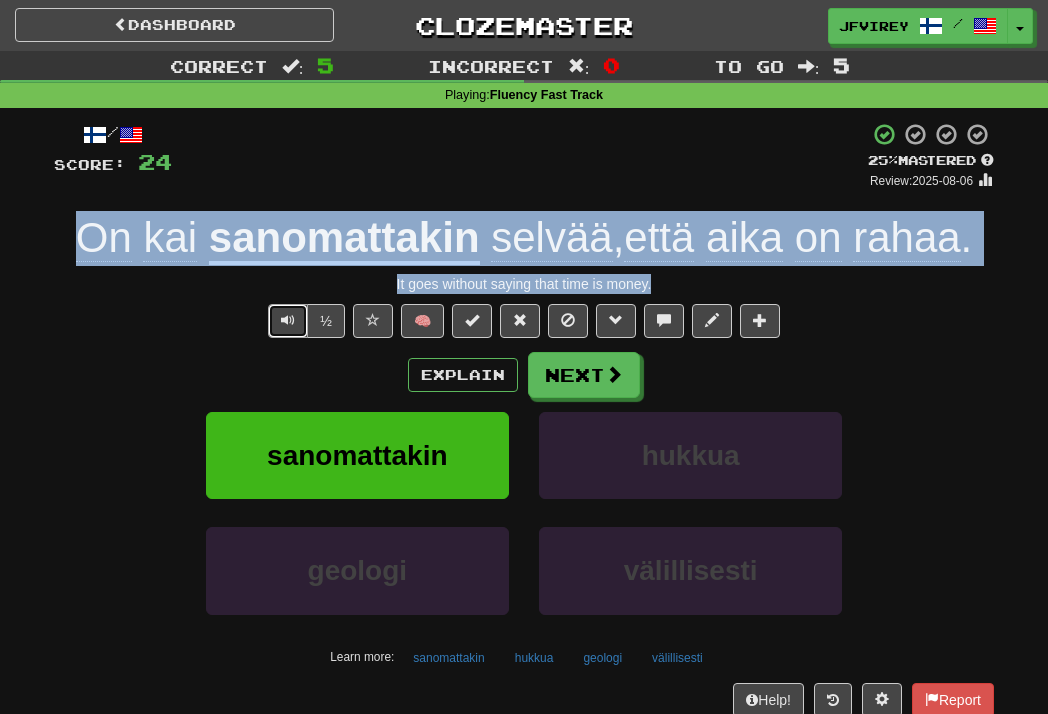 click at bounding box center [288, 321] 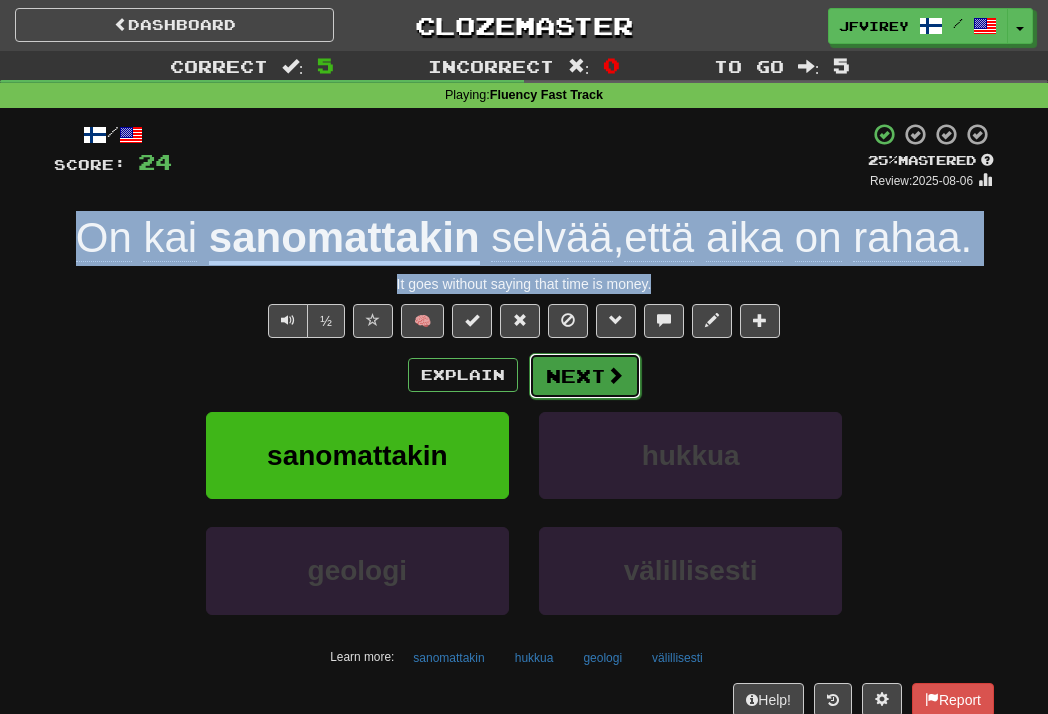 click on "Next" at bounding box center [585, 376] 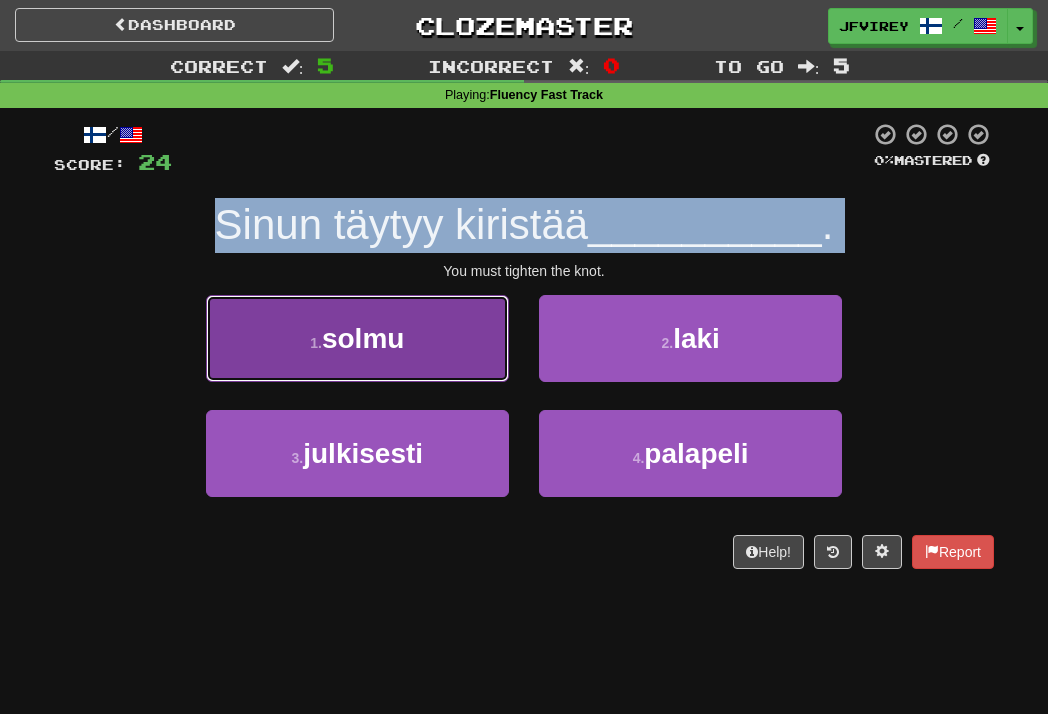 click on "1 .  solmu" at bounding box center [357, 338] 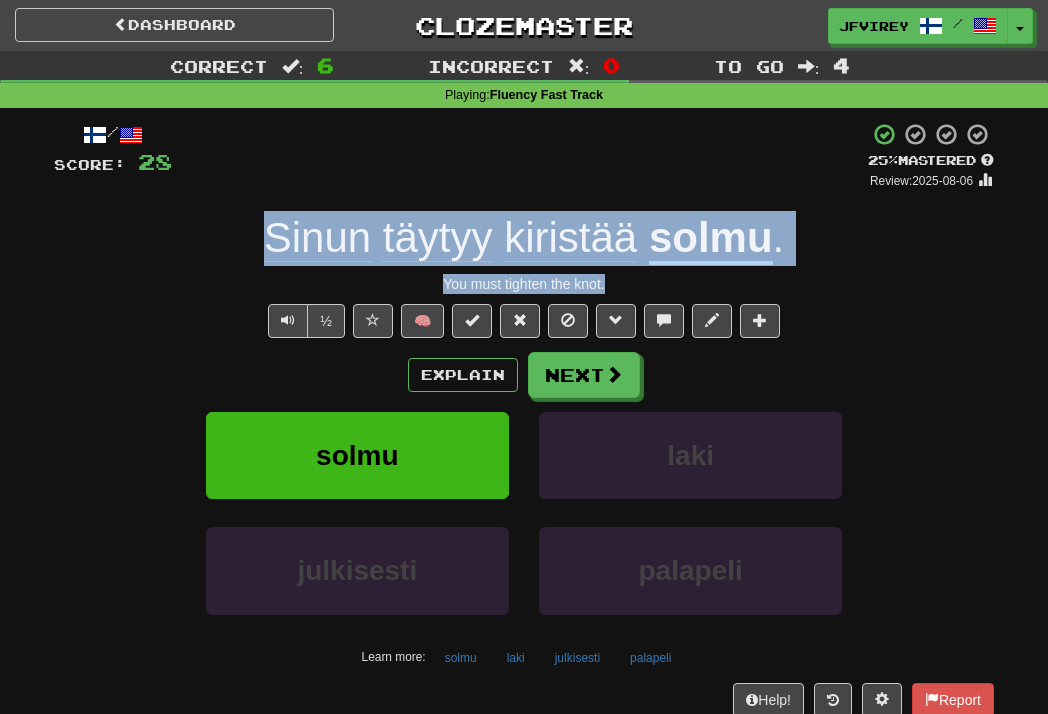 drag, startPoint x: 626, startPoint y: 279, endPoint x: 194, endPoint y: 214, distance: 436.86267 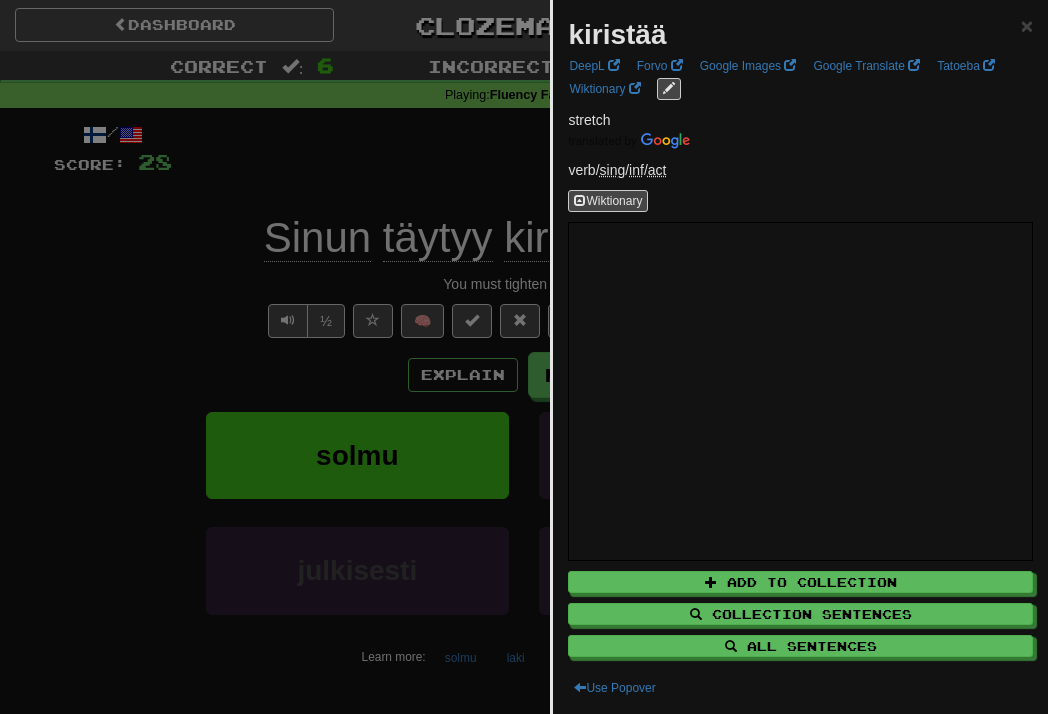 click at bounding box center (524, 357) 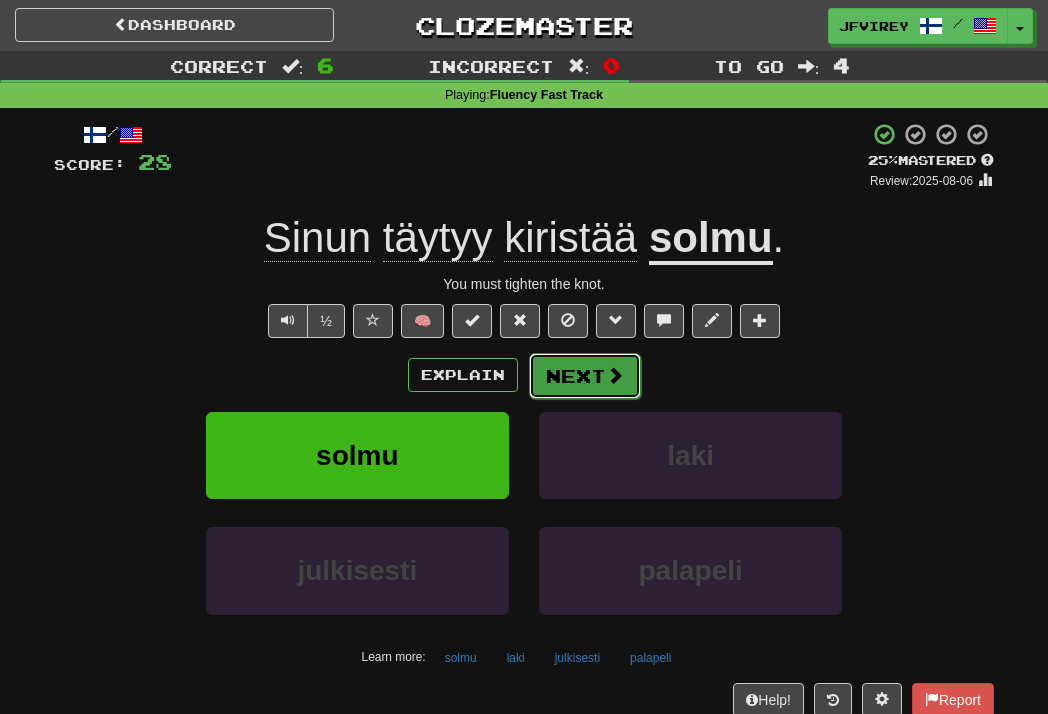 click at bounding box center (615, 375) 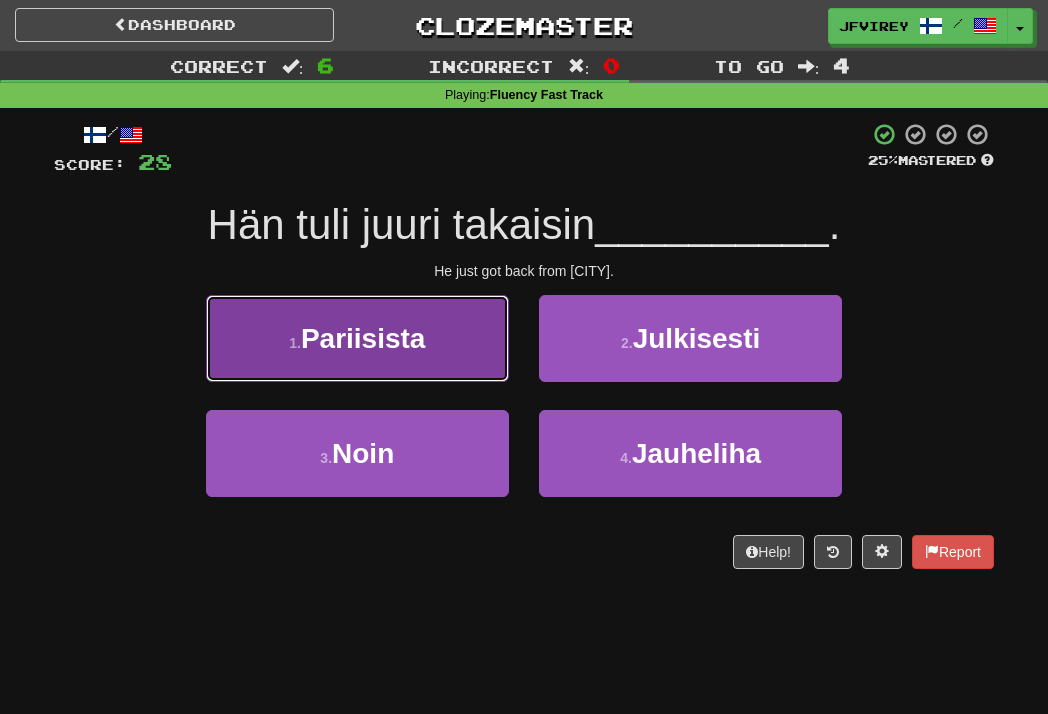 click on "1 .  Pariisista" at bounding box center (357, 338) 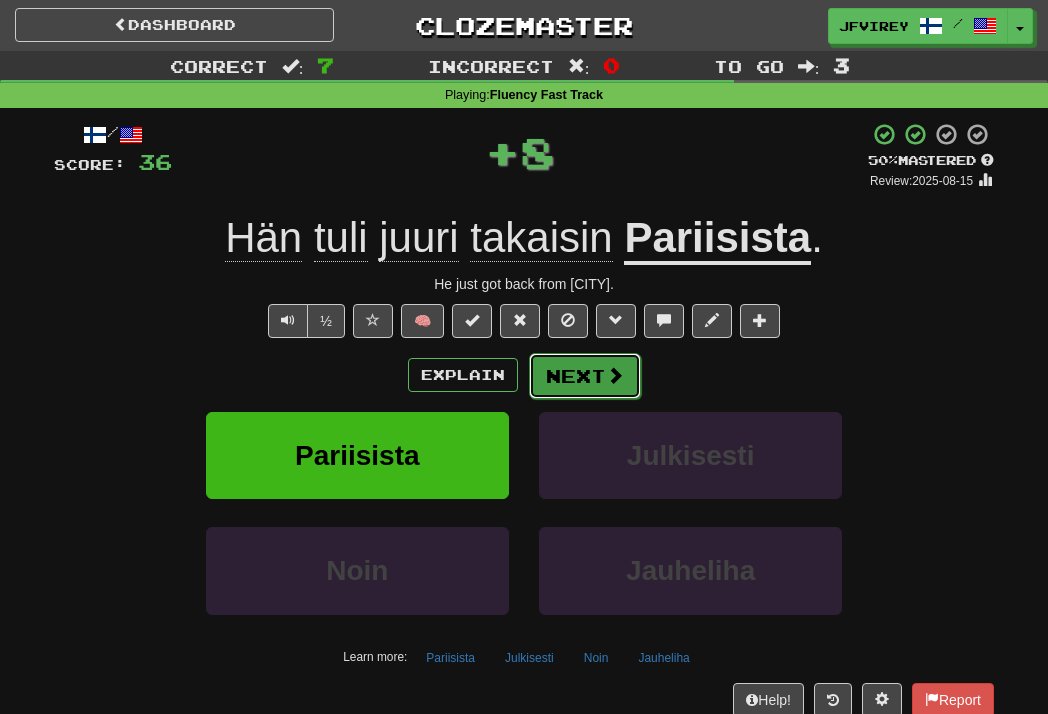 click on "Next" at bounding box center (585, 376) 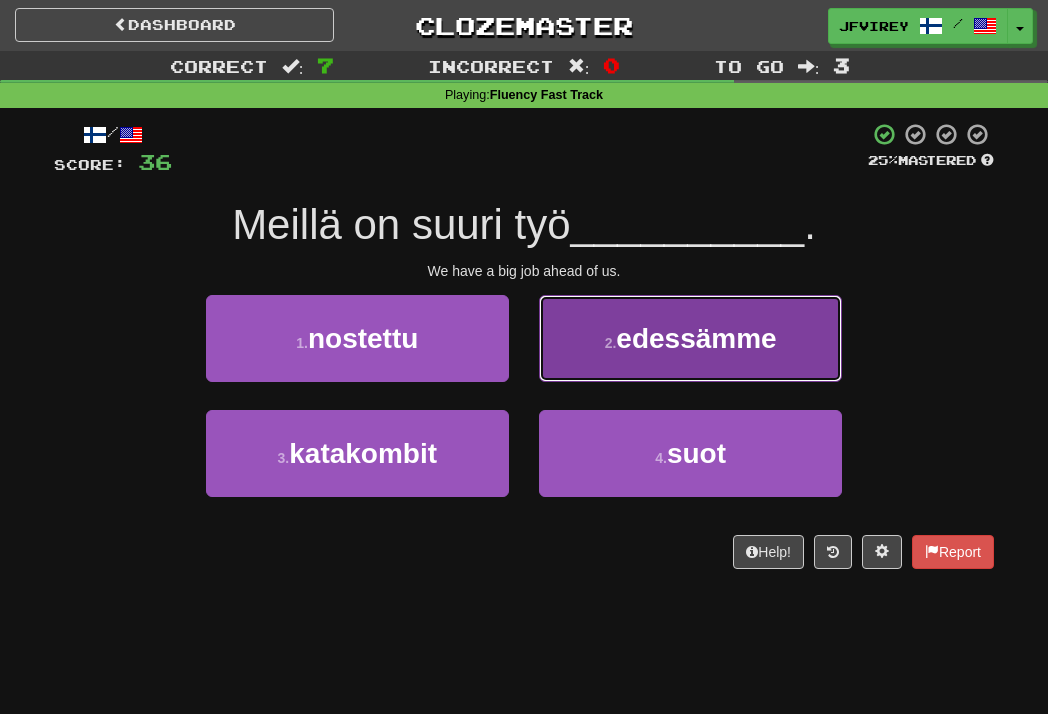 click on "edessämme" at bounding box center [696, 338] 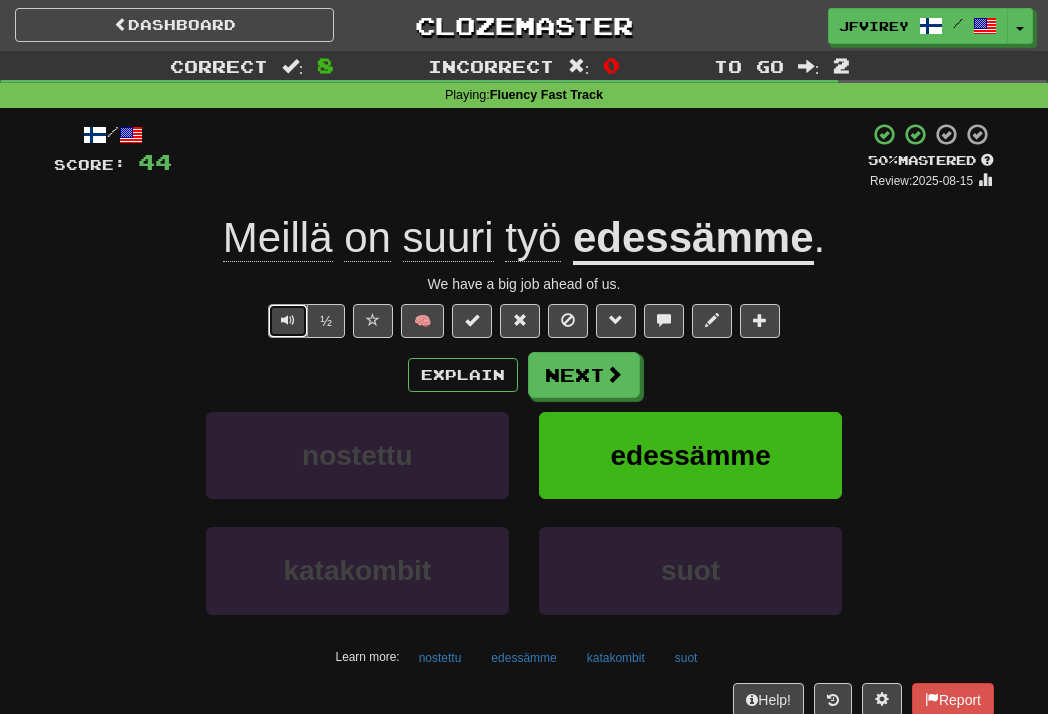 drag, startPoint x: 289, startPoint y: 317, endPoint x: 307, endPoint y: 324, distance: 19.313208 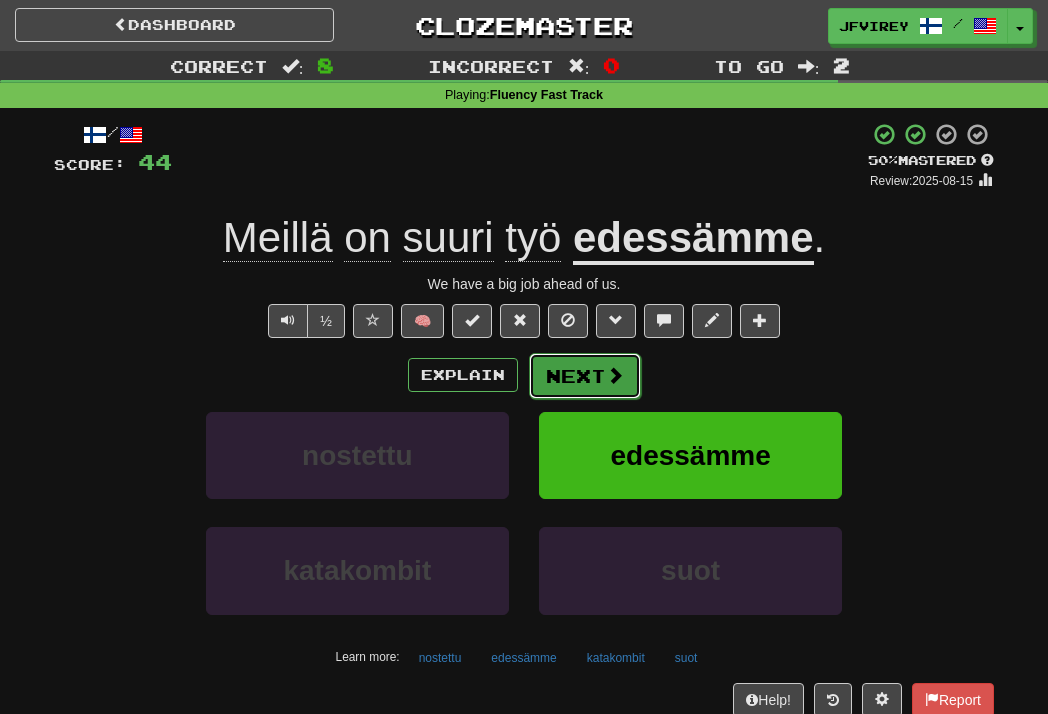 click on "Next" at bounding box center [585, 376] 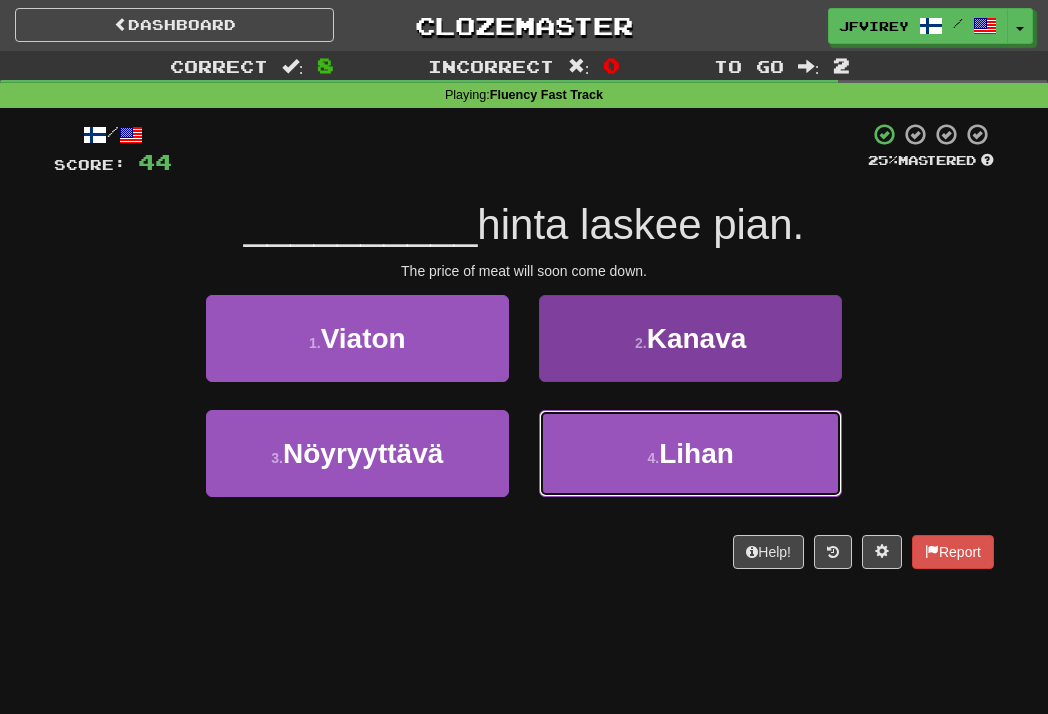 click on "Lihan" at bounding box center (696, 453) 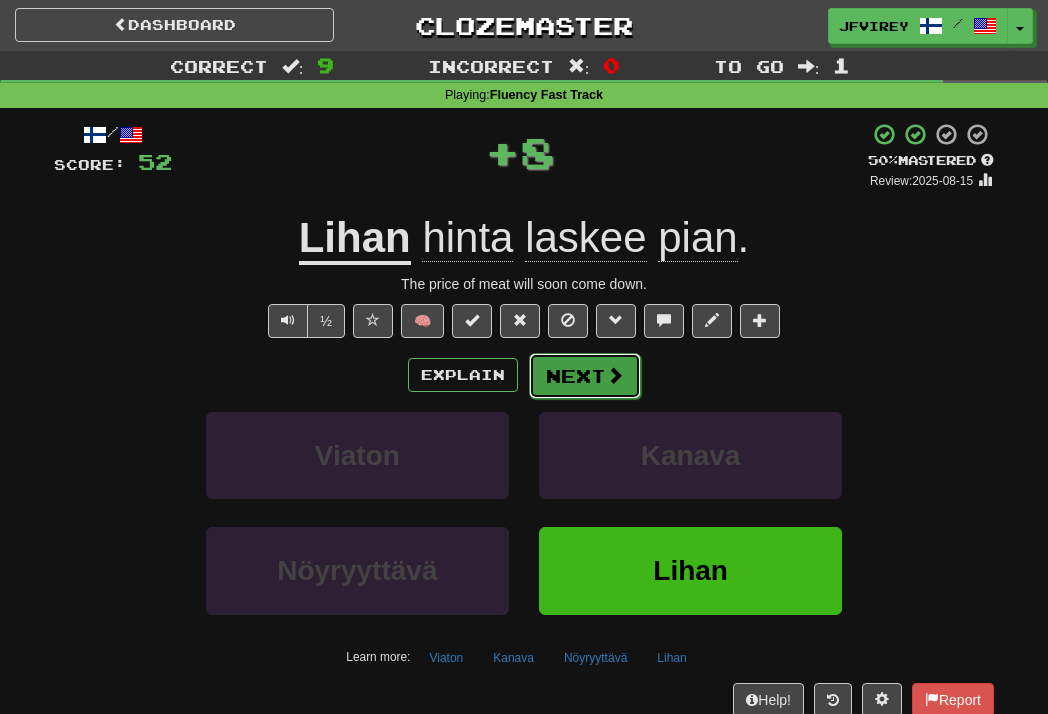 click on "Next" at bounding box center [585, 376] 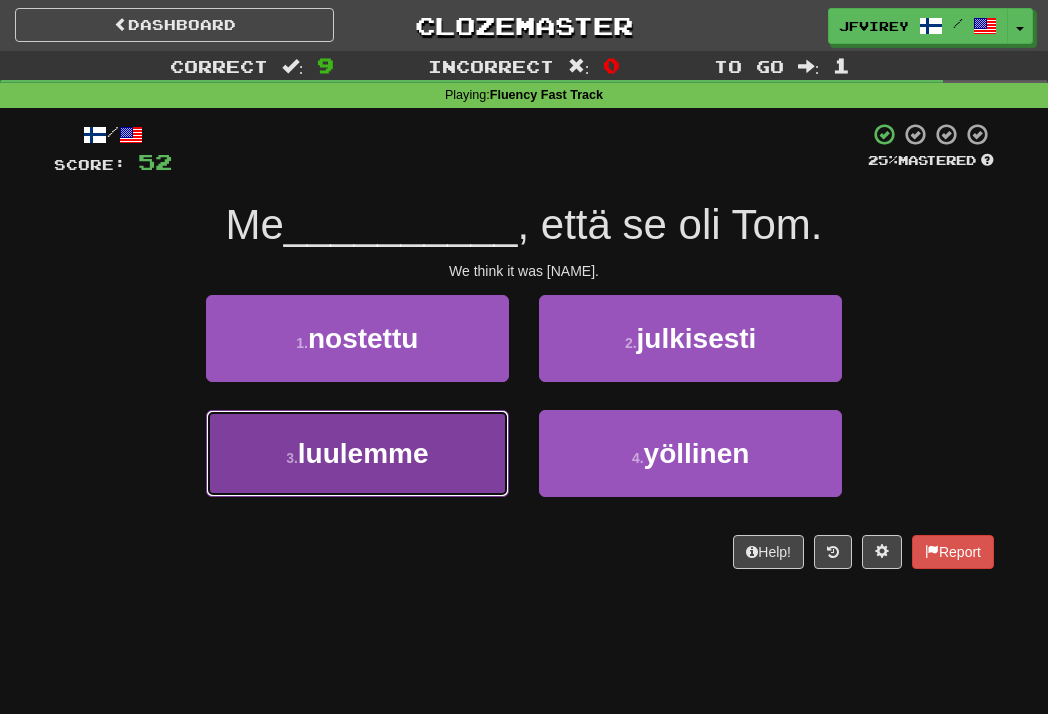 click on "3 .  luulemme" at bounding box center (357, 453) 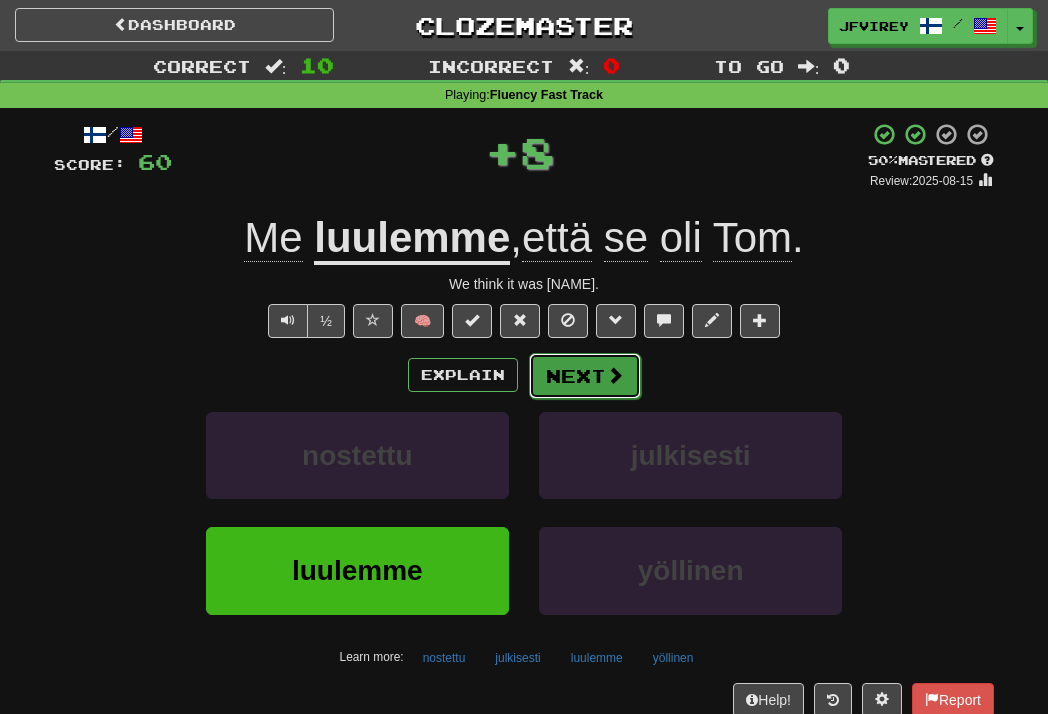 click on "Next" at bounding box center [585, 376] 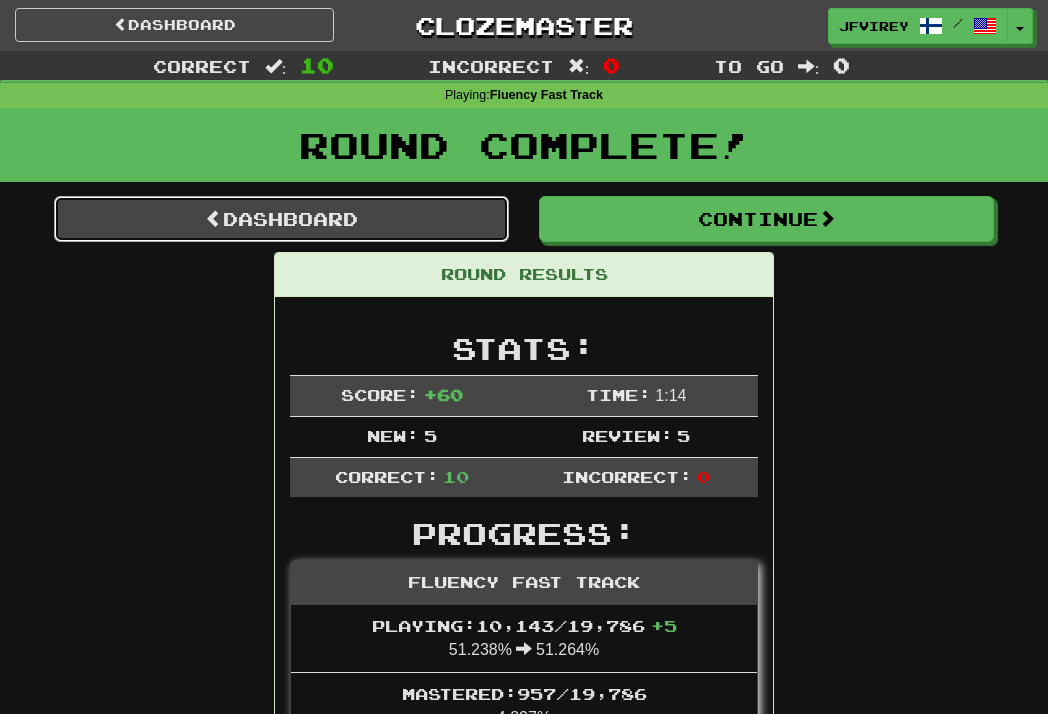 click on "Dashboard" at bounding box center [281, 219] 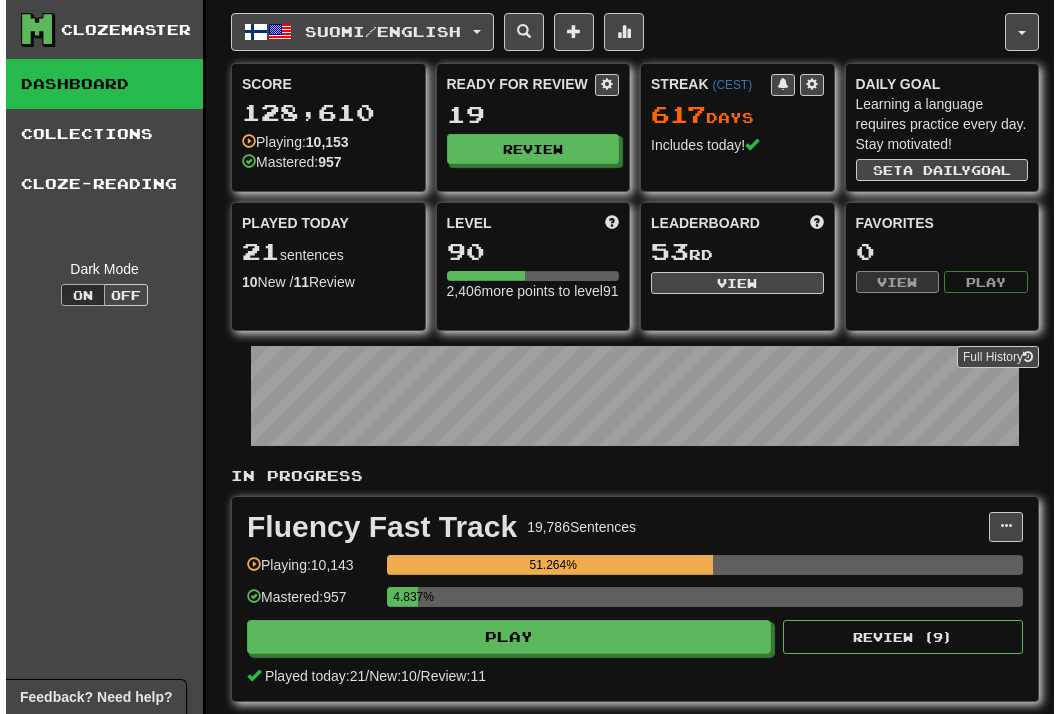 scroll, scrollTop: 0, scrollLeft: 0, axis: both 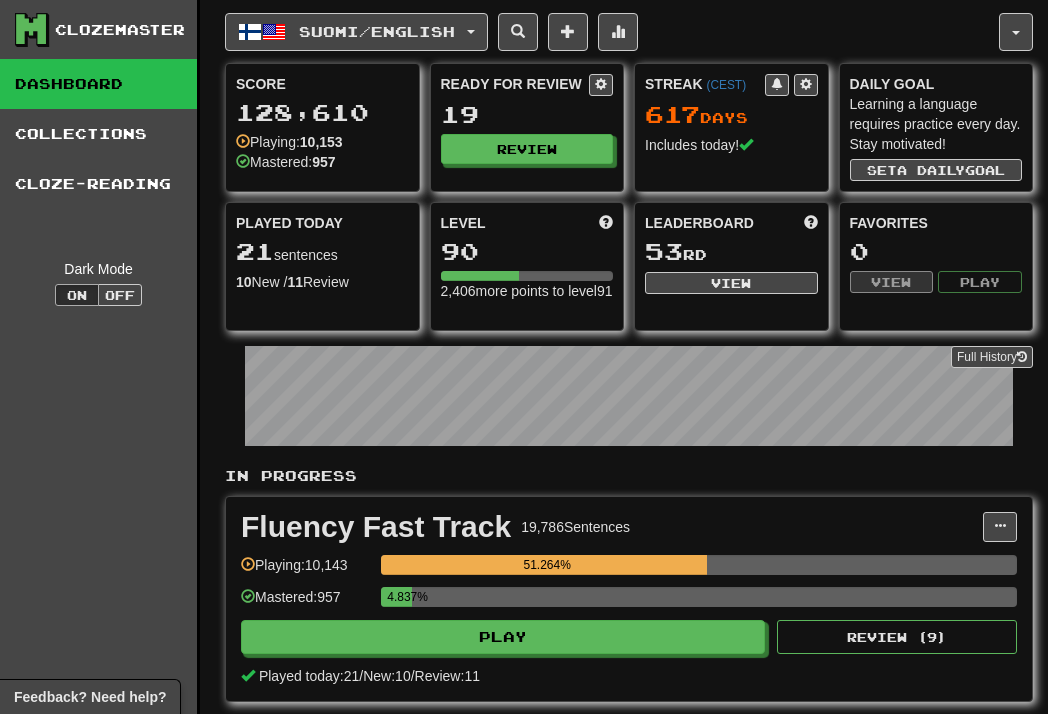 click on "Fluency Fast Track [NUMBER]  Sentences Manage Sentences Unpin from Dashboard  Playing:  [NUMBER] [PERCENTAGE]  Mastered:  [NUMBER] [PERCENTAGE] Play Review ( [NUMBER] )   Played today:  [NUMBER]  /  New:  [NUMBER]  /  Review:  [NUMBER]" at bounding box center [629, 599] 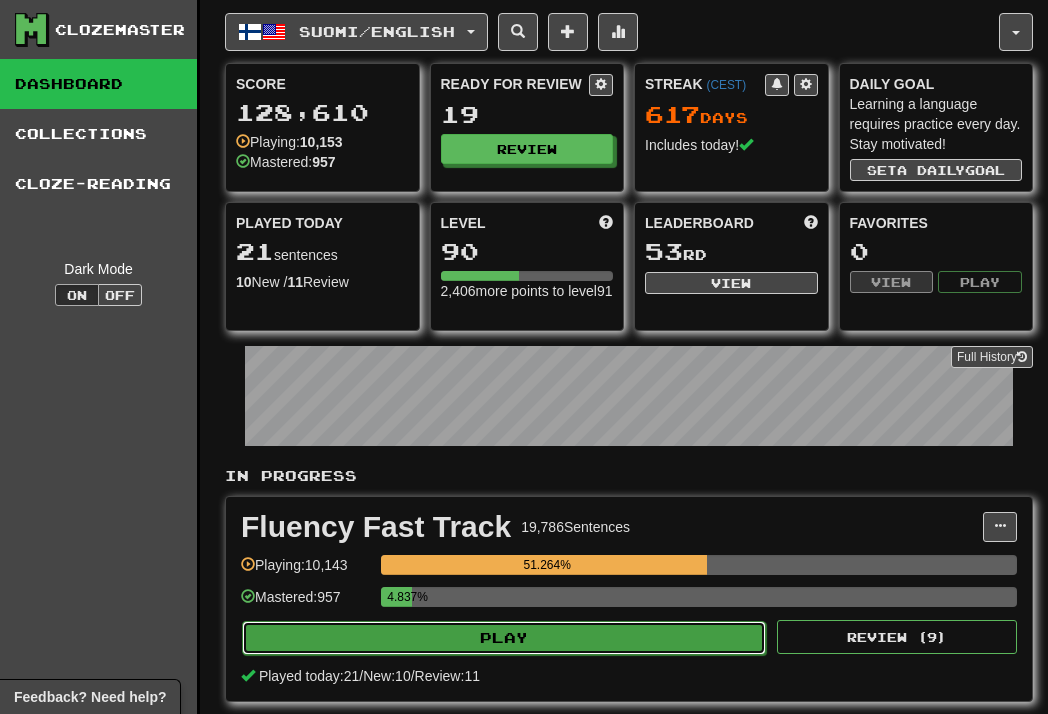 click on "Play" at bounding box center (504, 638) 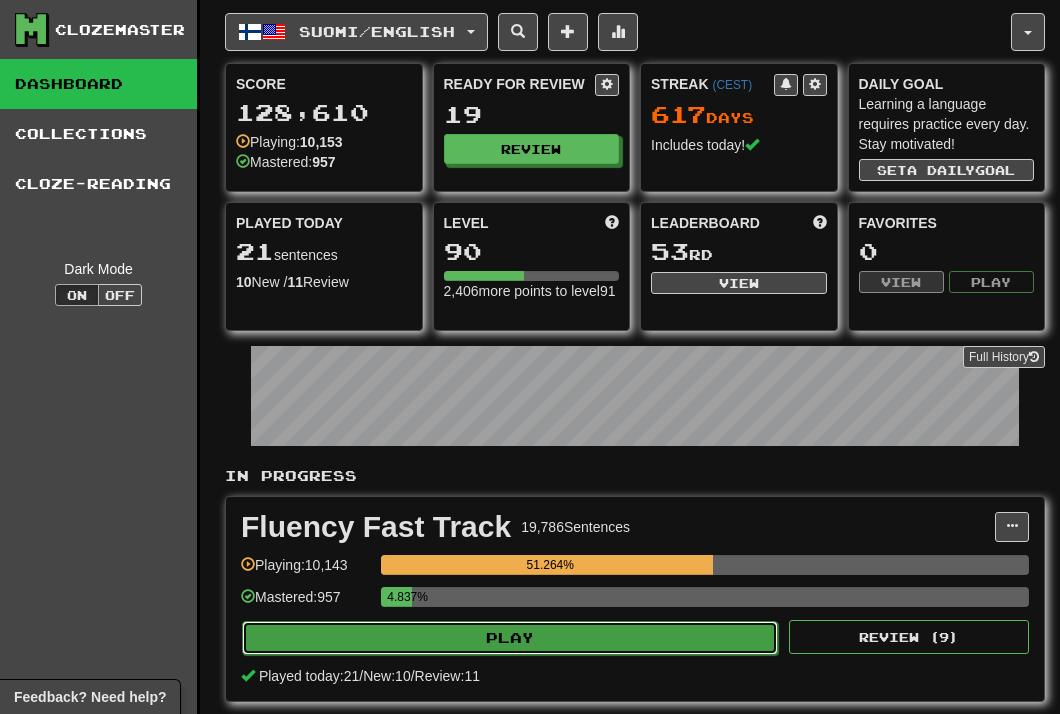 select on "**" 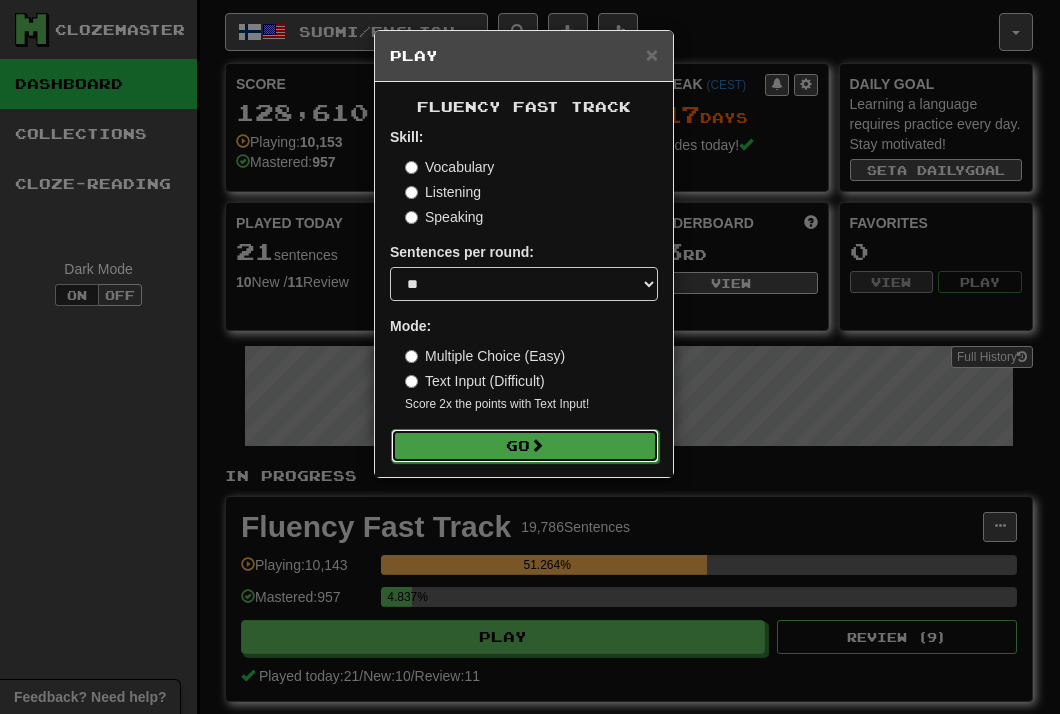 click on "Go" at bounding box center [525, 446] 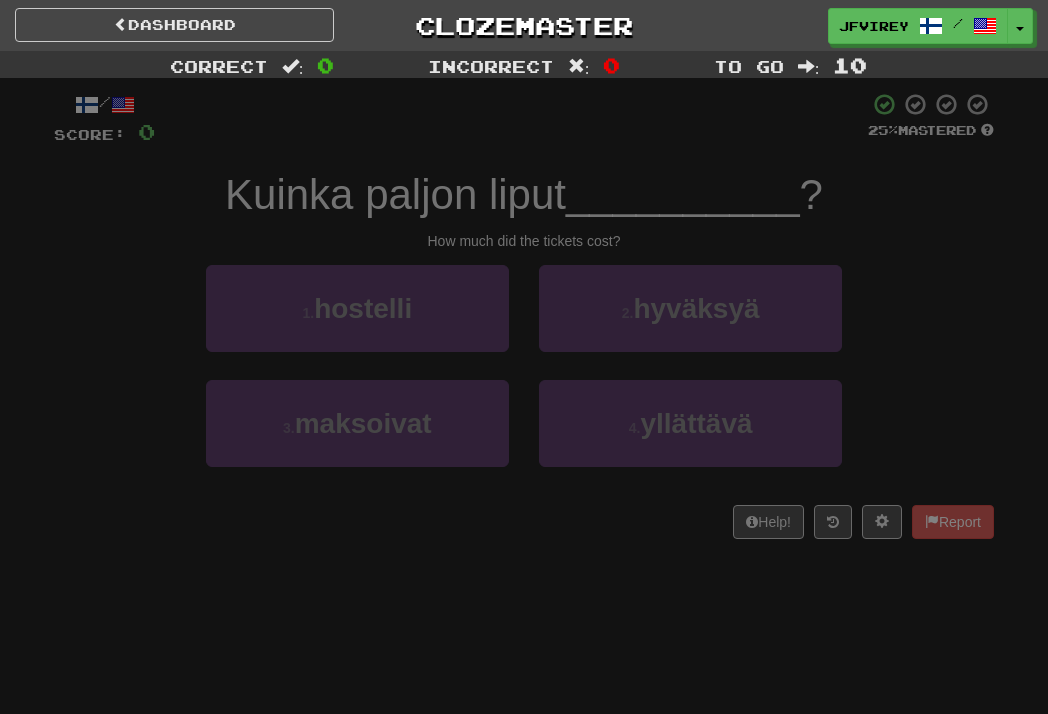 scroll, scrollTop: 0, scrollLeft: 0, axis: both 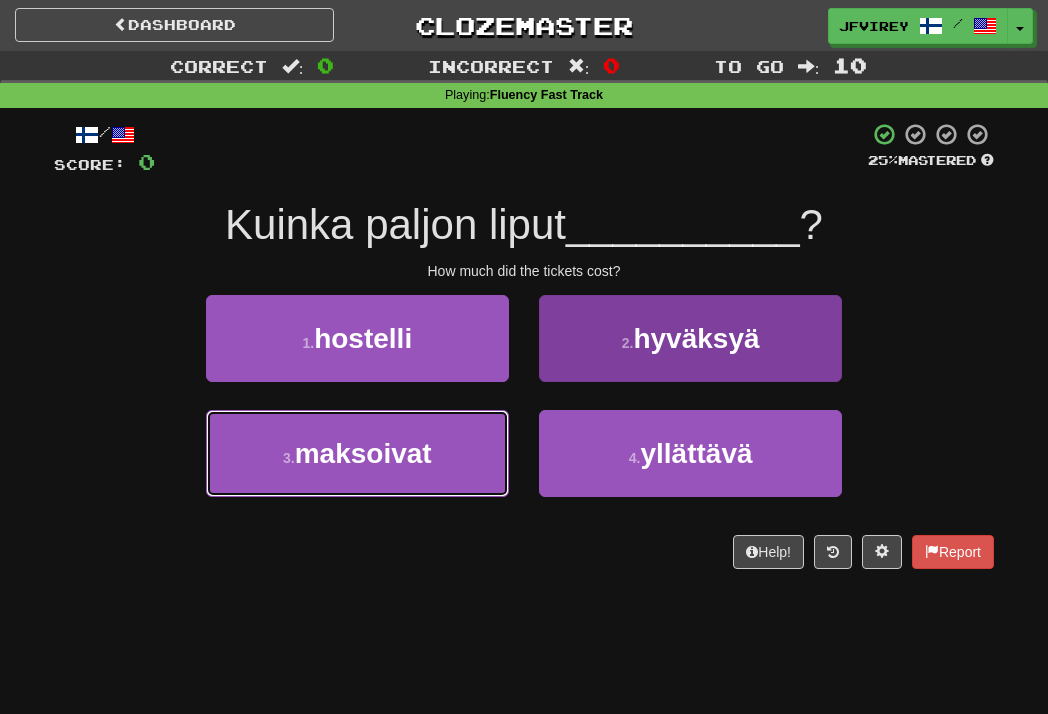 drag, startPoint x: 419, startPoint y: 451, endPoint x: 652, endPoint y: 461, distance: 233.2145 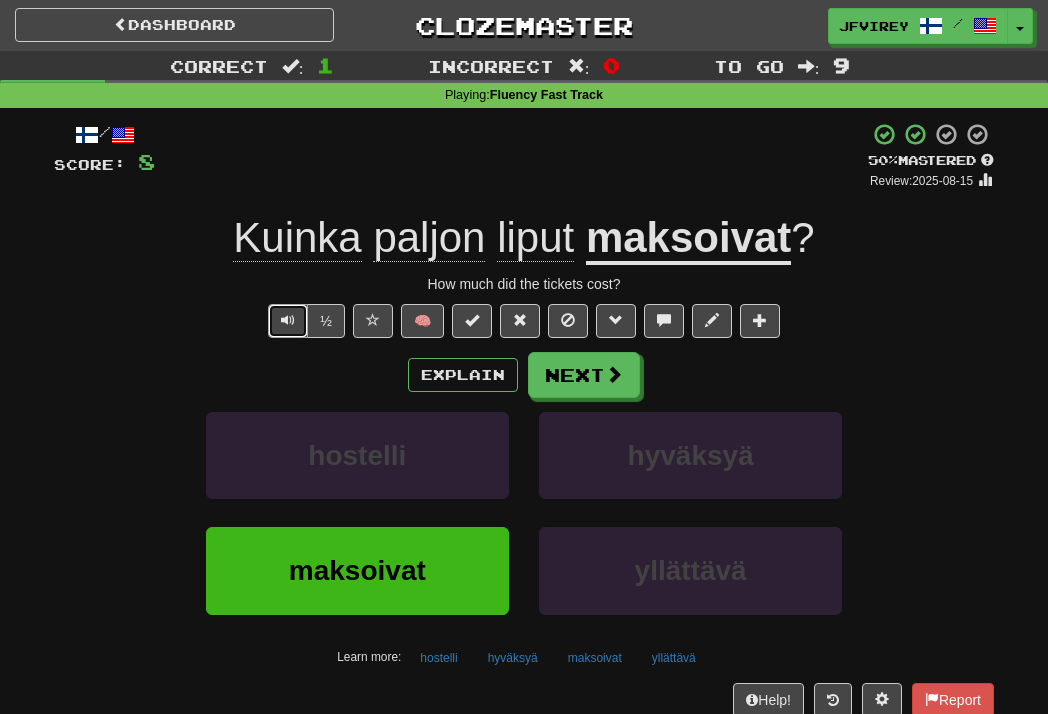 click at bounding box center (288, 320) 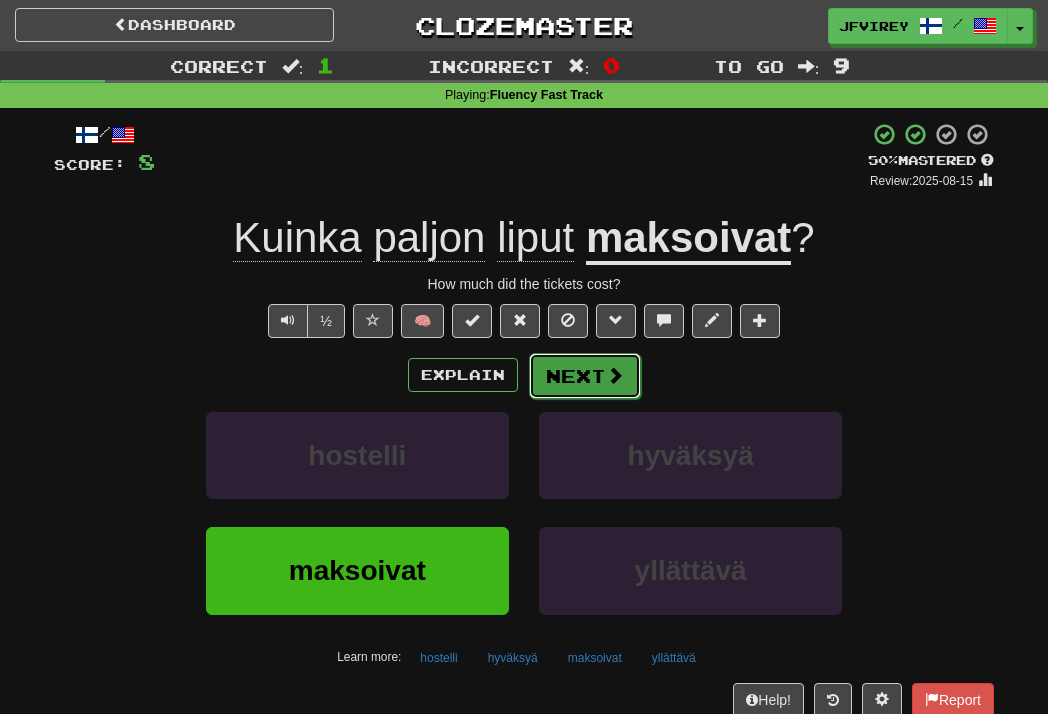click on "Next" at bounding box center (585, 376) 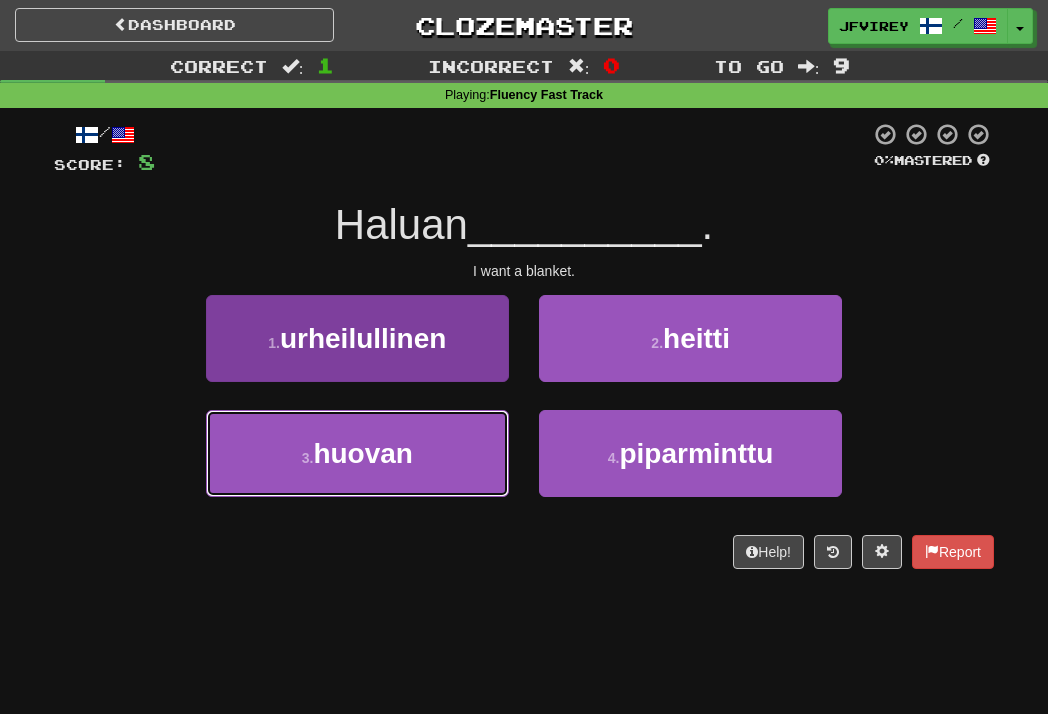 click on "3 .  huovan" at bounding box center [357, 453] 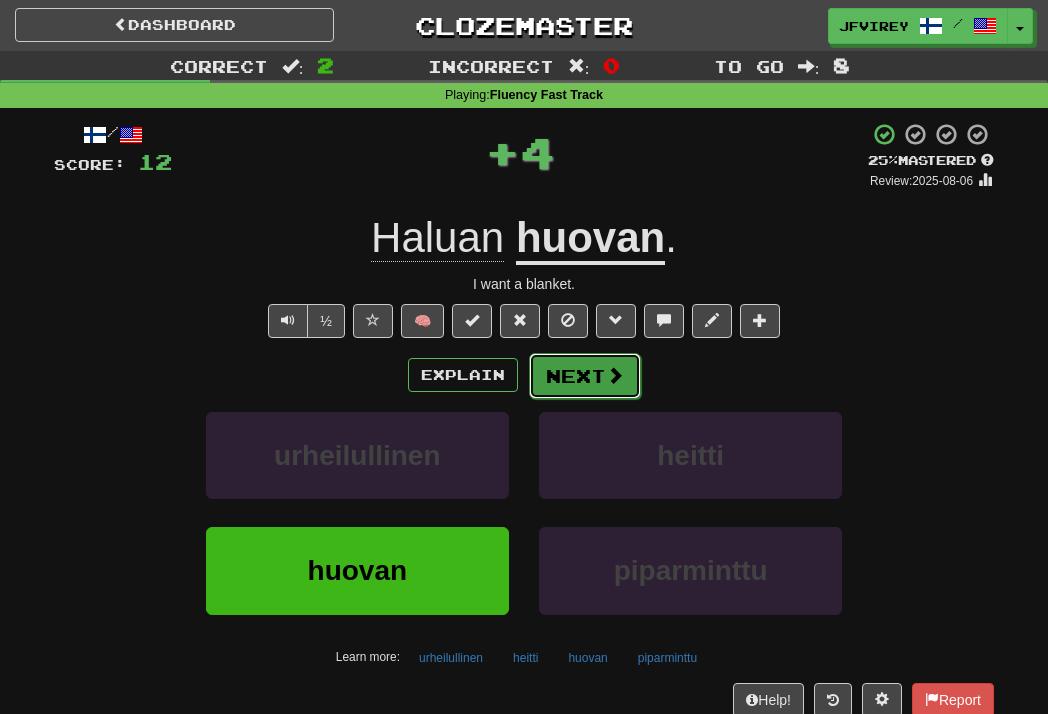 click on "Next" at bounding box center [585, 376] 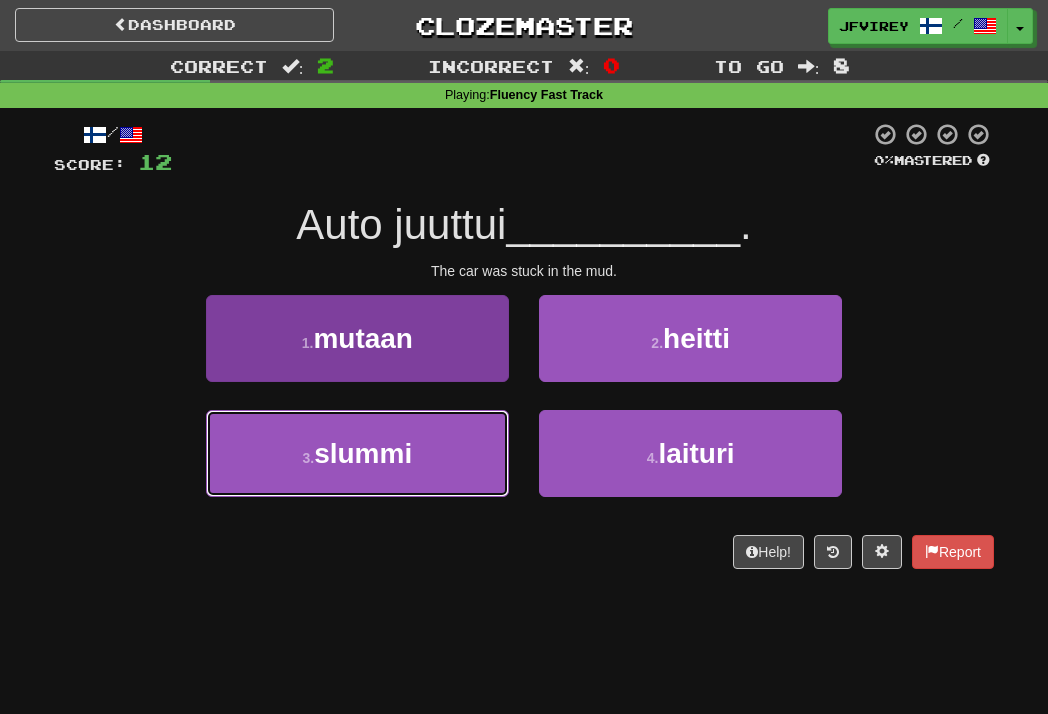 click on "3 .  slummi" at bounding box center (357, 453) 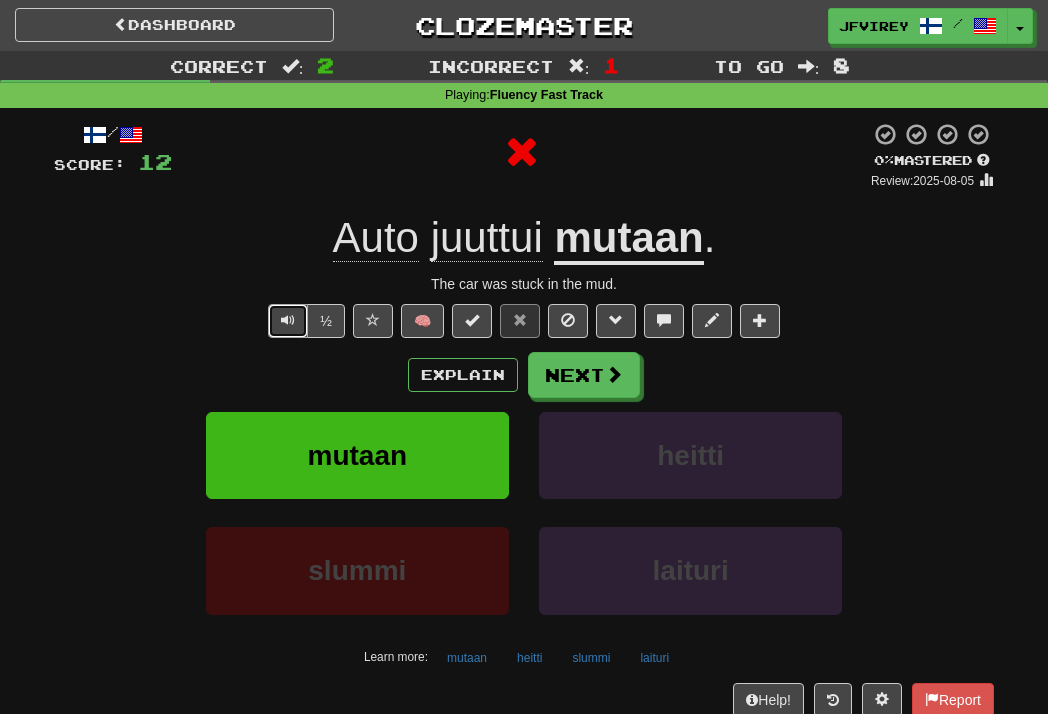click at bounding box center (288, 320) 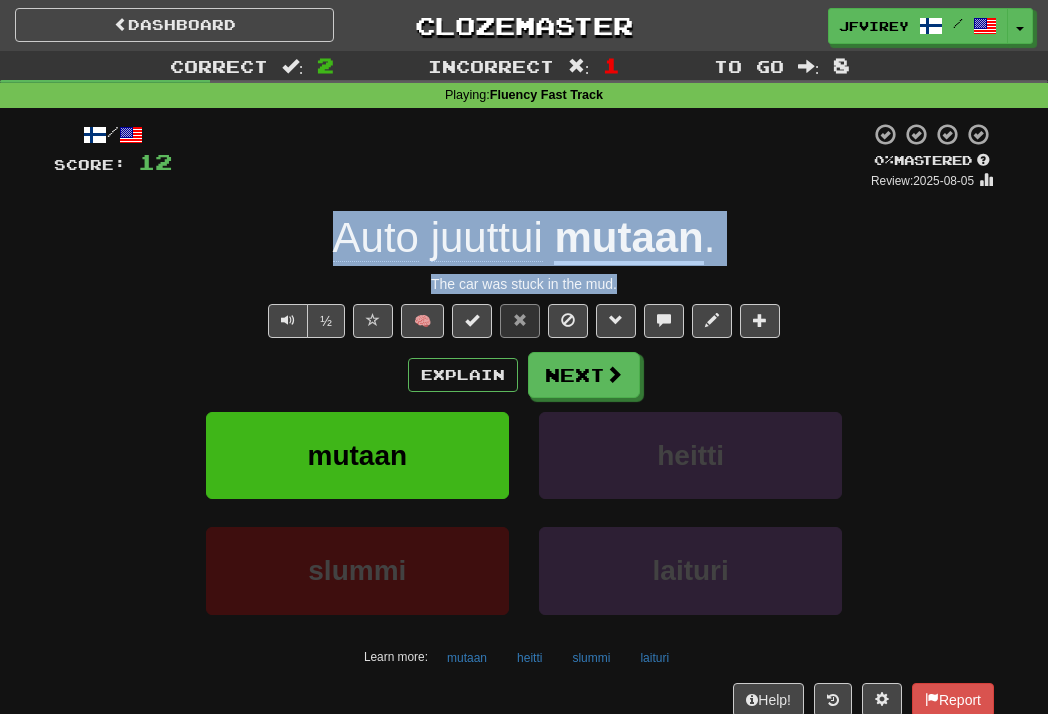 drag, startPoint x: 642, startPoint y: 289, endPoint x: 327, endPoint y: 236, distance: 319.4276 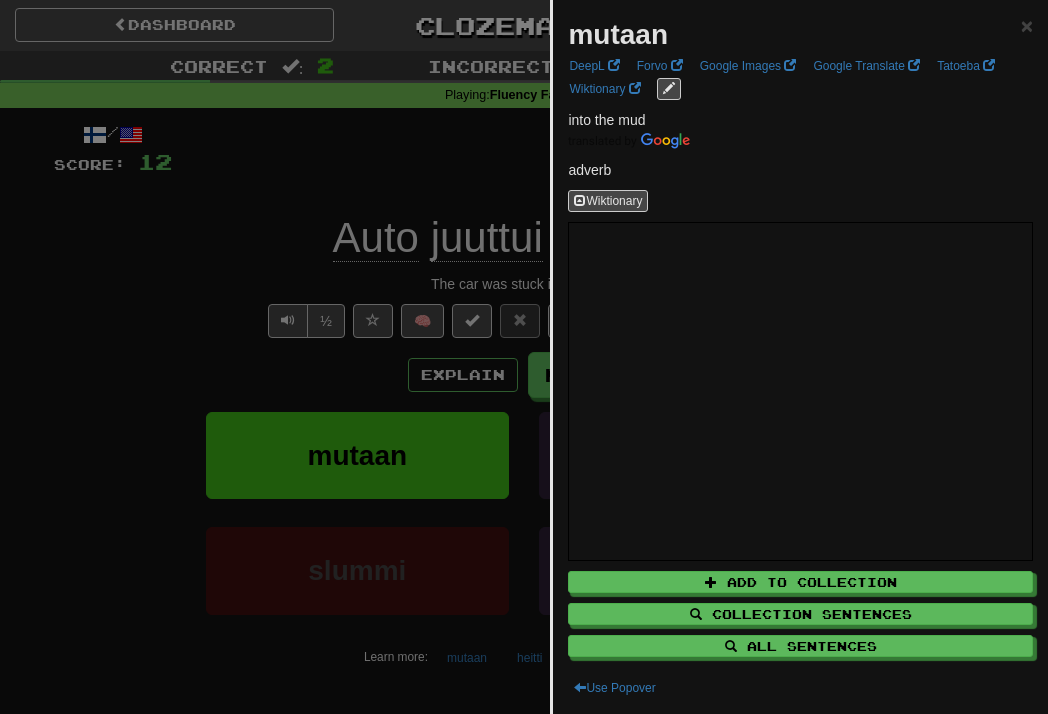 click at bounding box center [524, 357] 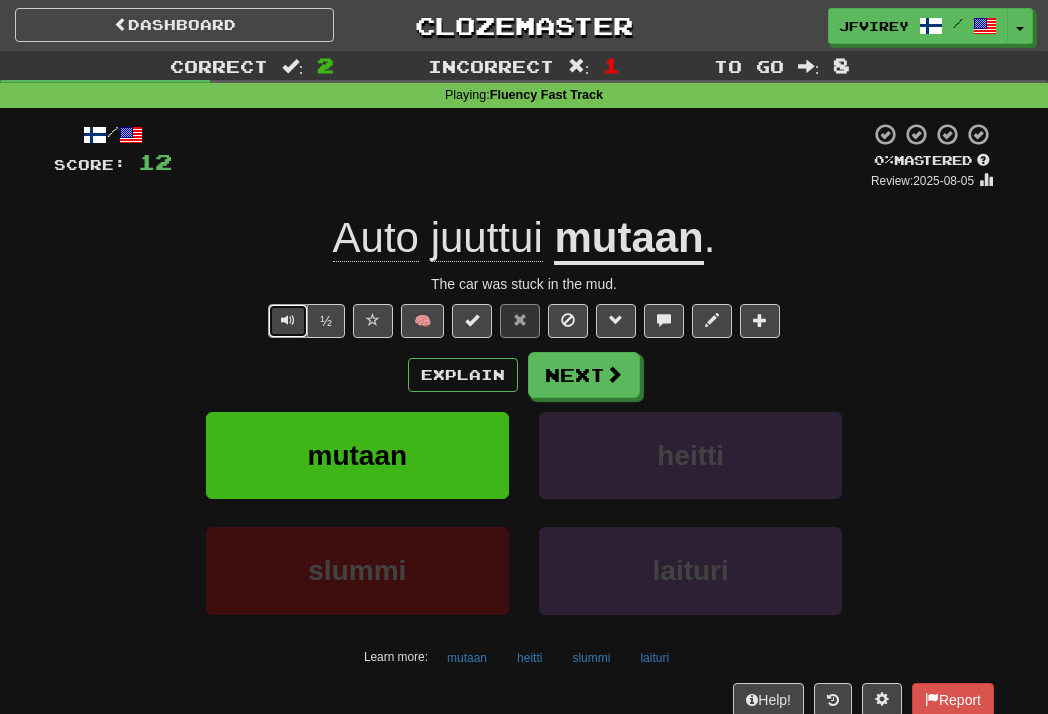 click at bounding box center [288, 320] 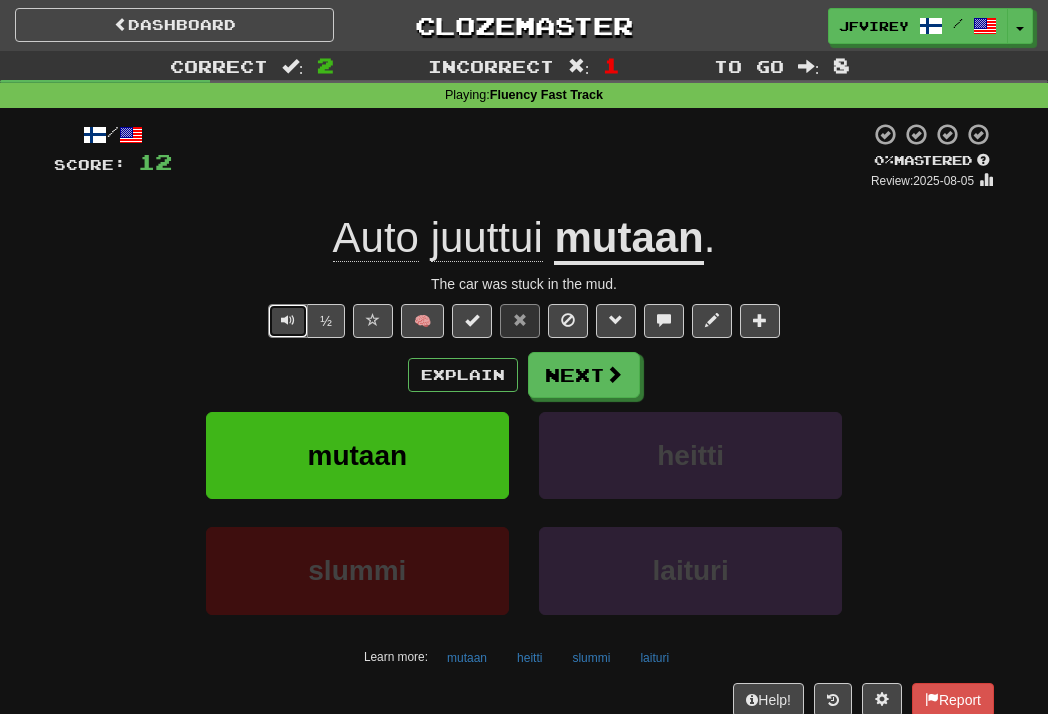 type 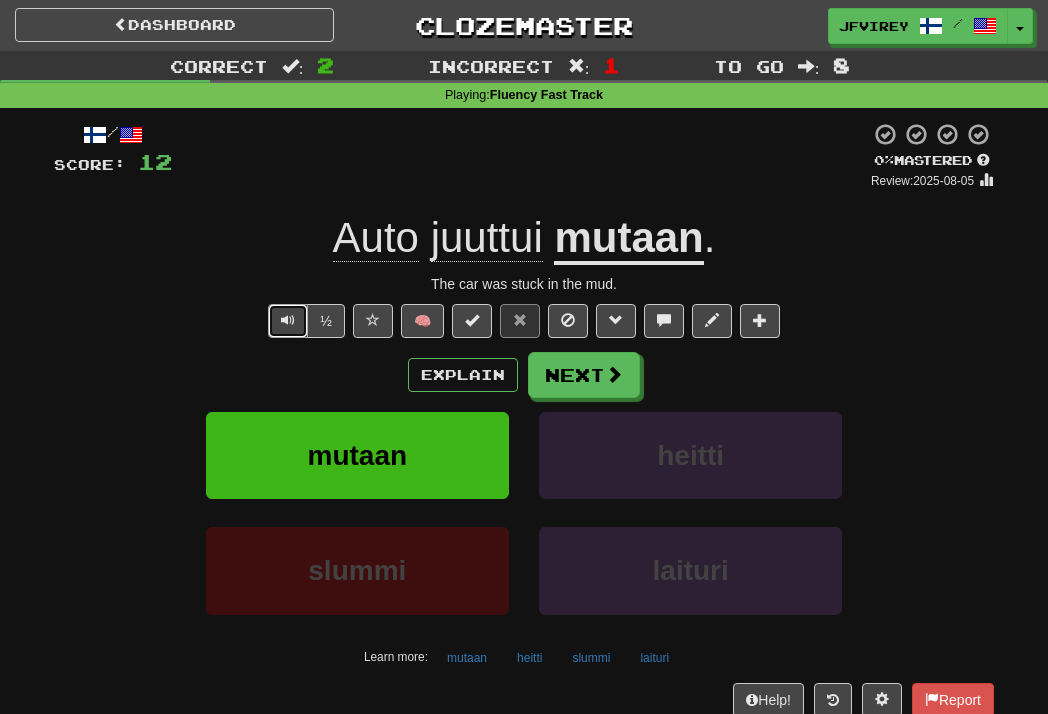 click at bounding box center (288, 320) 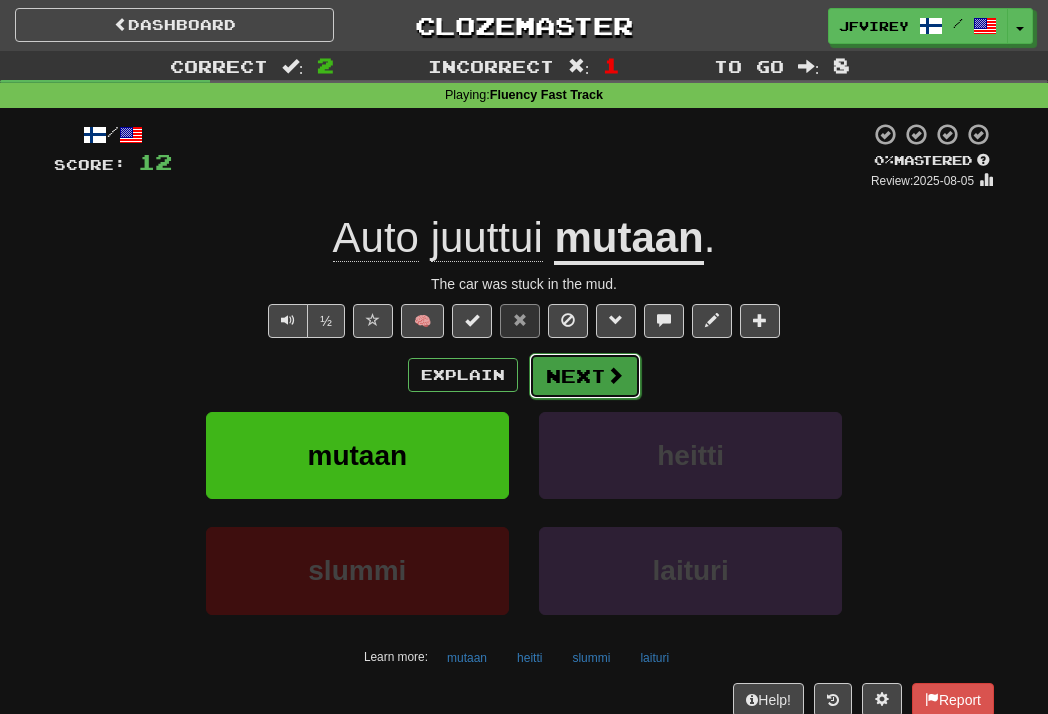 click on "Next" at bounding box center [585, 376] 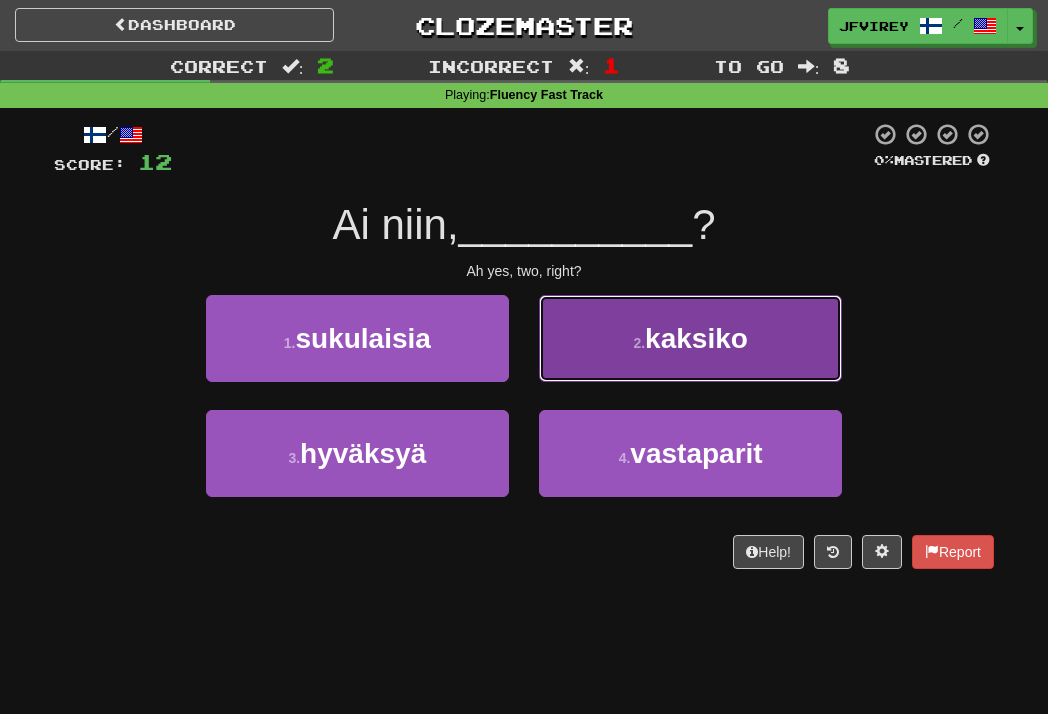 click on "2 .  kaksiko" at bounding box center [690, 338] 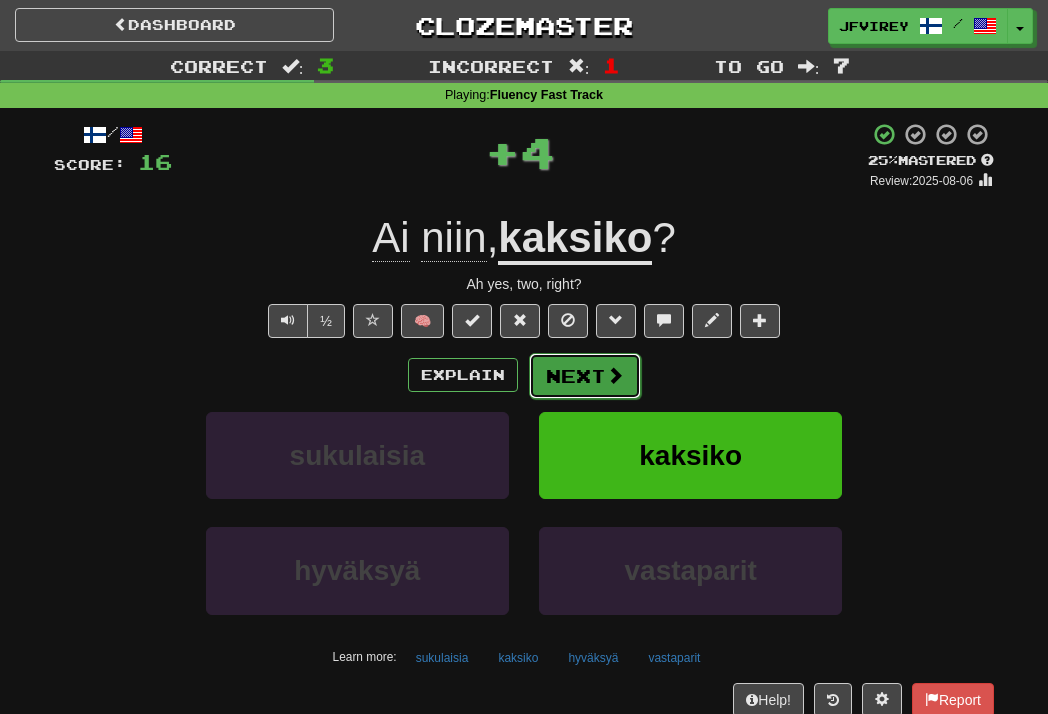 click on "Next" at bounding box center (585, 376) 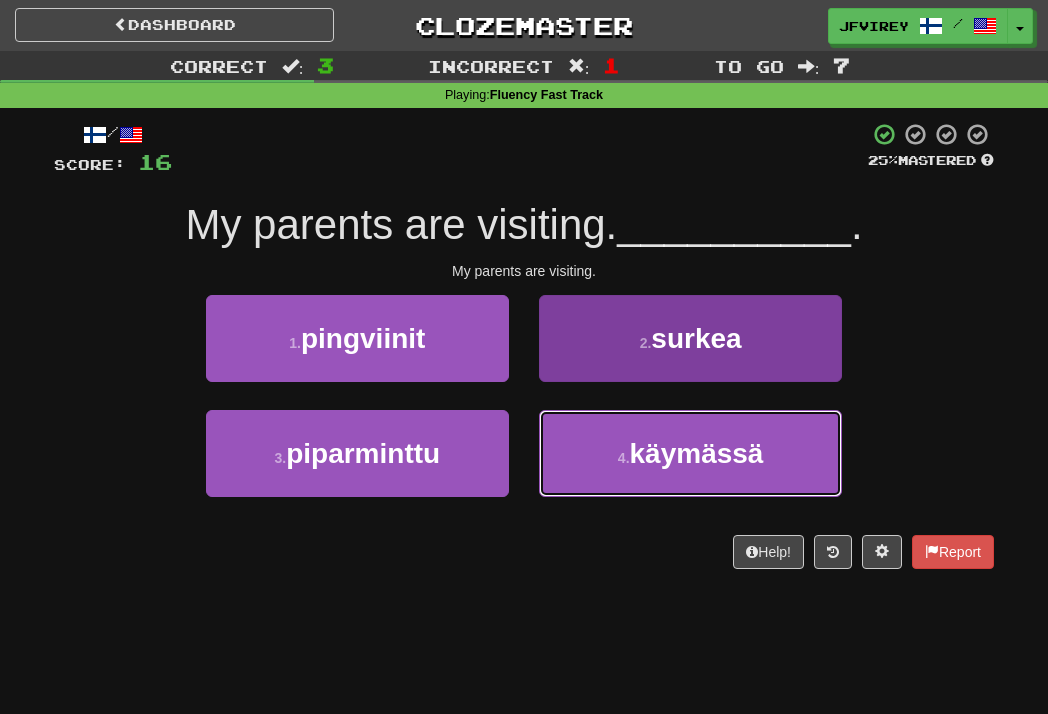 drag, startPoint x: 683, startPoint y: 468, endPoint x: 815, endPoint y: 452, distance: 132.96616 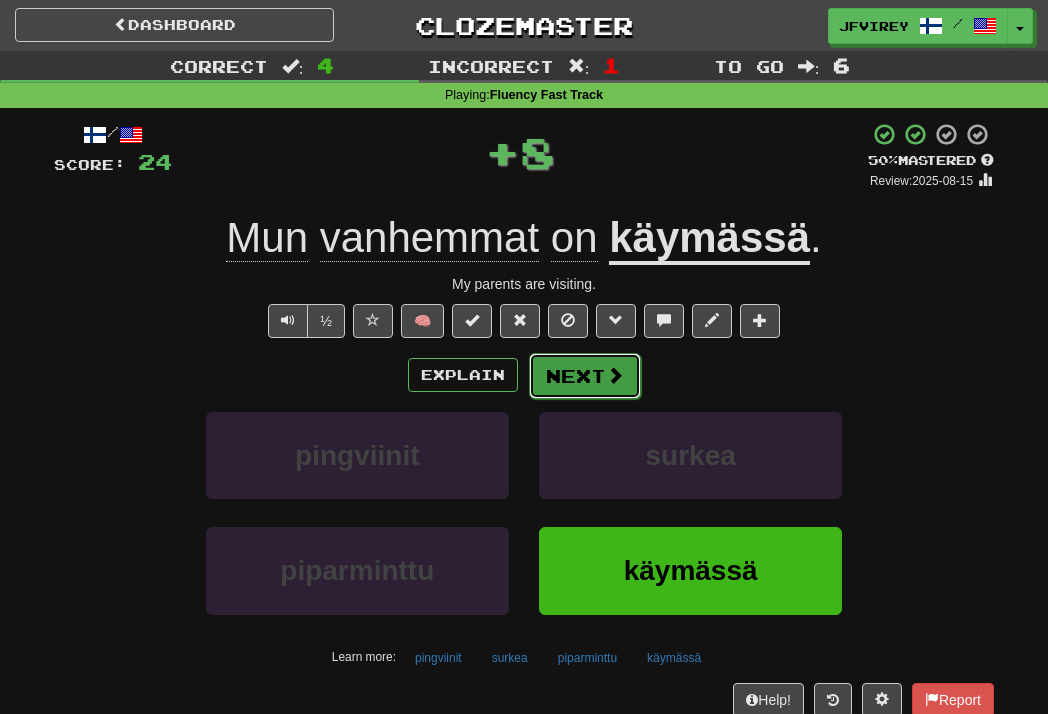 click on "Next" at bounding box center [585, 376] 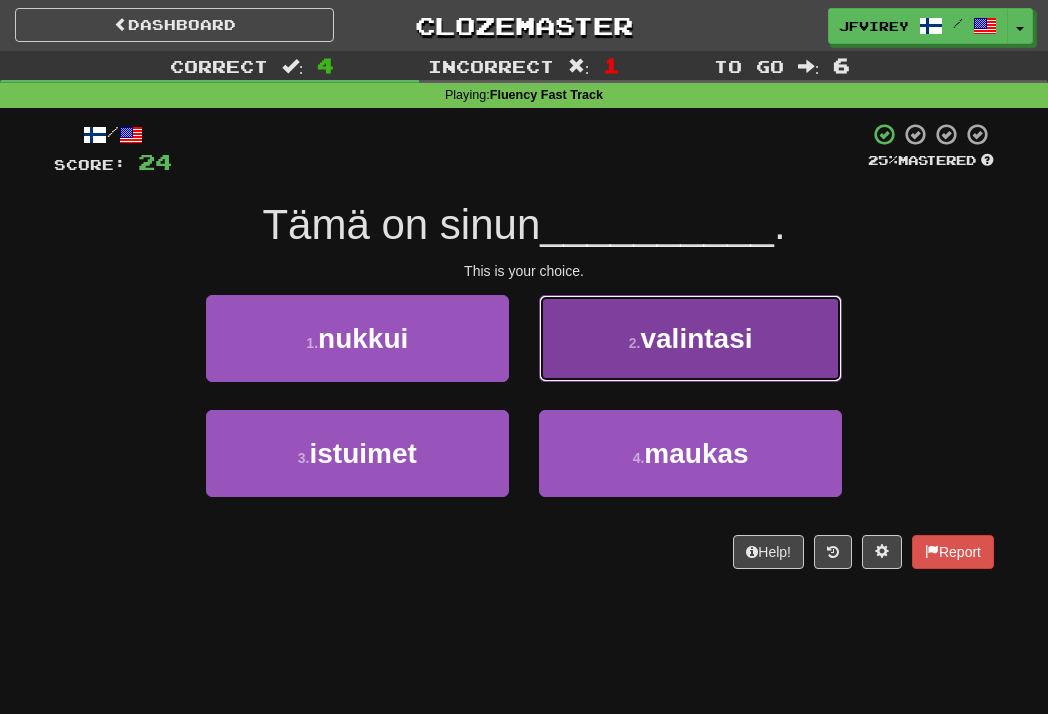 click on "2 .  valintasi" at bounding box center [690, 338] 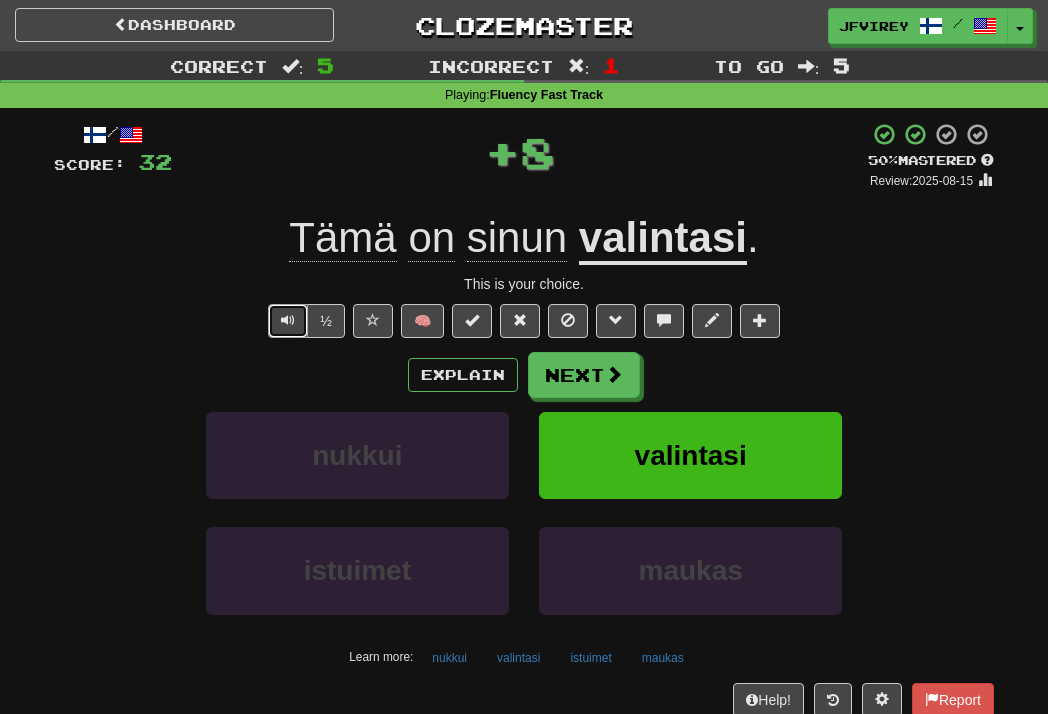 click at bounding box center (288, 321) 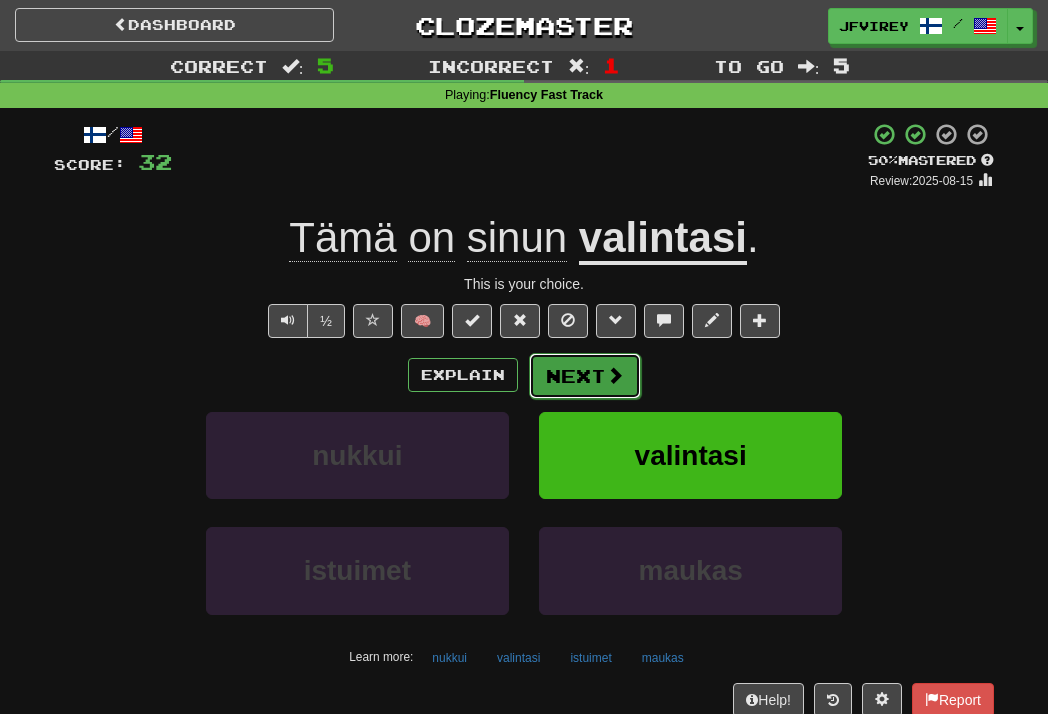 click on "Next" at bounding box center [585, 376] 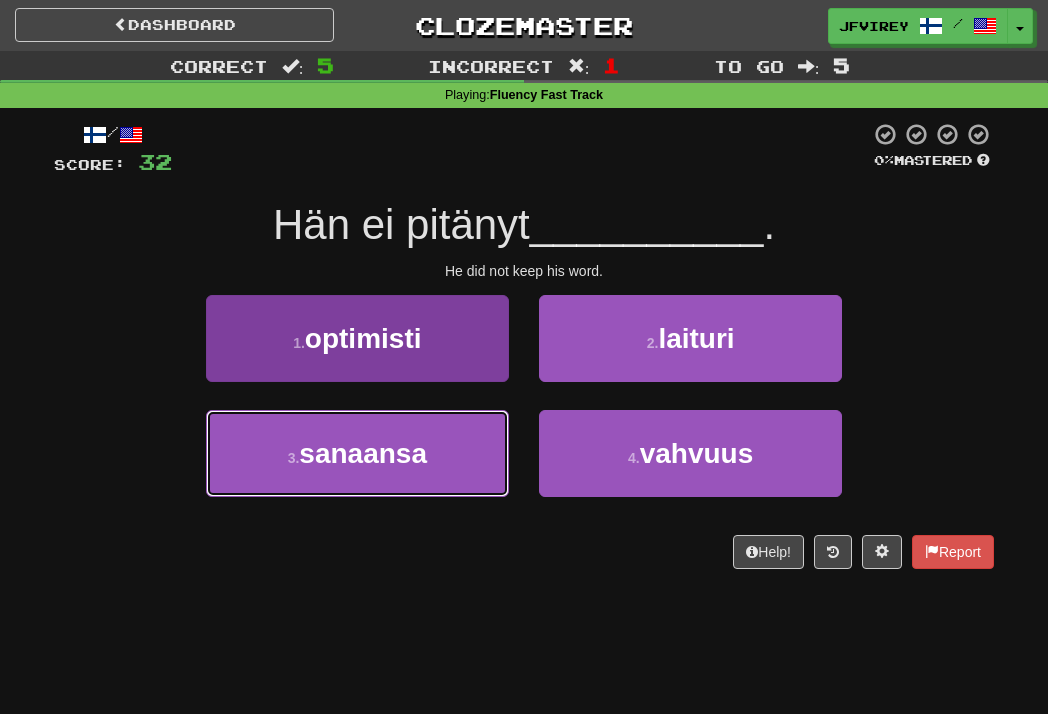 click on "3 .  sanaansa" at bounding box center [357, 453] 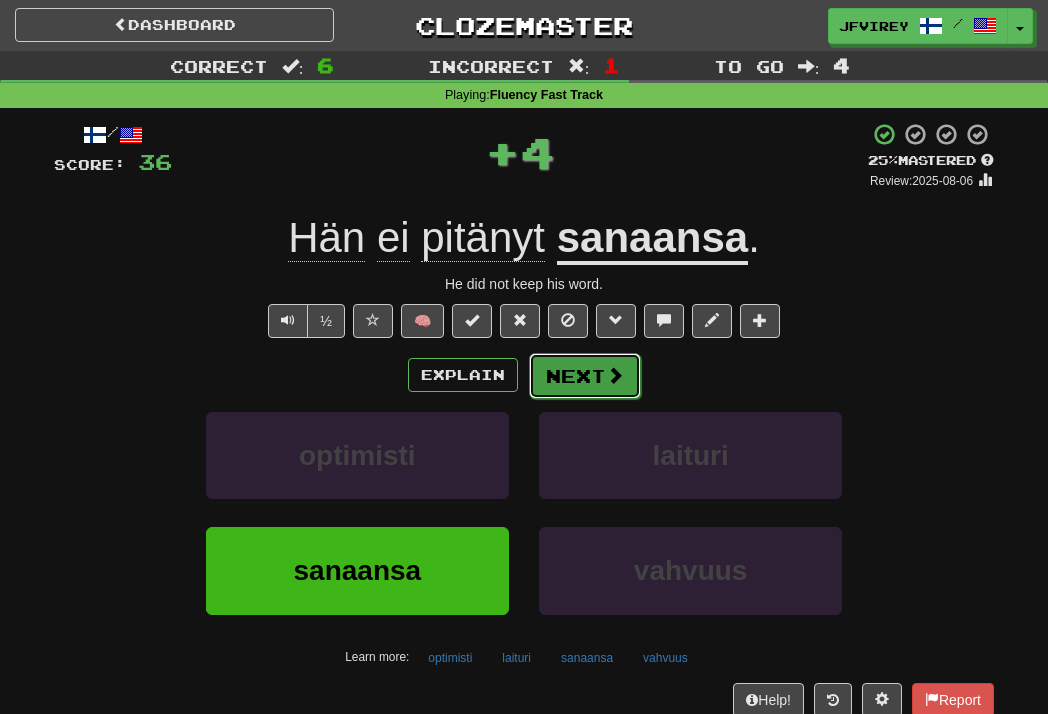 click on "Next" at bounding box center [585, 376] 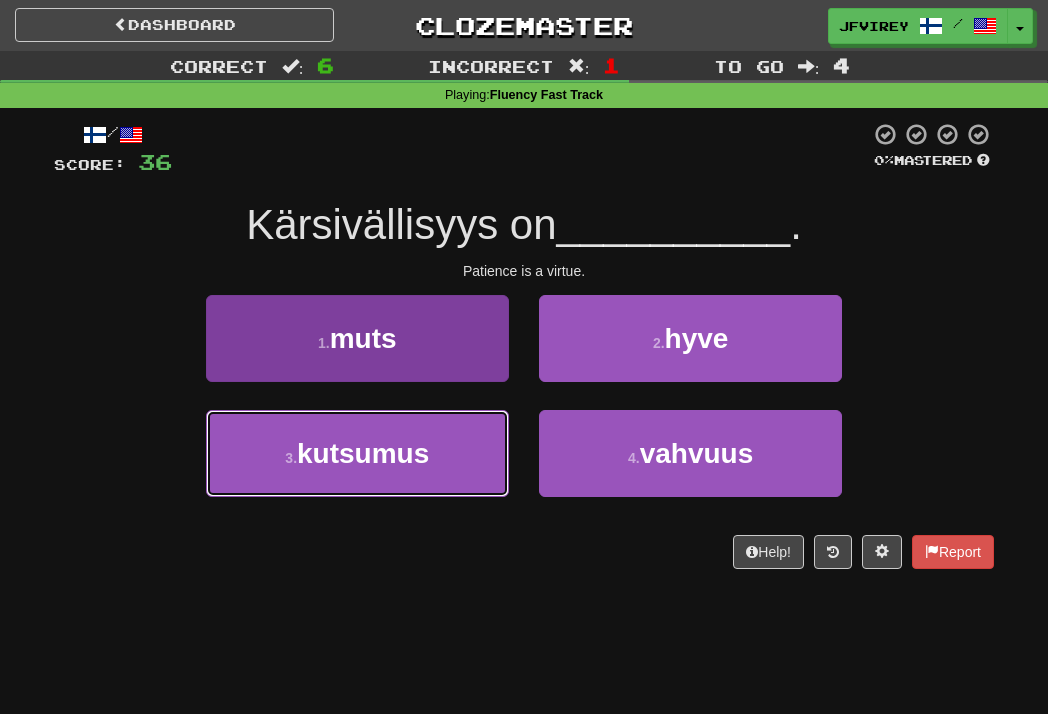 drag, startPoint x: 441, startPoint y: 467, endPoint x: 485, endPoint y: 464, distance: 44.102154 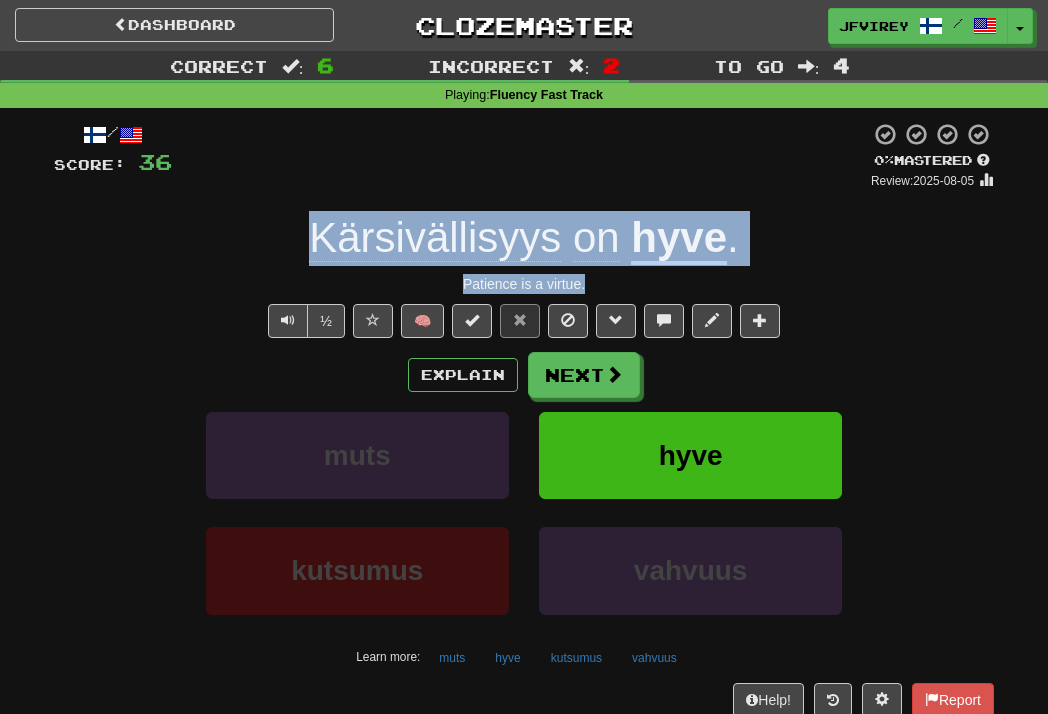 drag, startPoint x: 595, startPoint y: 284, endPoint x: 320, endPoint y: 243, distance: 278.03955 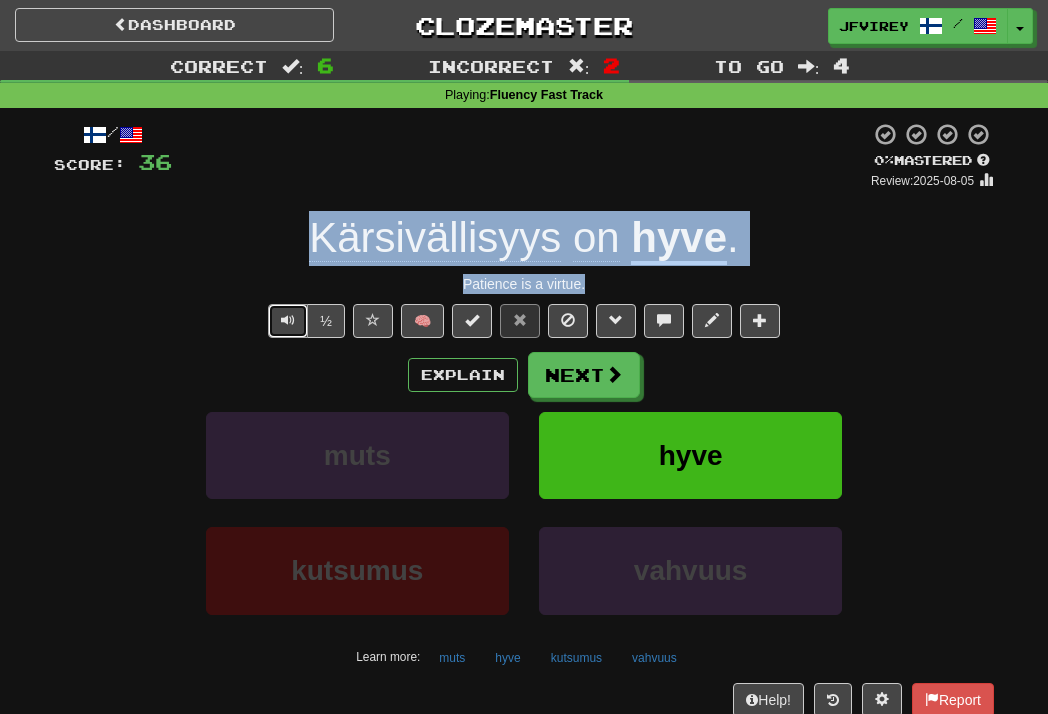 click at bounding box center [288, 320] 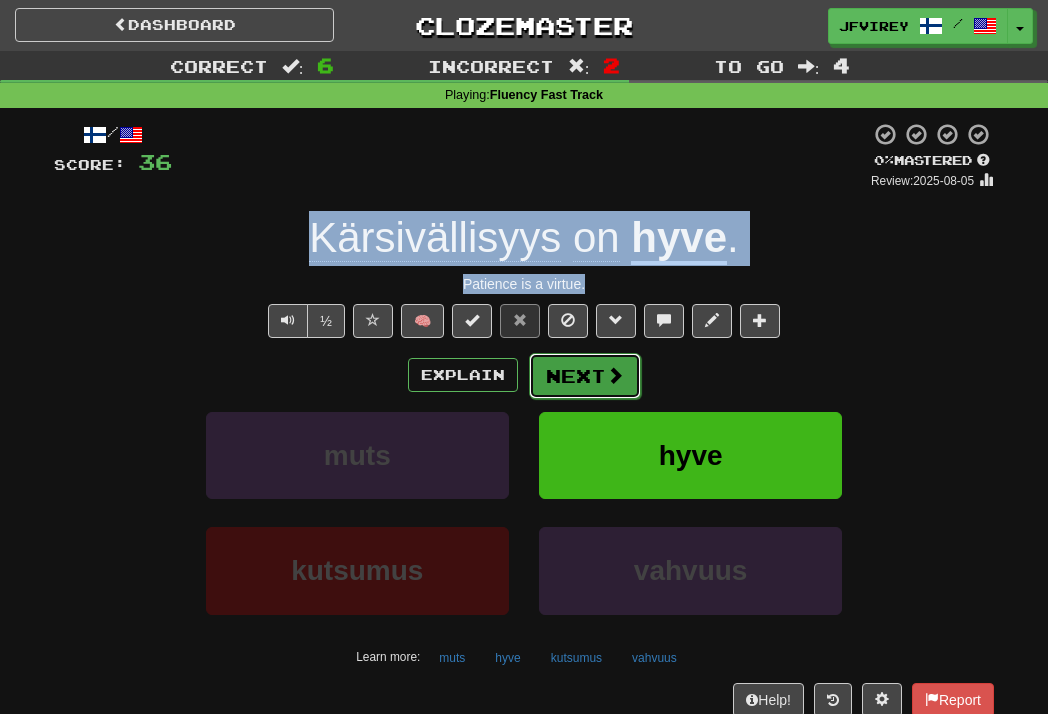 click at bounding box center [615, 375] 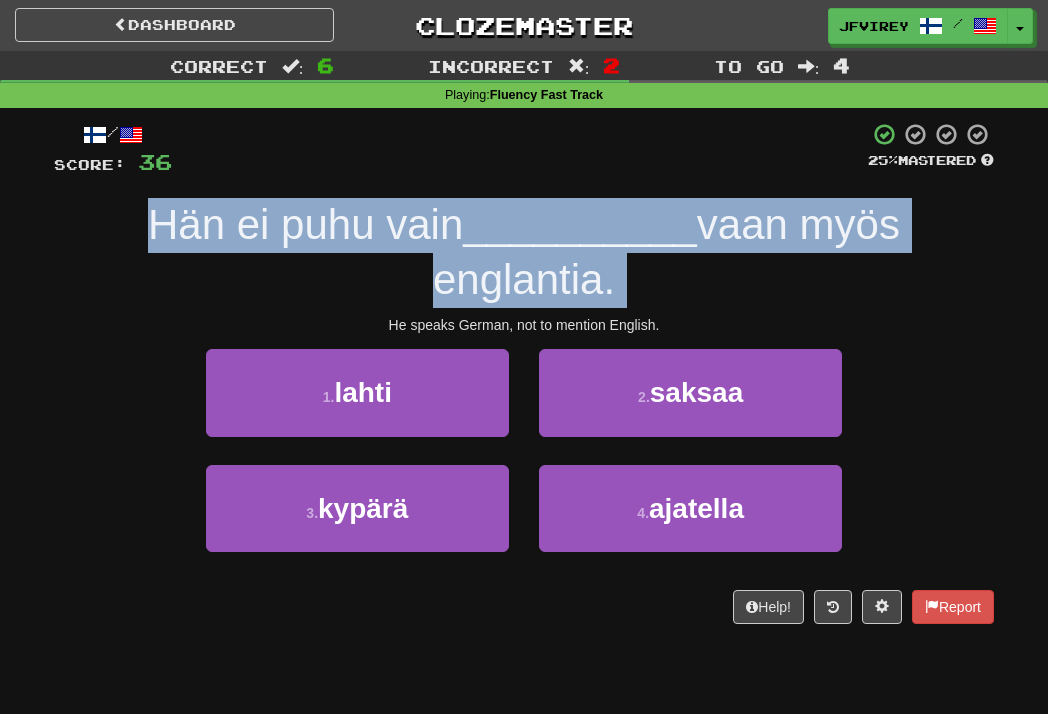 click on "He does not only speak [LANGUAGE] but also English." at bounding box center (524, 252) 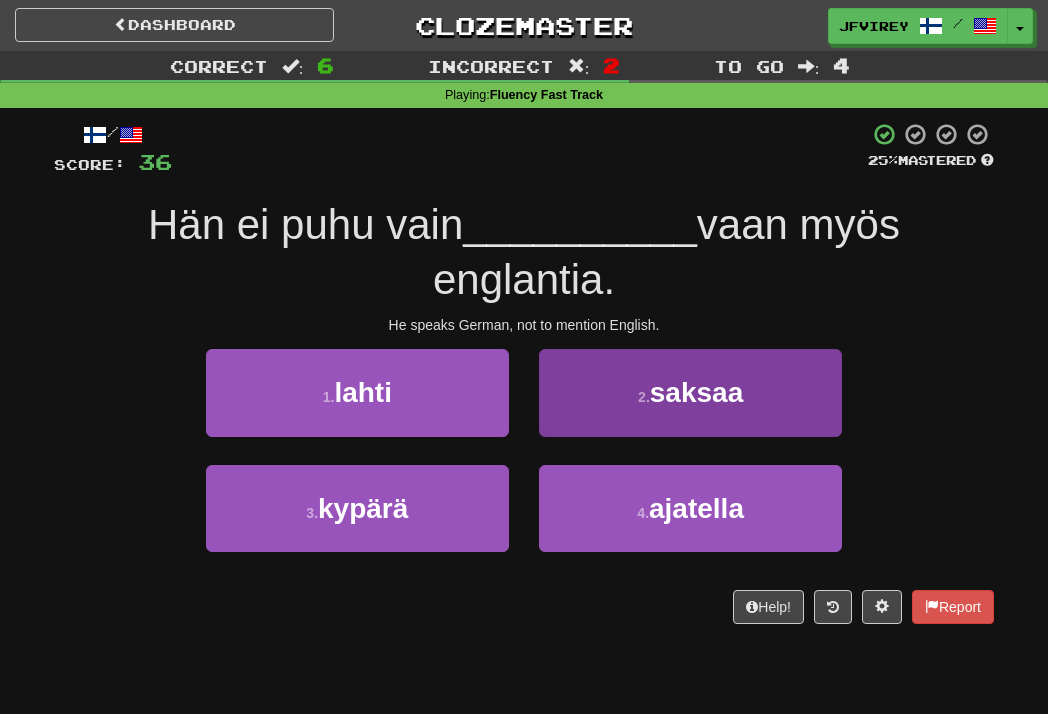 click on "He does not only speak [LANGUAGE] but also English. 1 .  lahti 2 .  saksaa 3 .  kypärä 4 .  ajatella  Help!  Report" at bounding box center (524, 372) 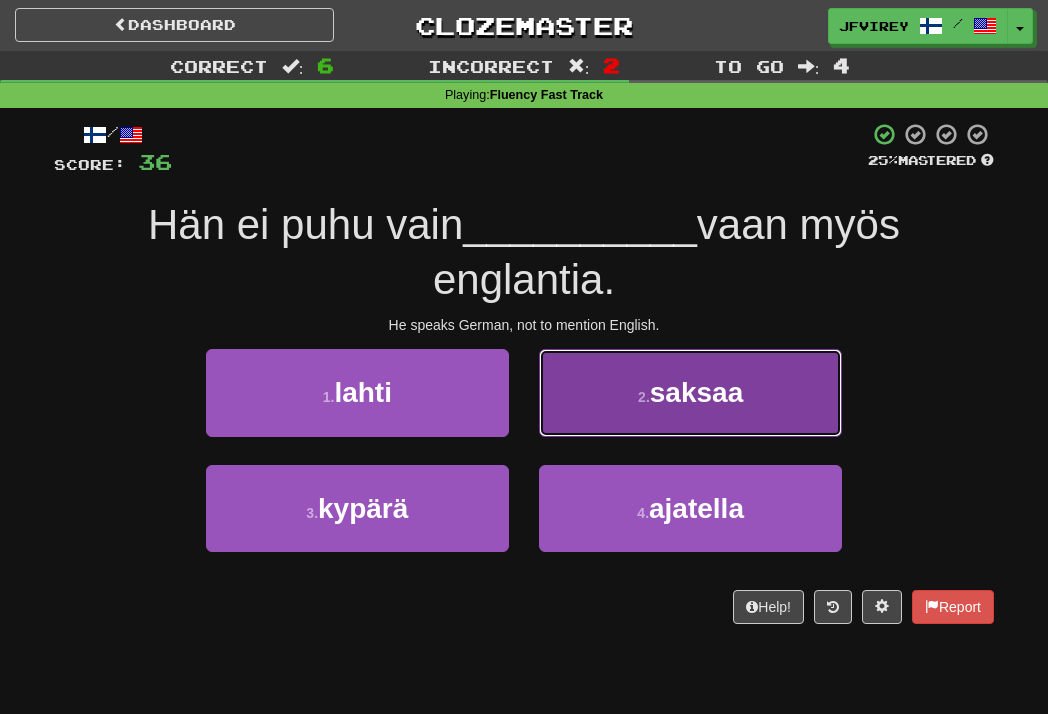 click on "2 .  saksaa" at bounding box center [690, 392] 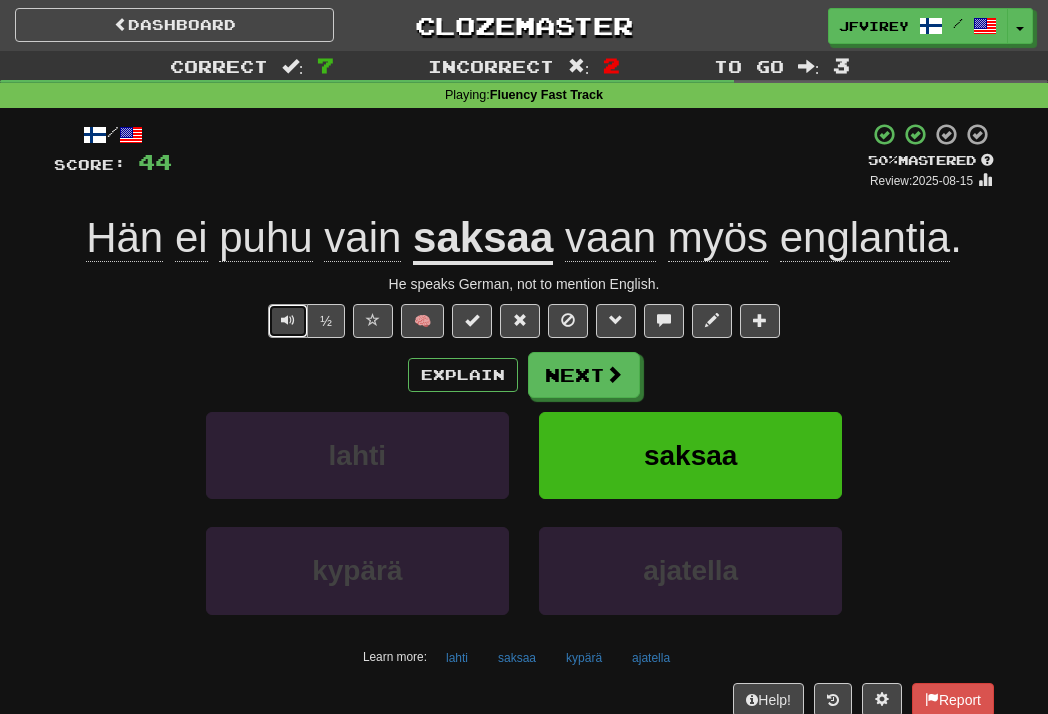 click at bounding box center (288, 321) 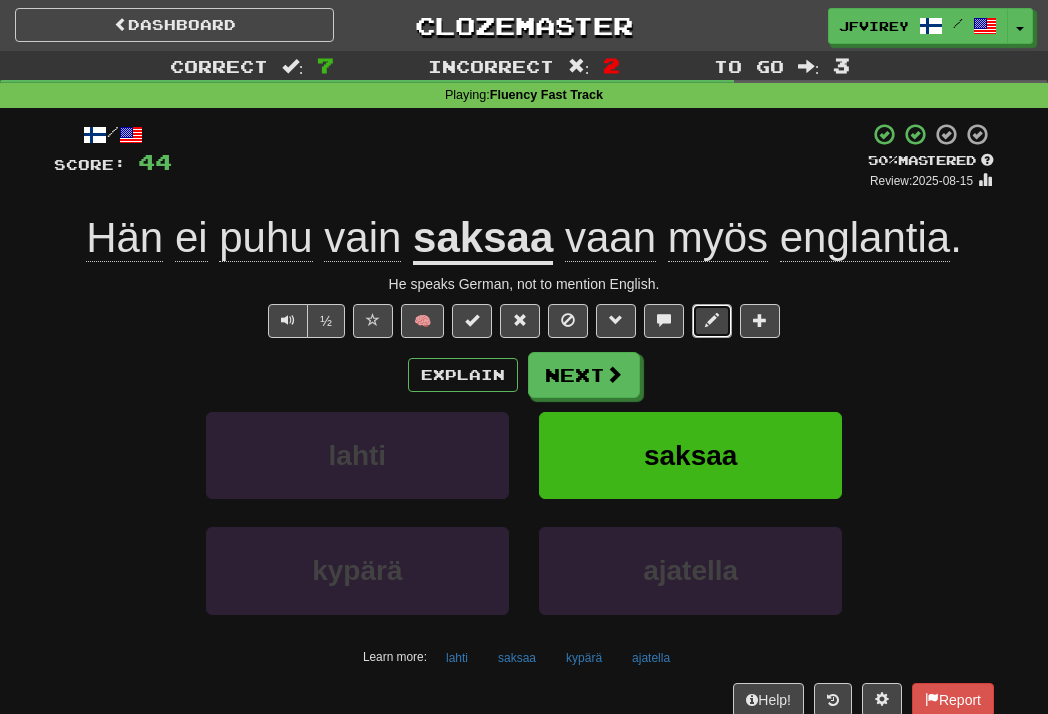 click at bounding box center [712, 320] 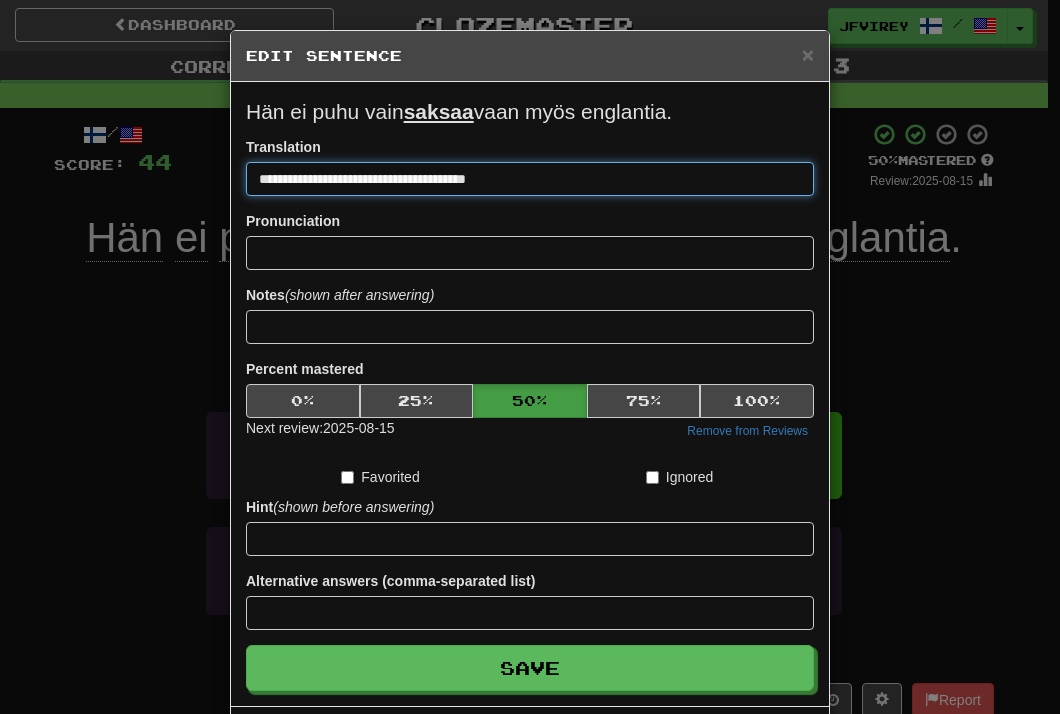 click on "**********" at bounding box center (530, 179) 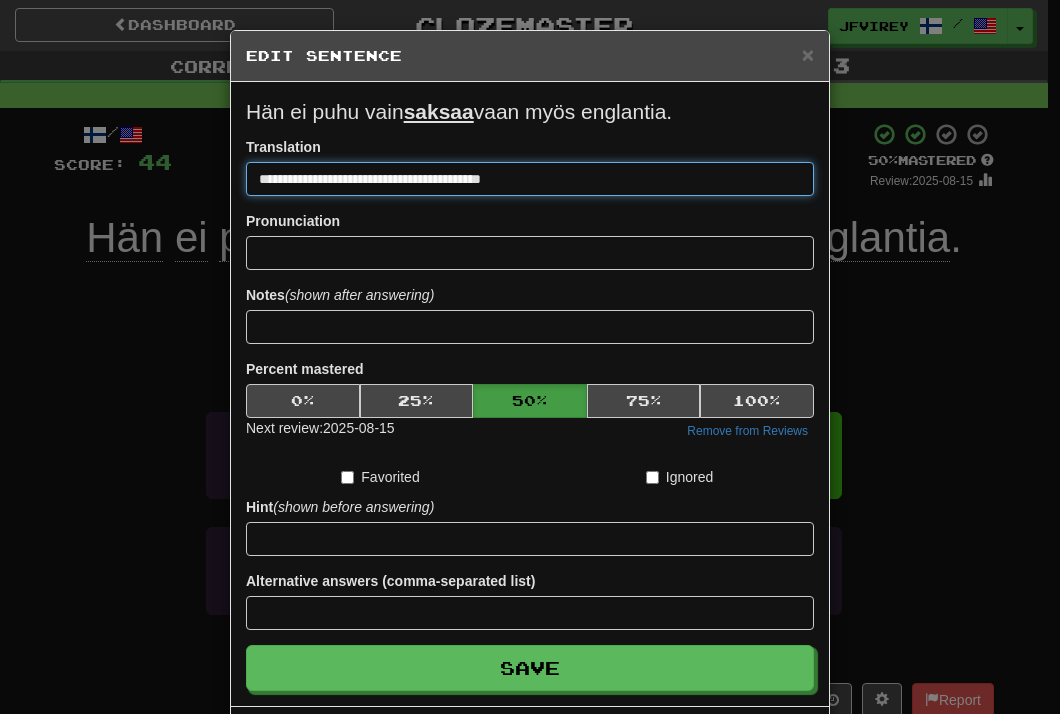 type on "**********" 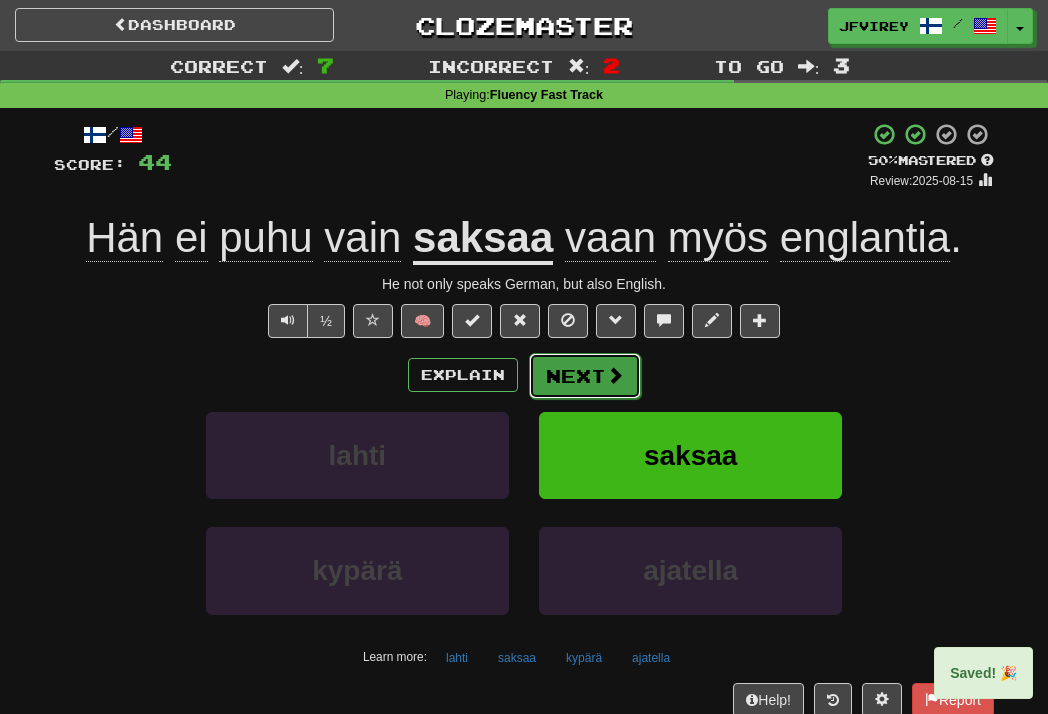 click on "Next" at bounding box center [585, 376] 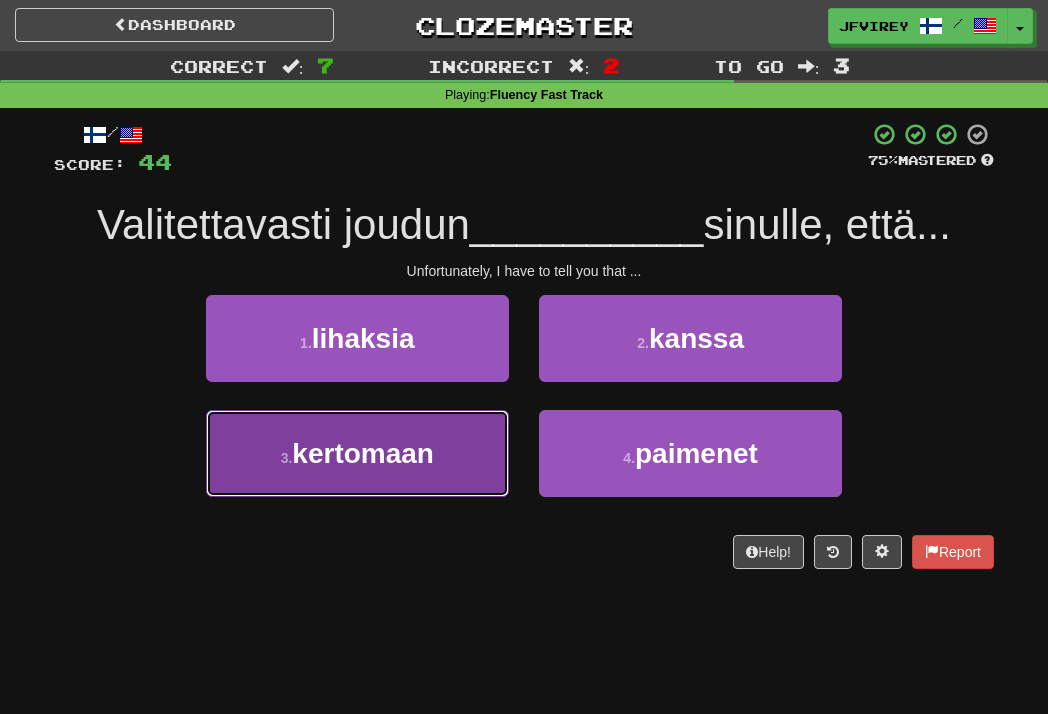 click on "kertomaan" at bounding box center [363, 453] 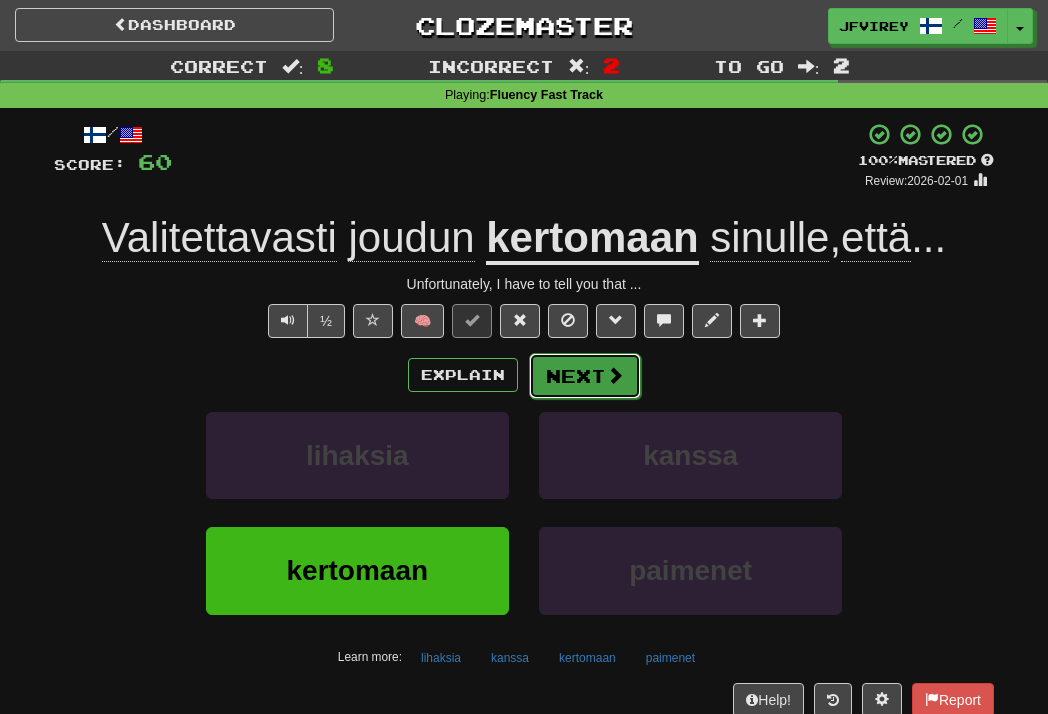 click on "Next" at bounding box center [585, 376] 